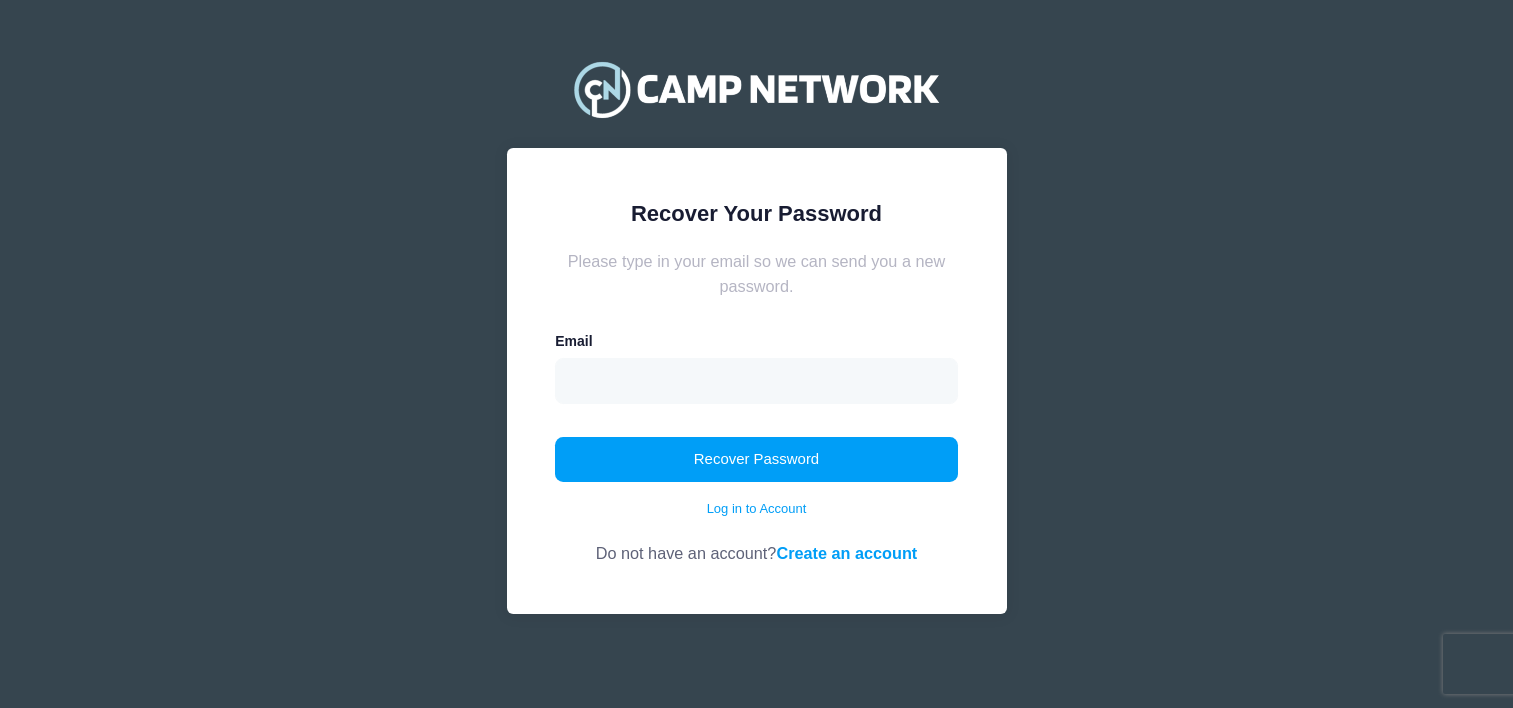 scroll, scrollTop: 0, scrollLeft: 0, axis: both 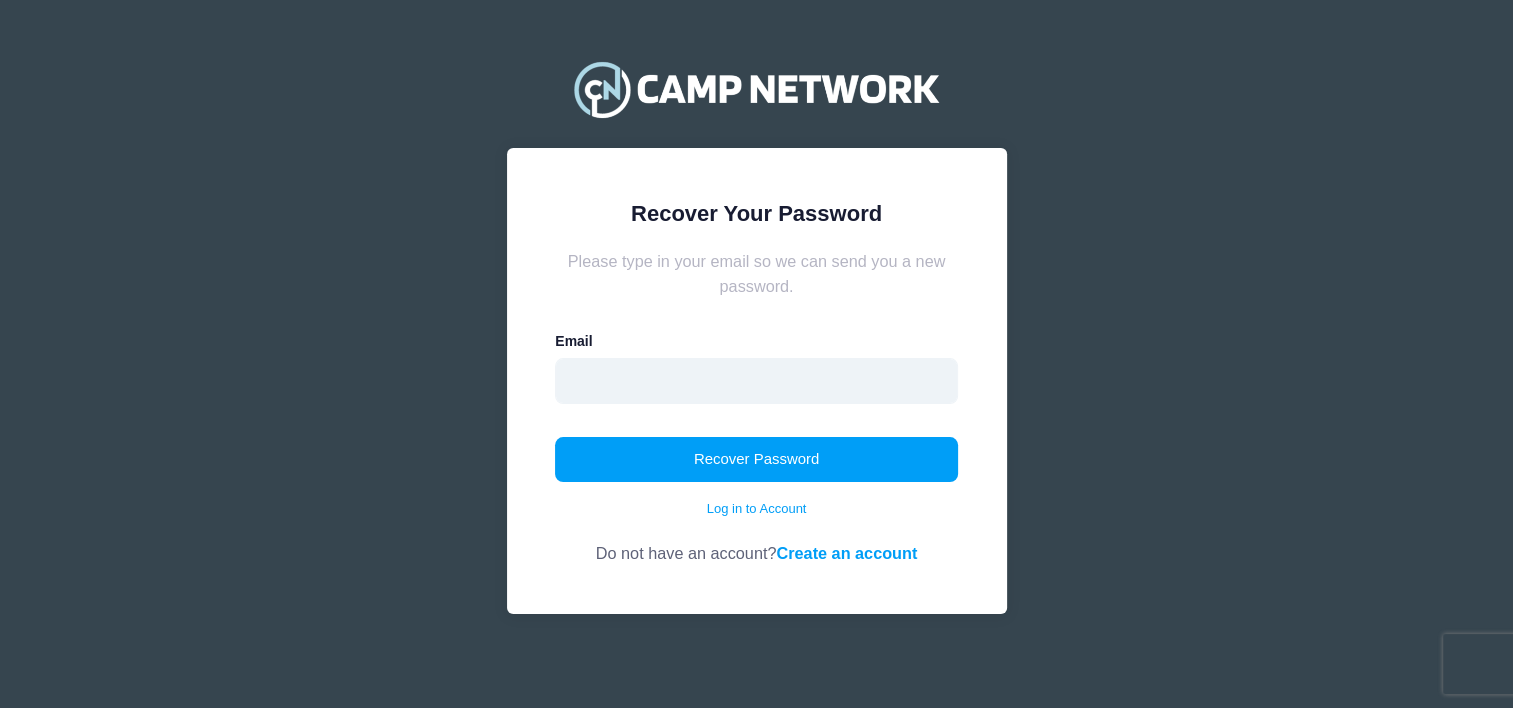 click at bounding box center (756, 381) 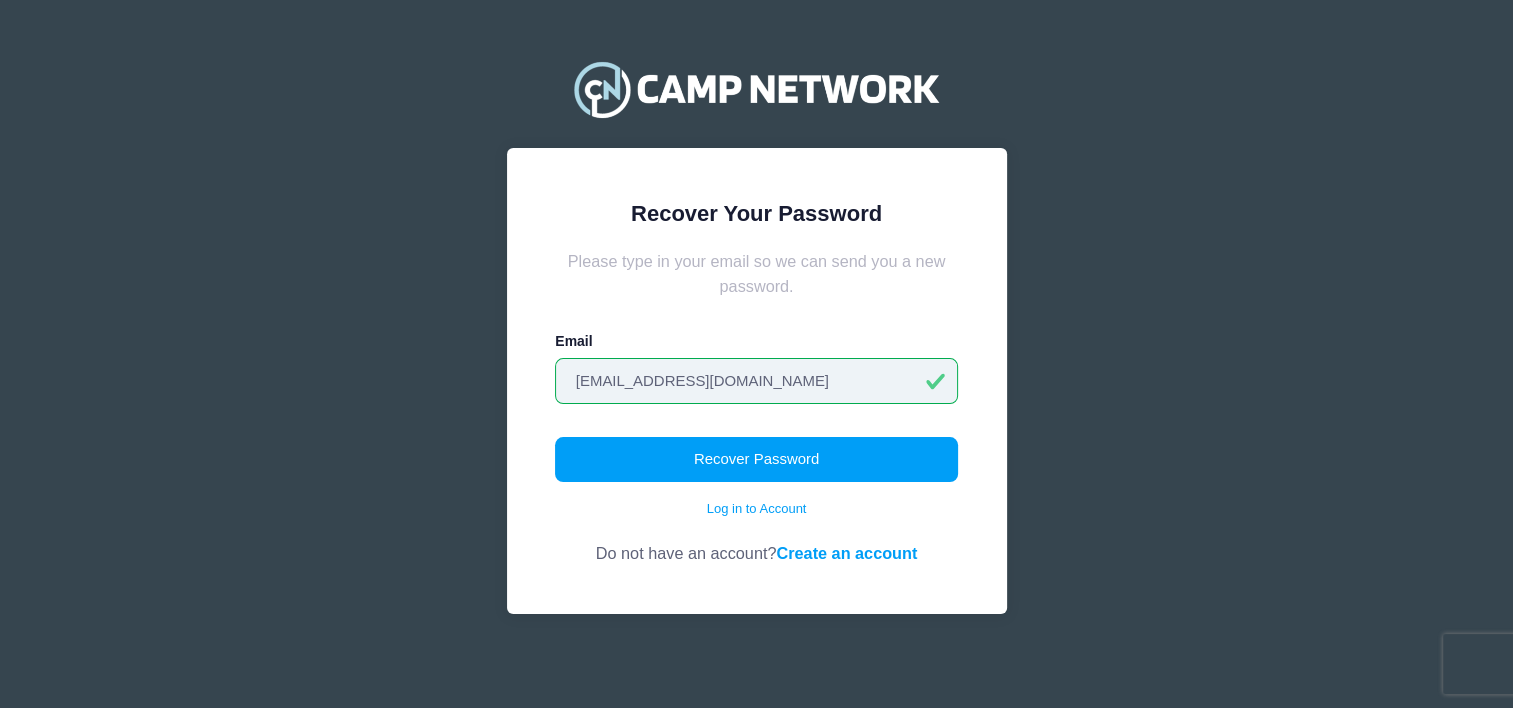 drag, startPoint x: 715, startPoint y: 375, endPoint x: 680, endPoint y: 373, distance: 35.057095 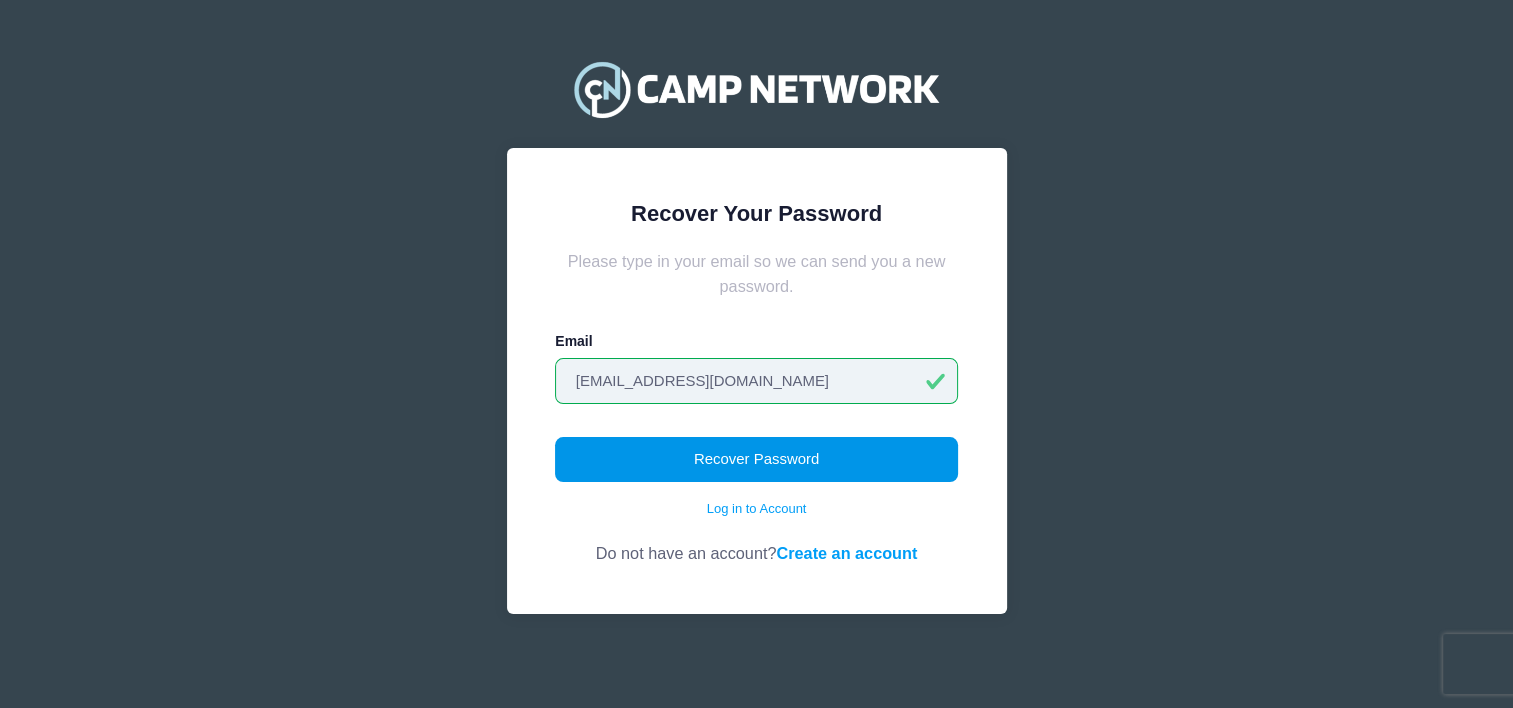 type on "koschatzkyr7@gmail.com" 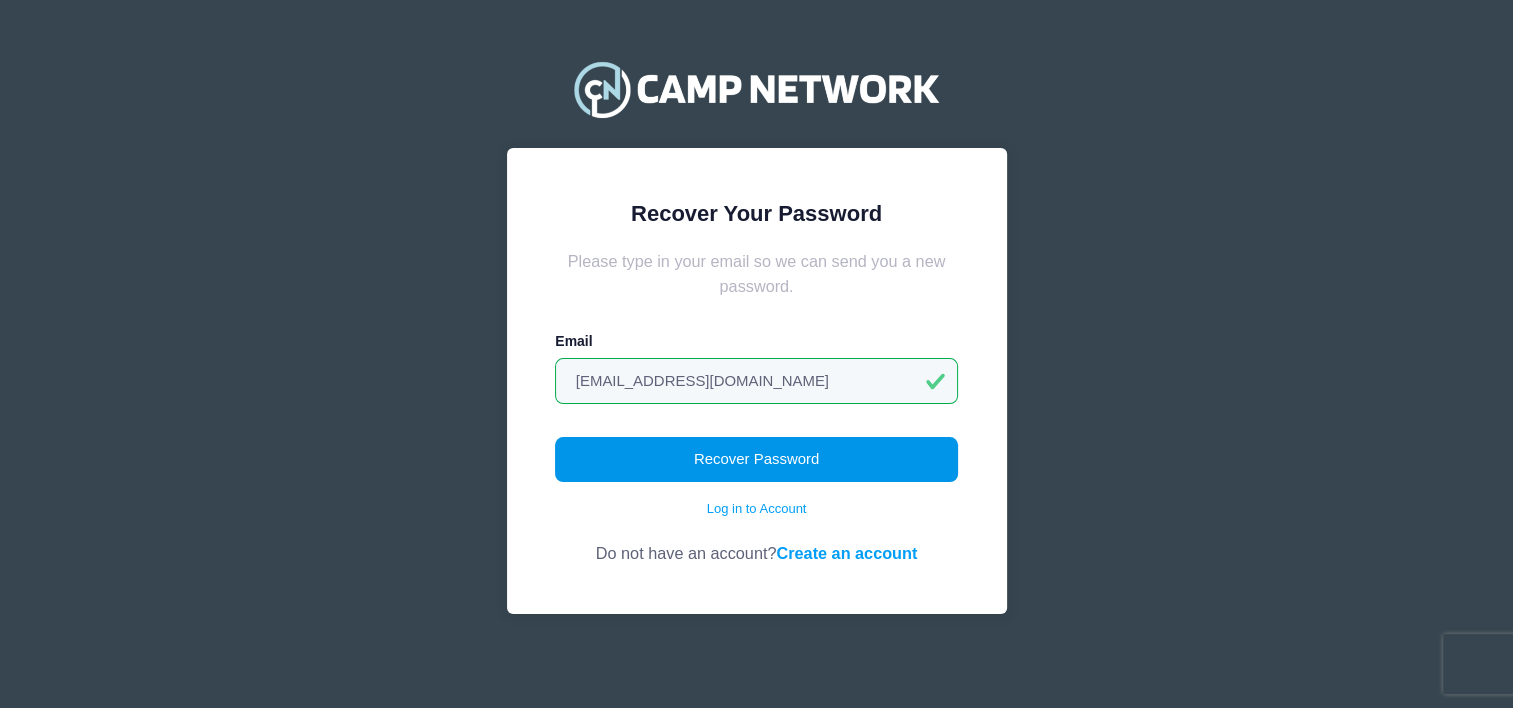 click on "Recover Password" at bounding box center [756, 460] 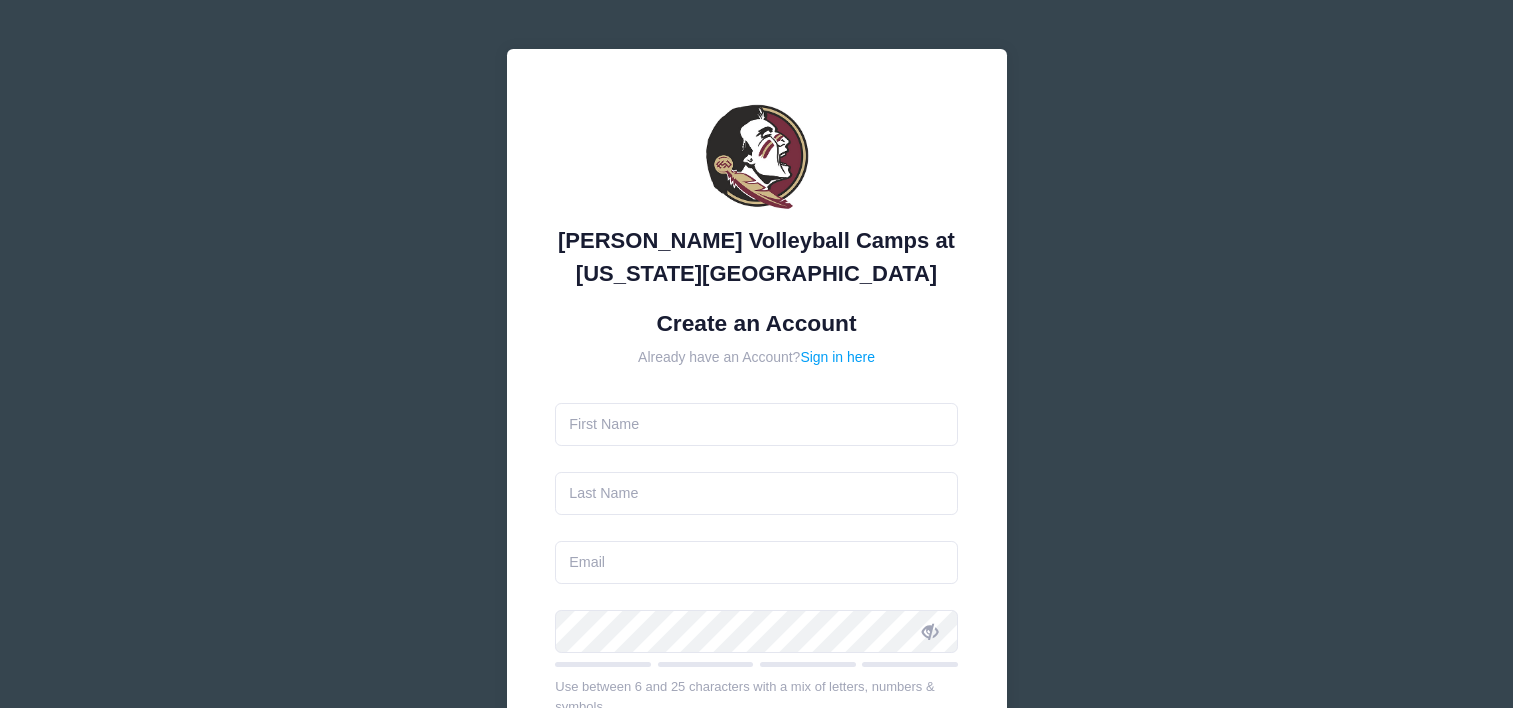 scroll, scrollTop: 0, scrollLeft: 0, axis: both 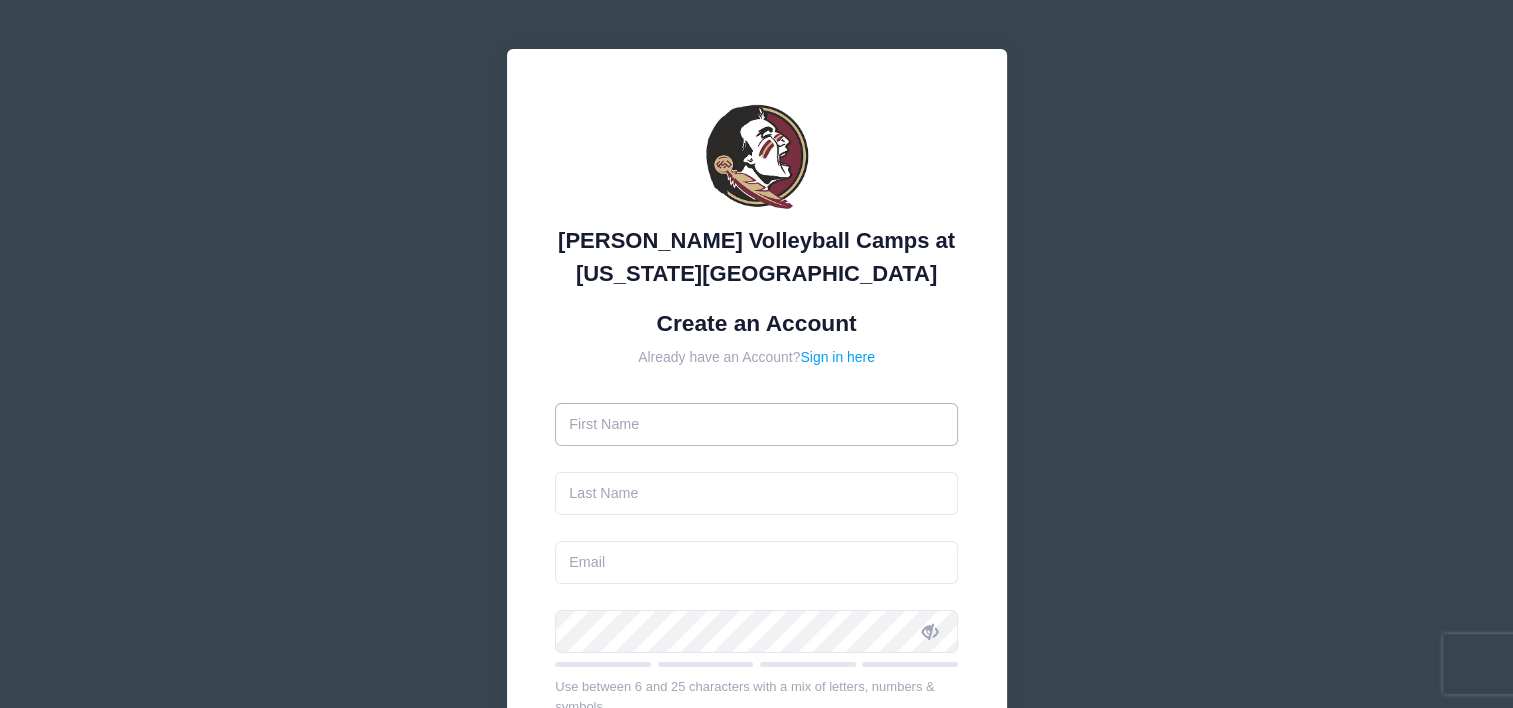 click at bounding box center (756, 424) 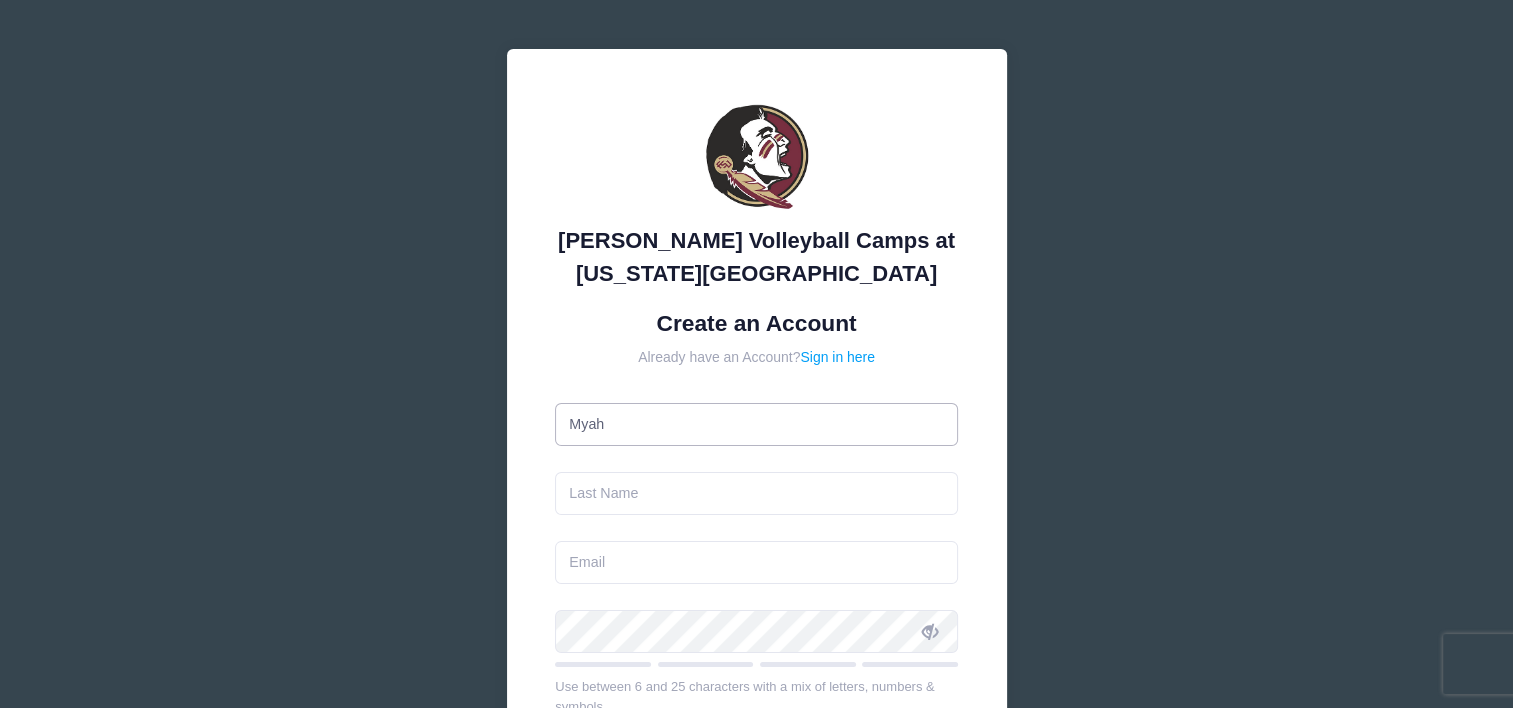 type on "[PERSON_NAME]" 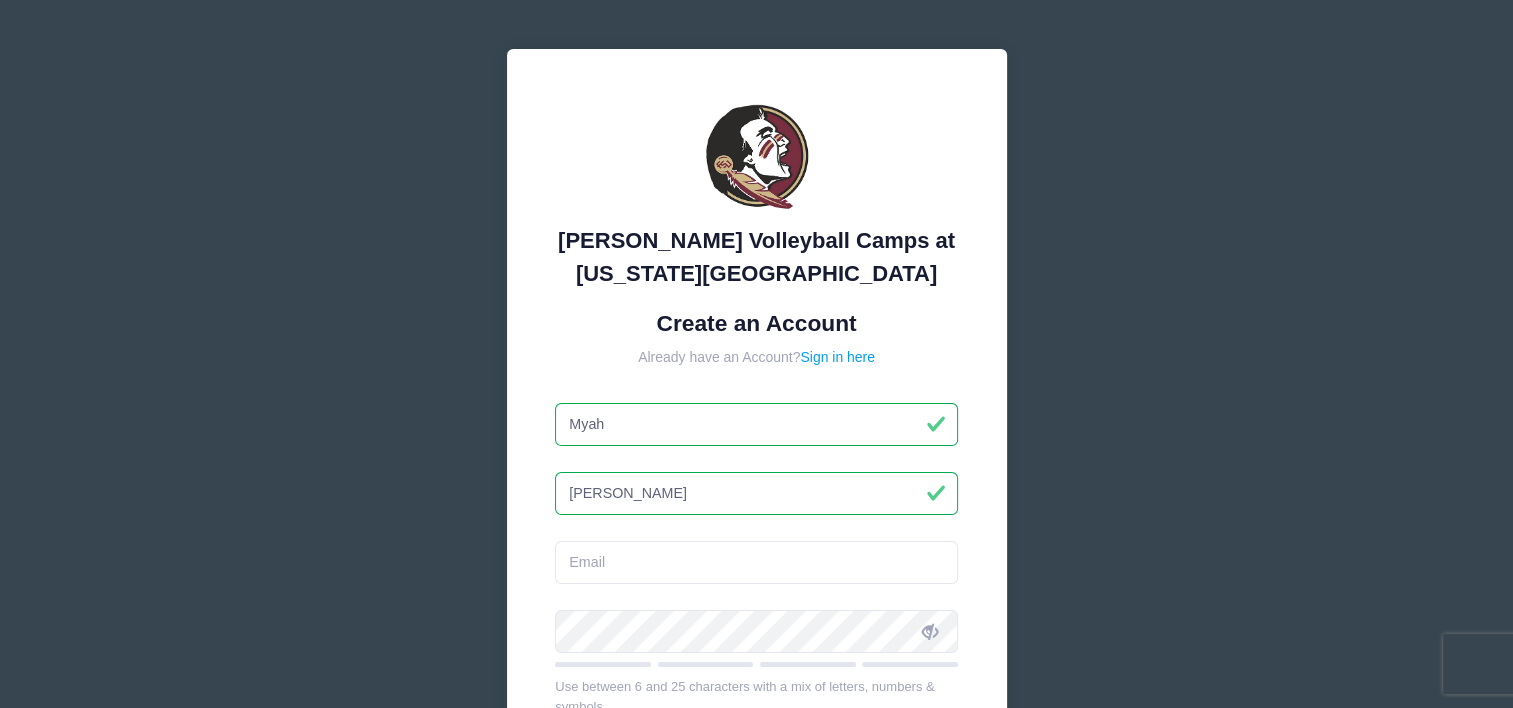 type on "Kelly" 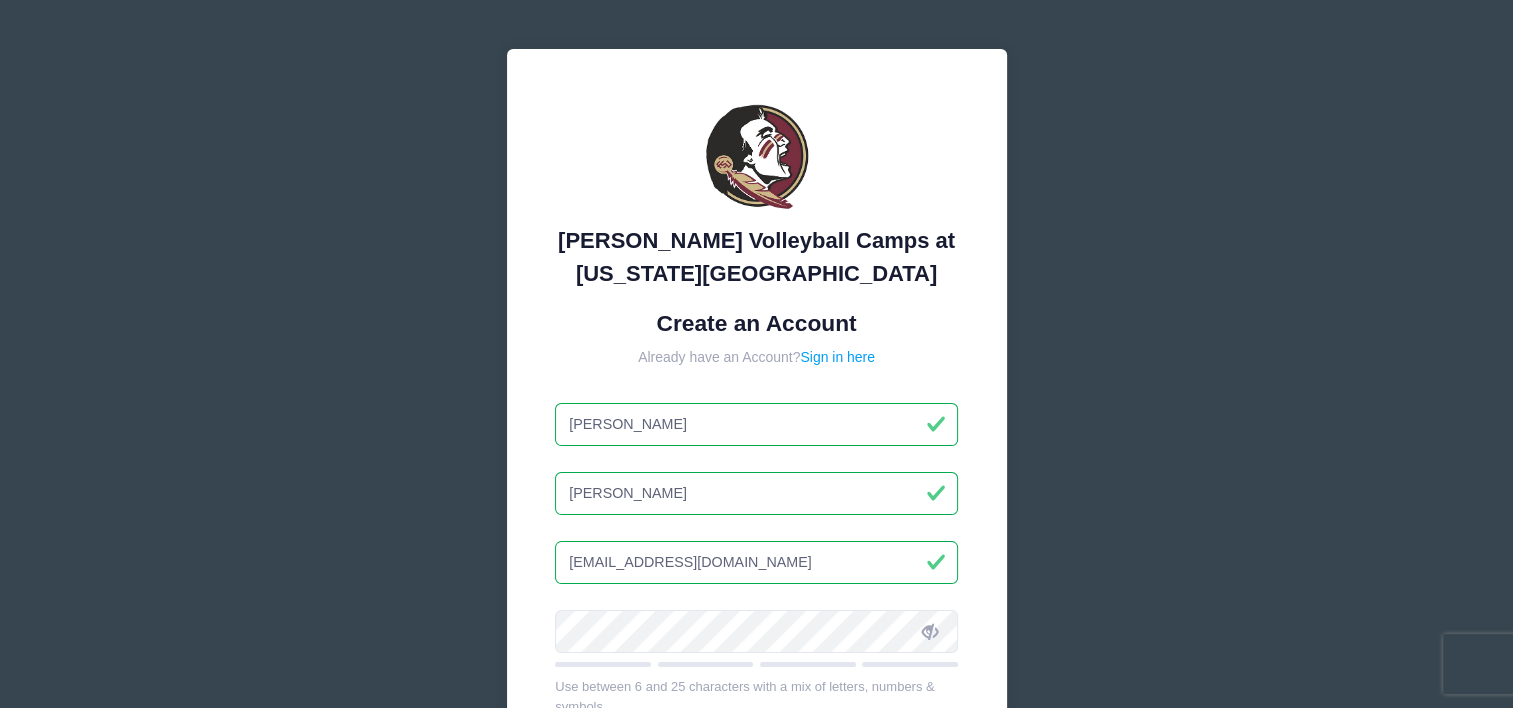 drag, startPoint x: 765, startPoint y: 560, endPoint x: 454, endPoint y: 596, distance: 313.07666 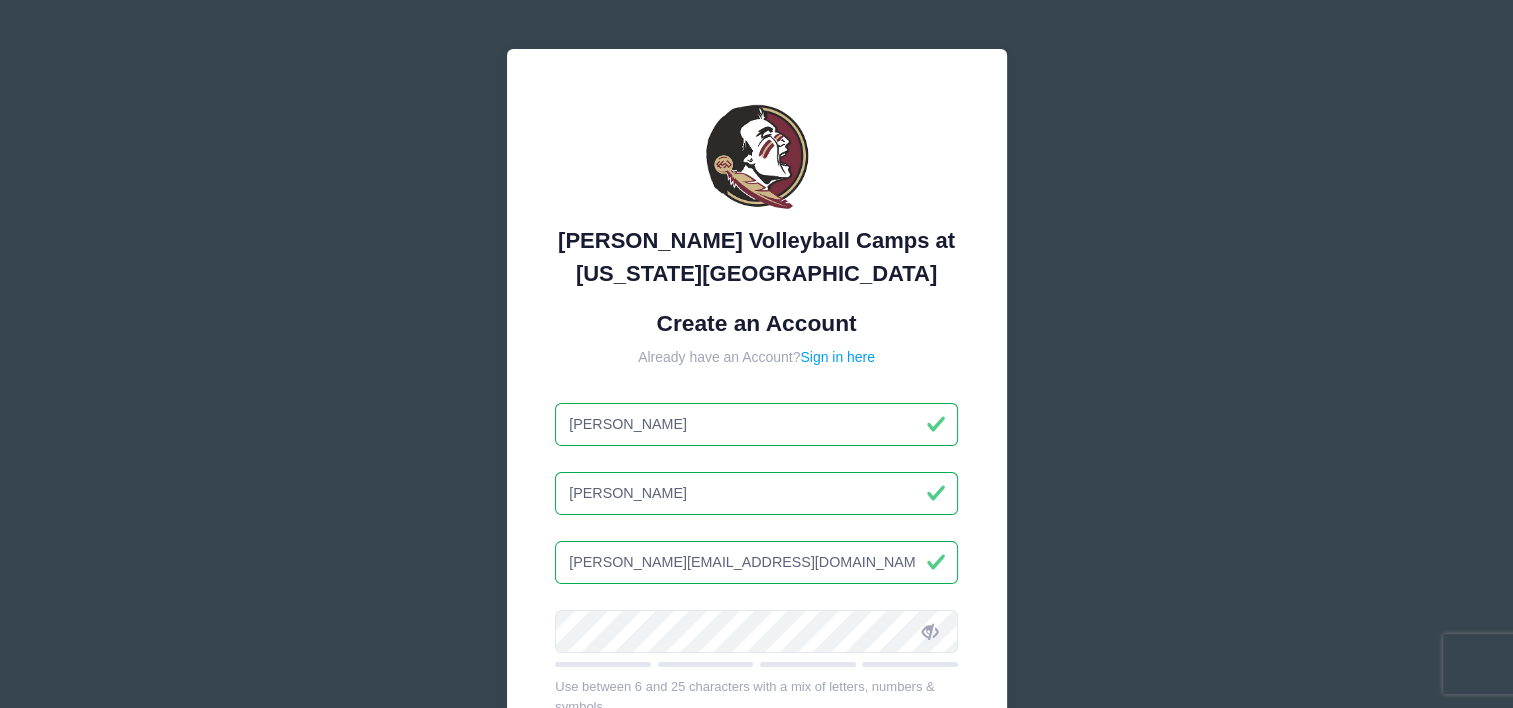 type on "kosch.pools@gmail.com" 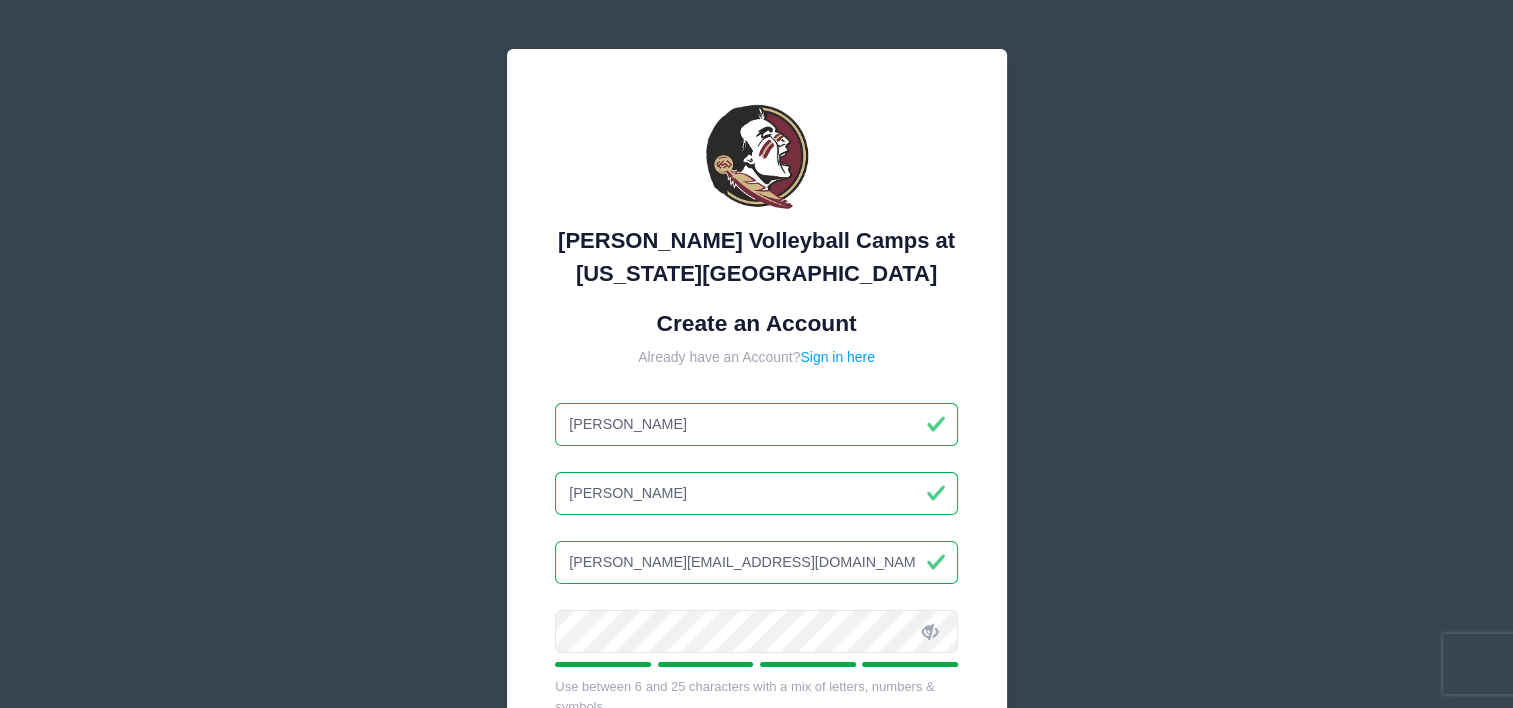 click at bounding box center (930, 632) 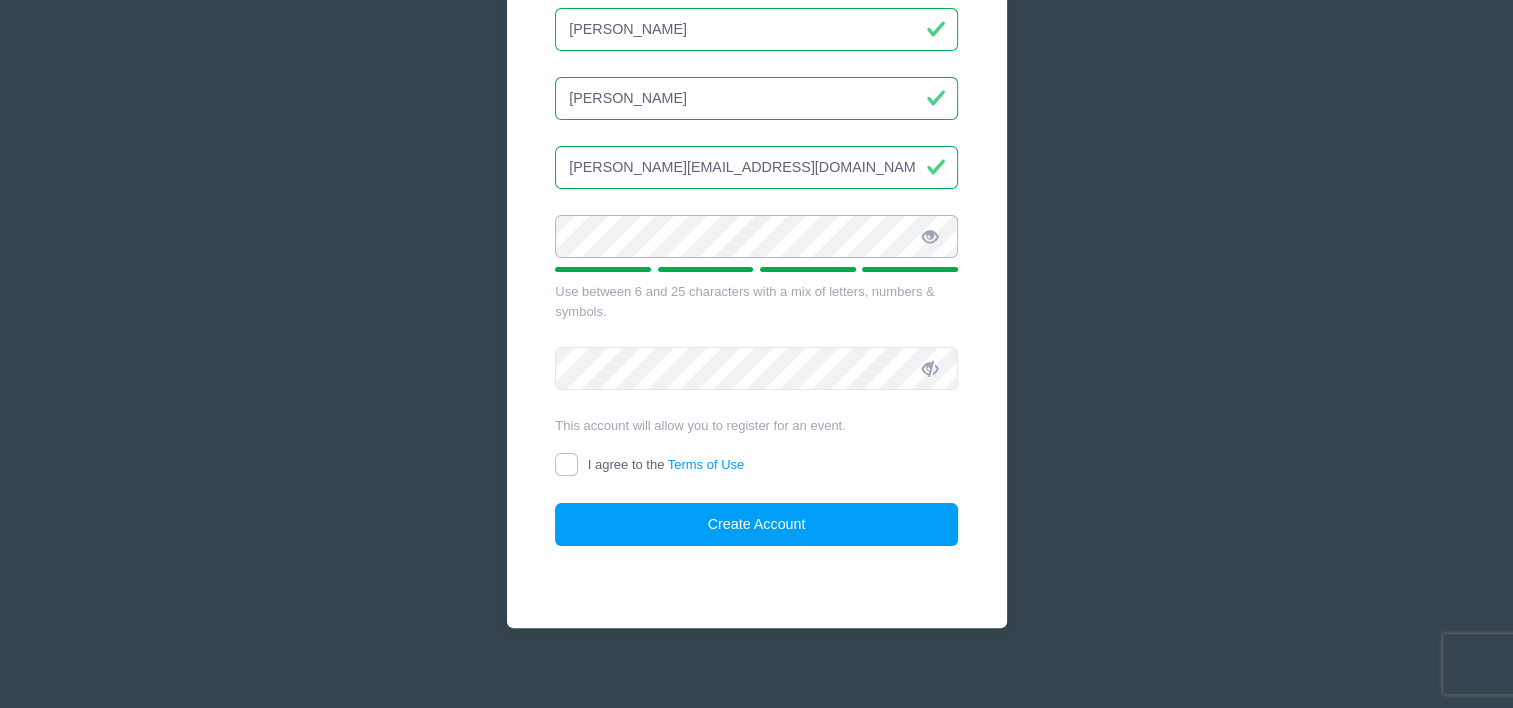 scroll, scrollTop: 396, scrollLeft: 0, axis: vertical 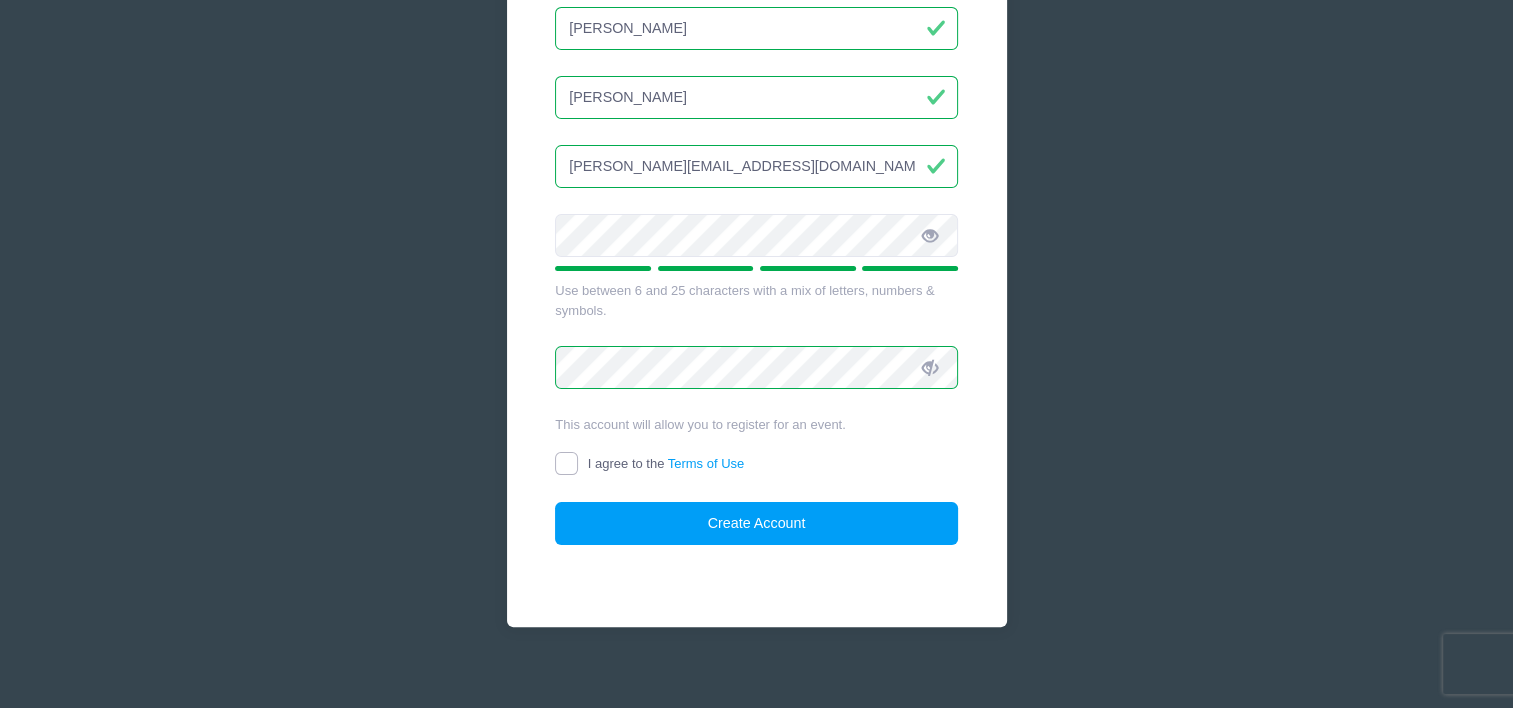 click on "I agree to the
Terms of Use" at bounding box center (566, 463) 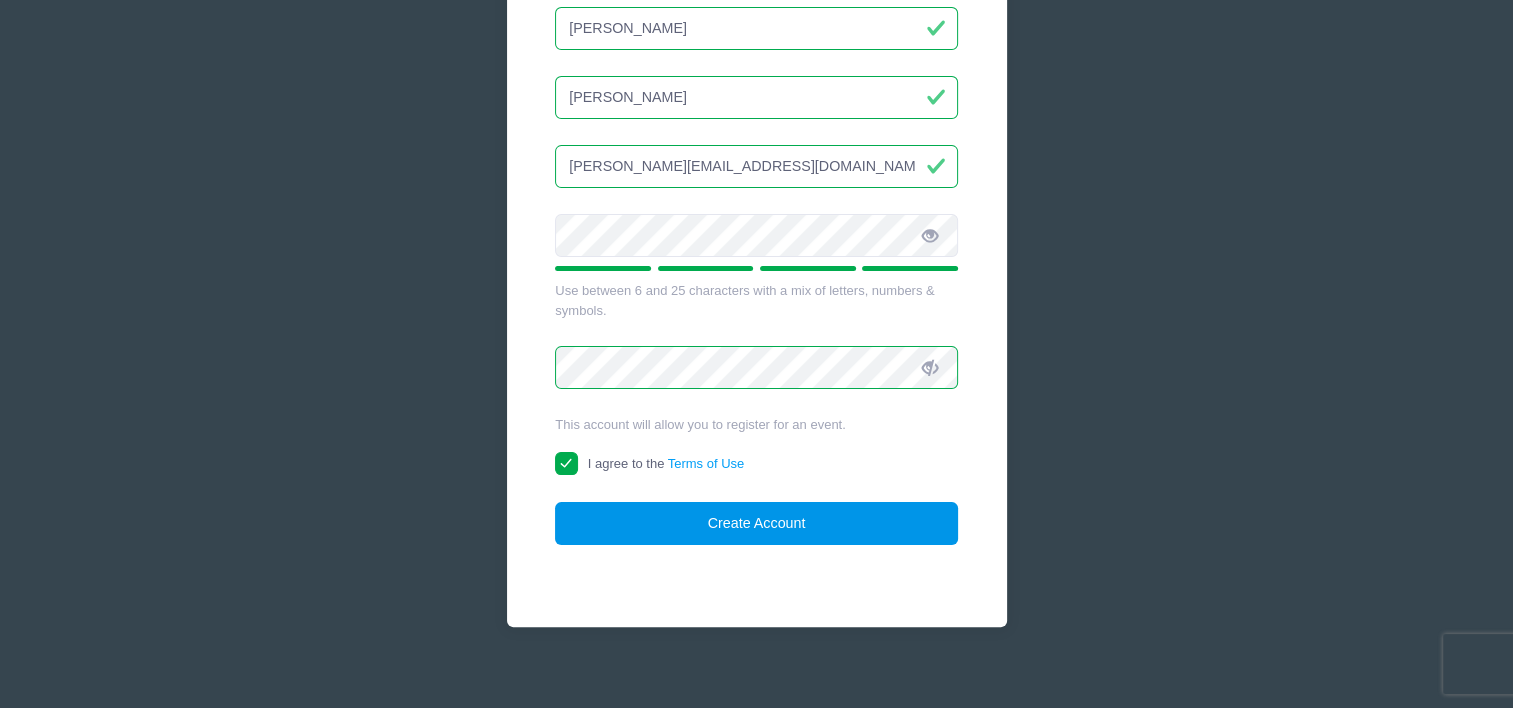 click on "Create Account" at bounding box center [756, 523] 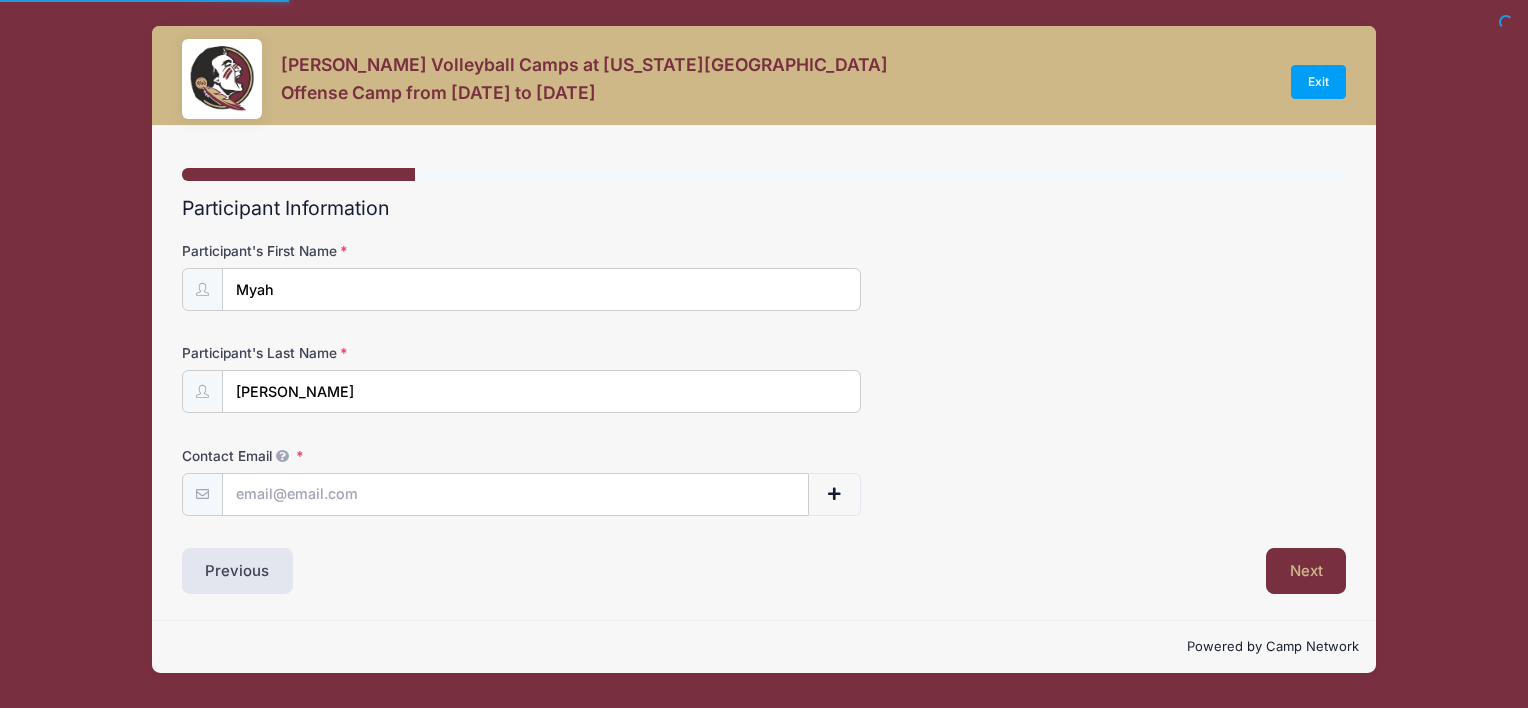 scroll, scrollTop: 0, scrollLeft: 0, axis: both 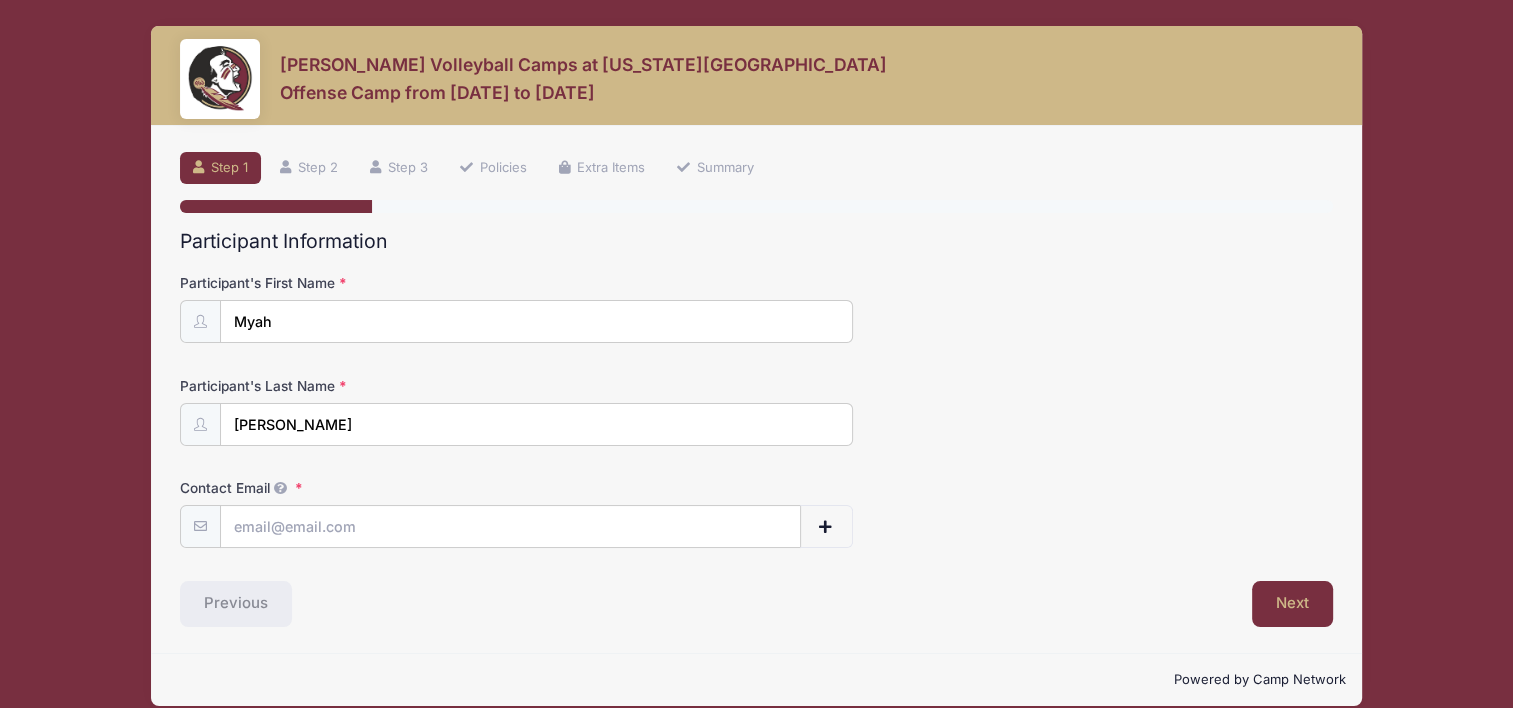 click on "Previous" at bounding box center [464, 604] 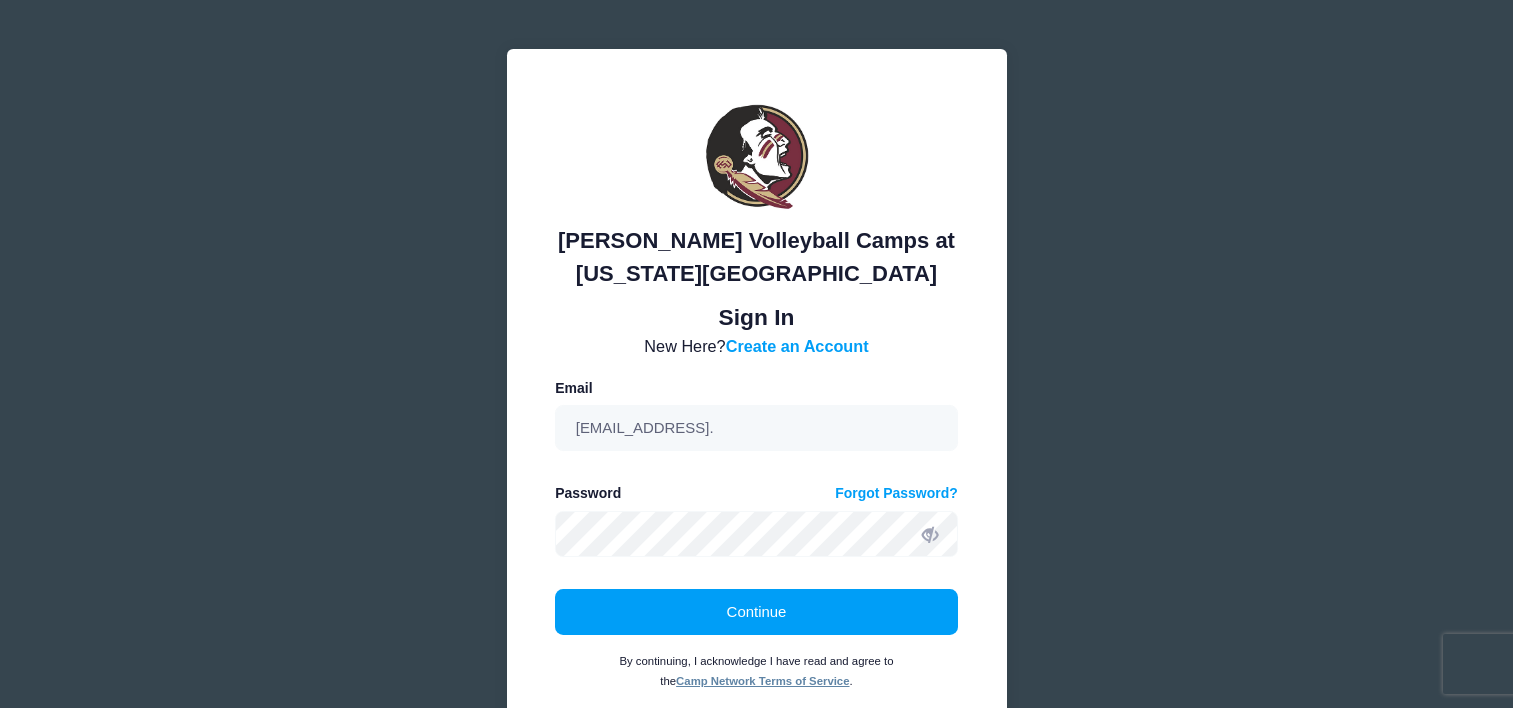 scroll, scrollTop: 0, scrollLeft: 0, axis: both 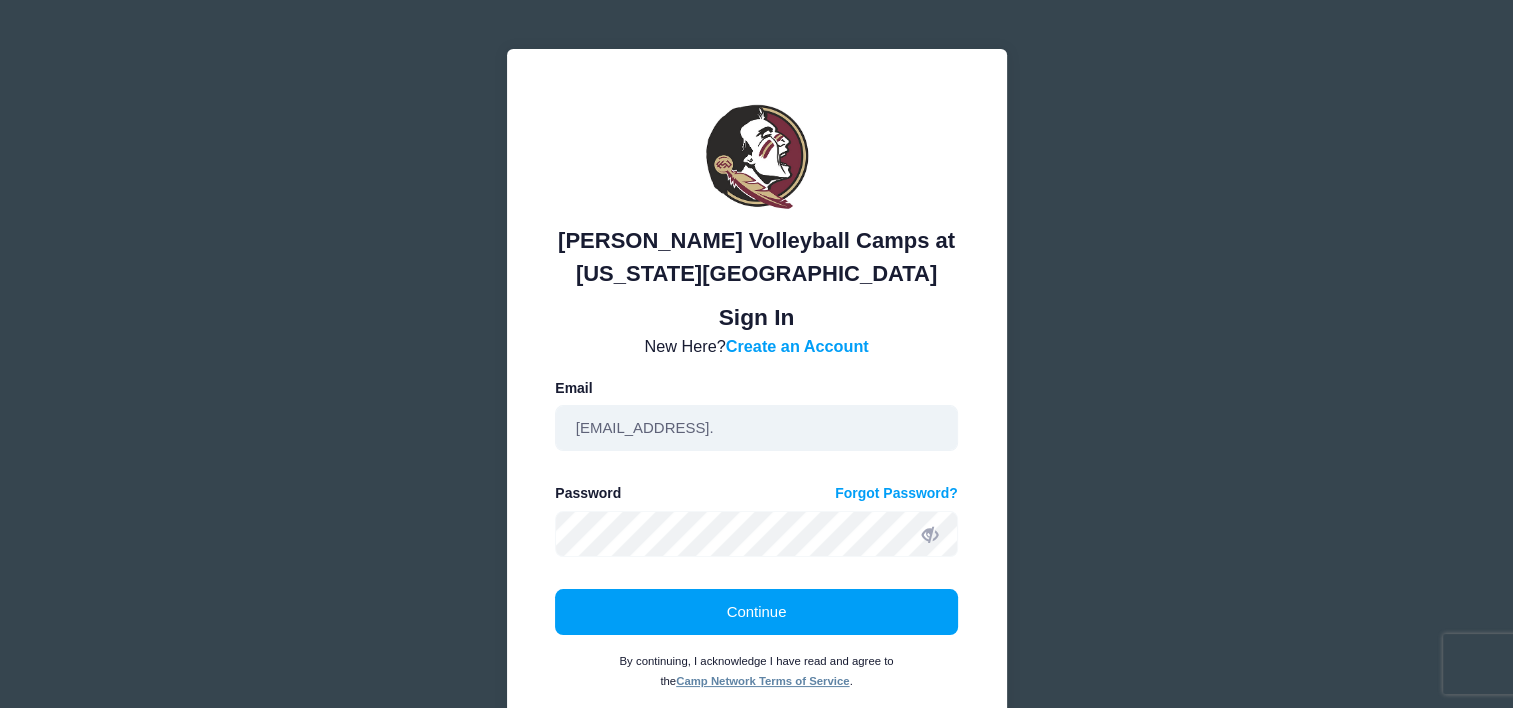 drag, startPoint x: 771, startPoint y: 432, endPoint x: 158, endPoint y: 356, distance: 617.6933 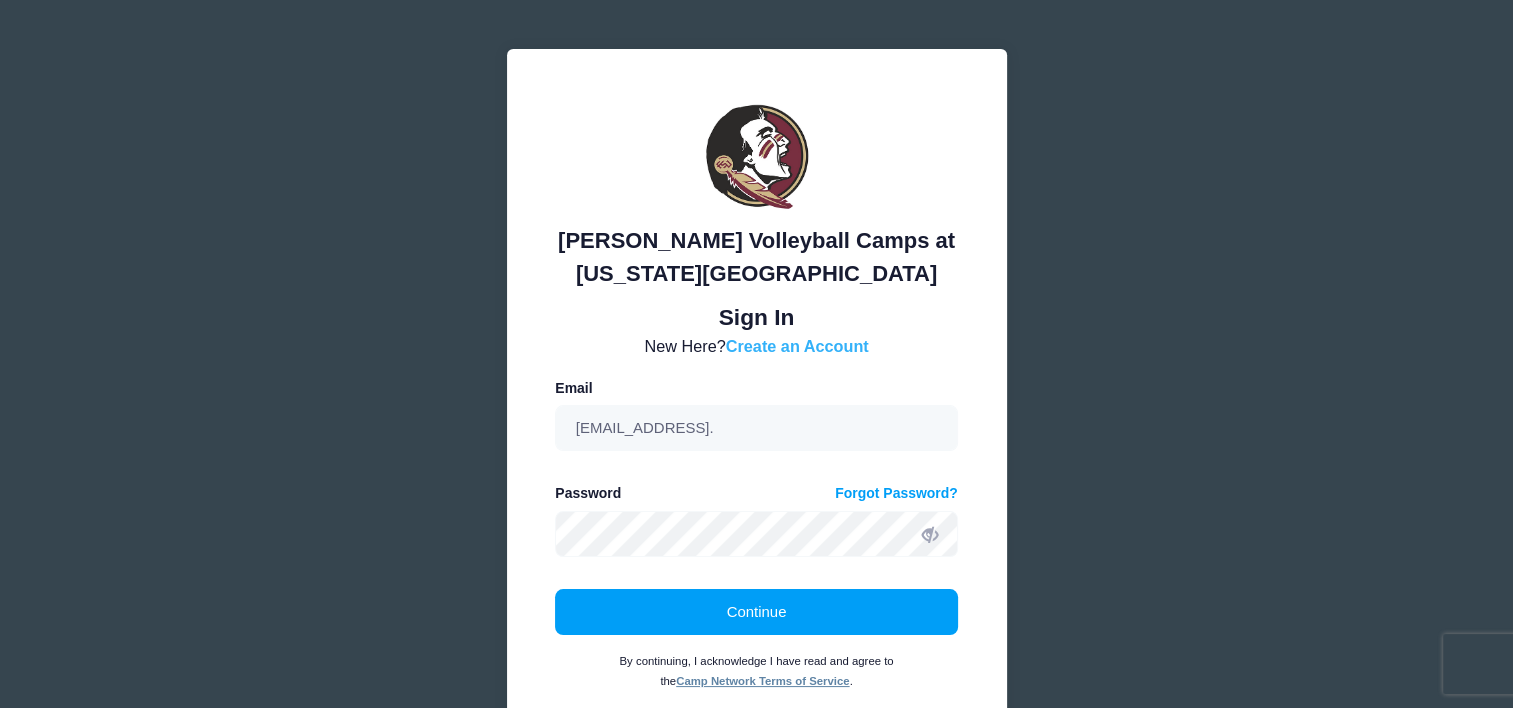 click on "Create an Account" at bounding box center [797, 346] 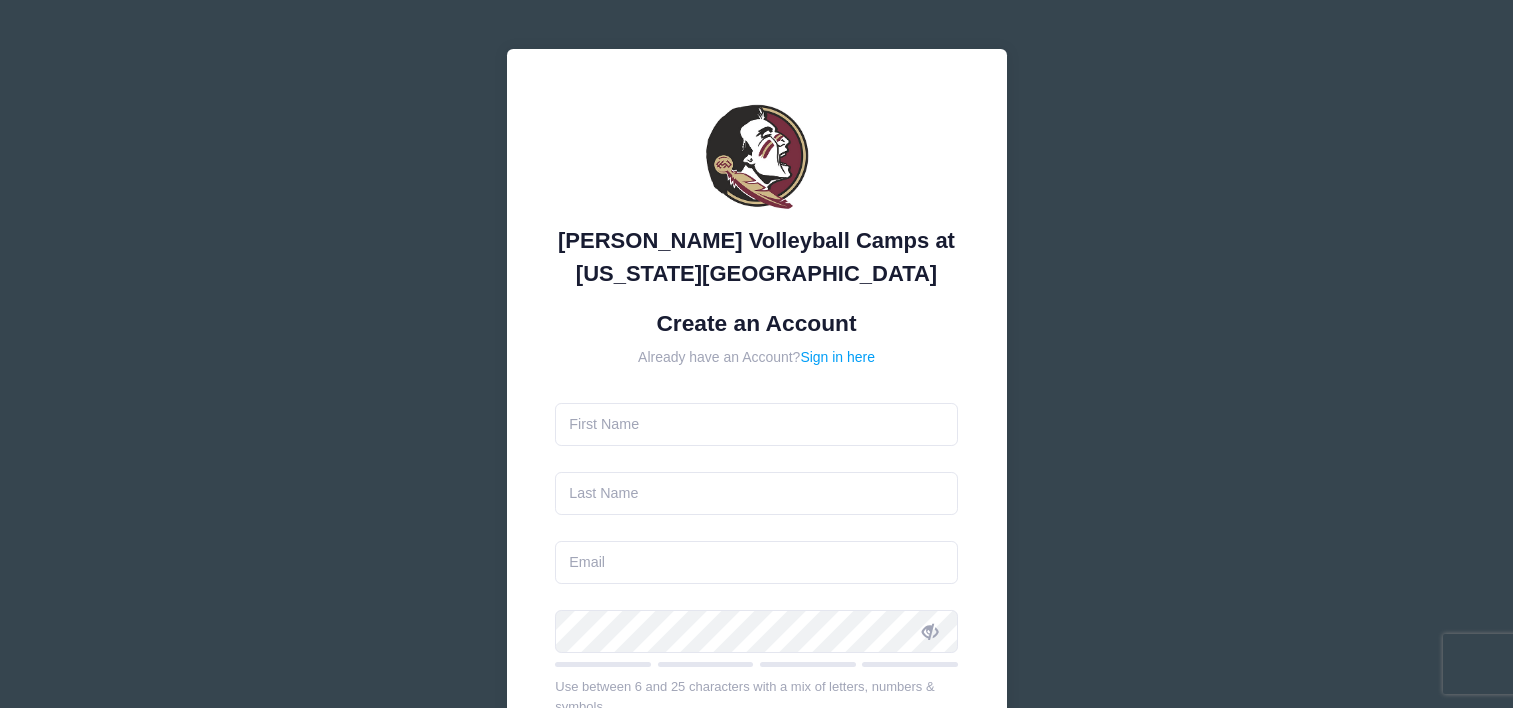 scroll, scrollTop: 0, scrollLeft: 0, axis: both 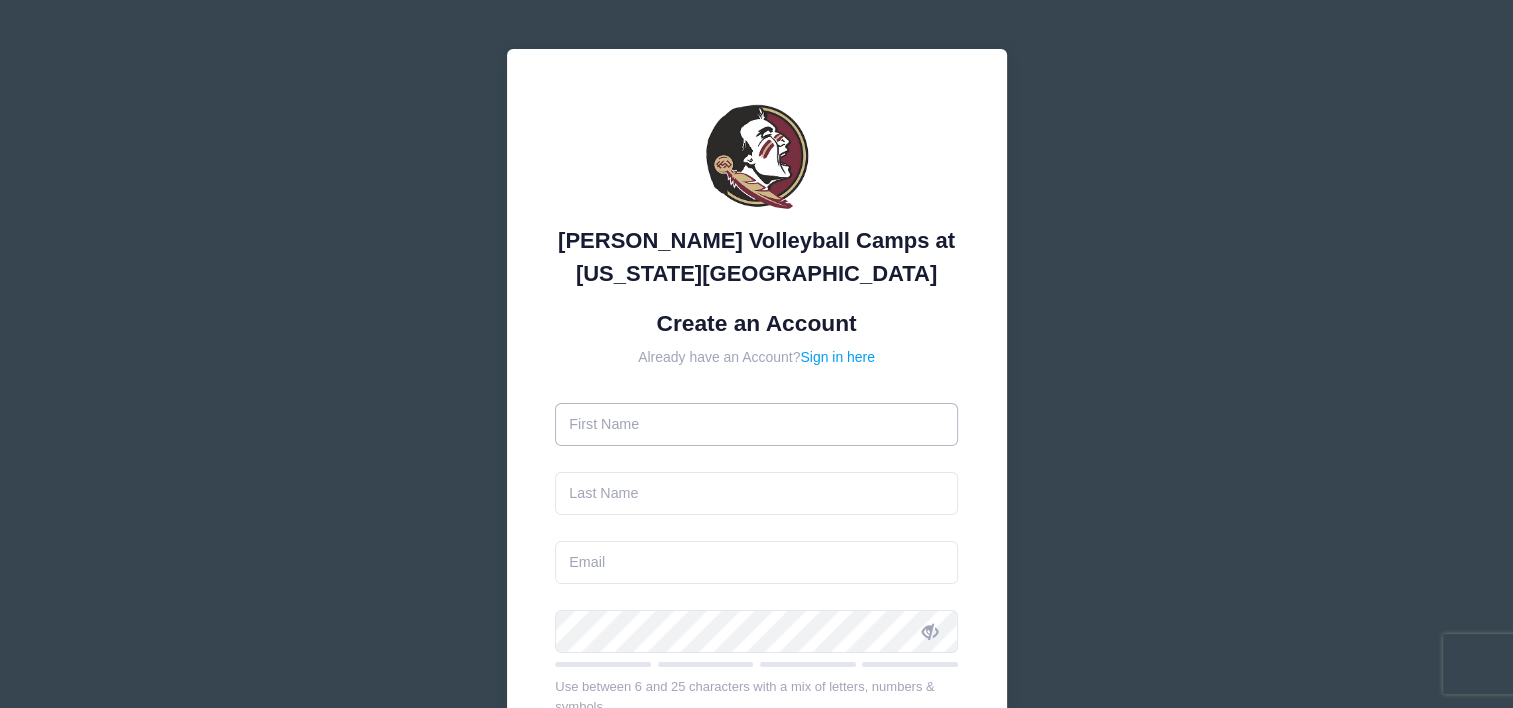 click at bounding box center [756, 424] 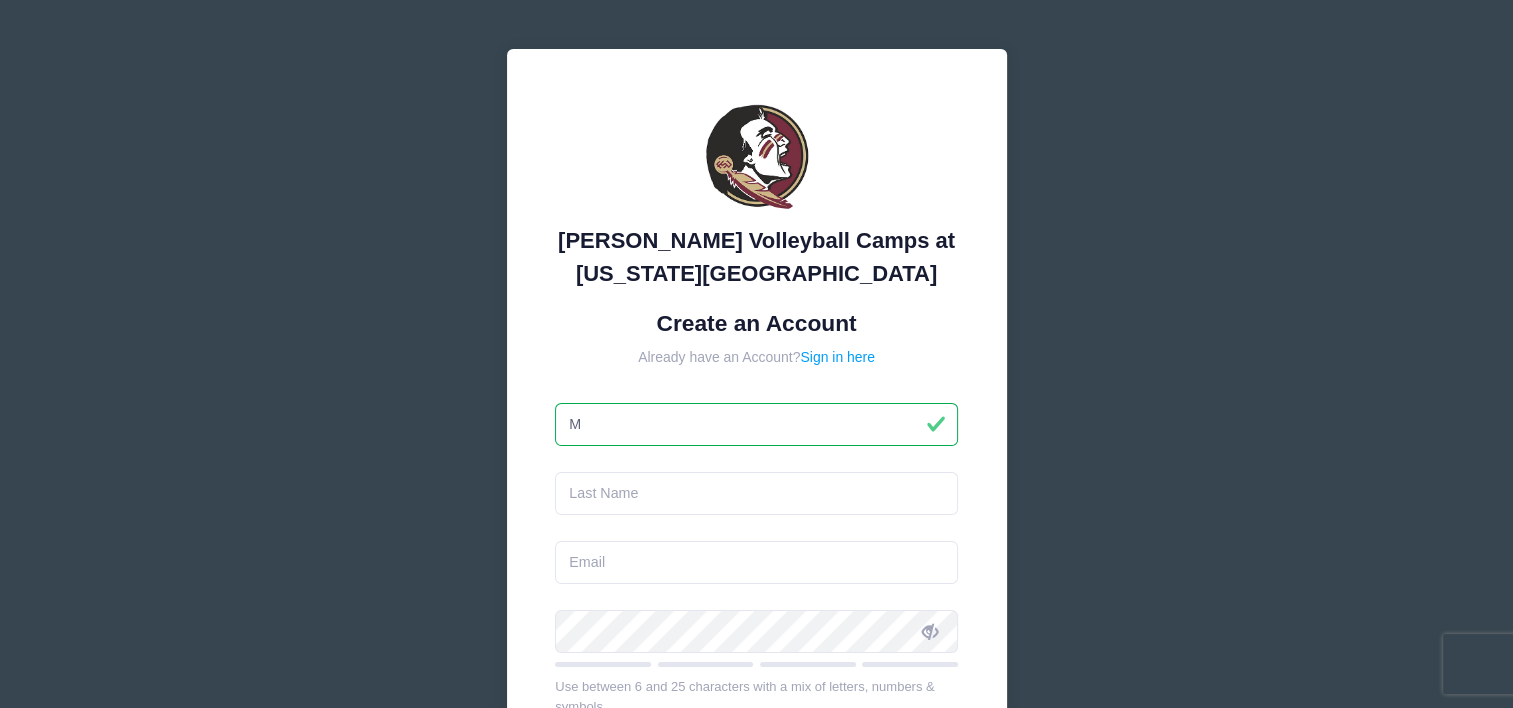 type on "Myah" 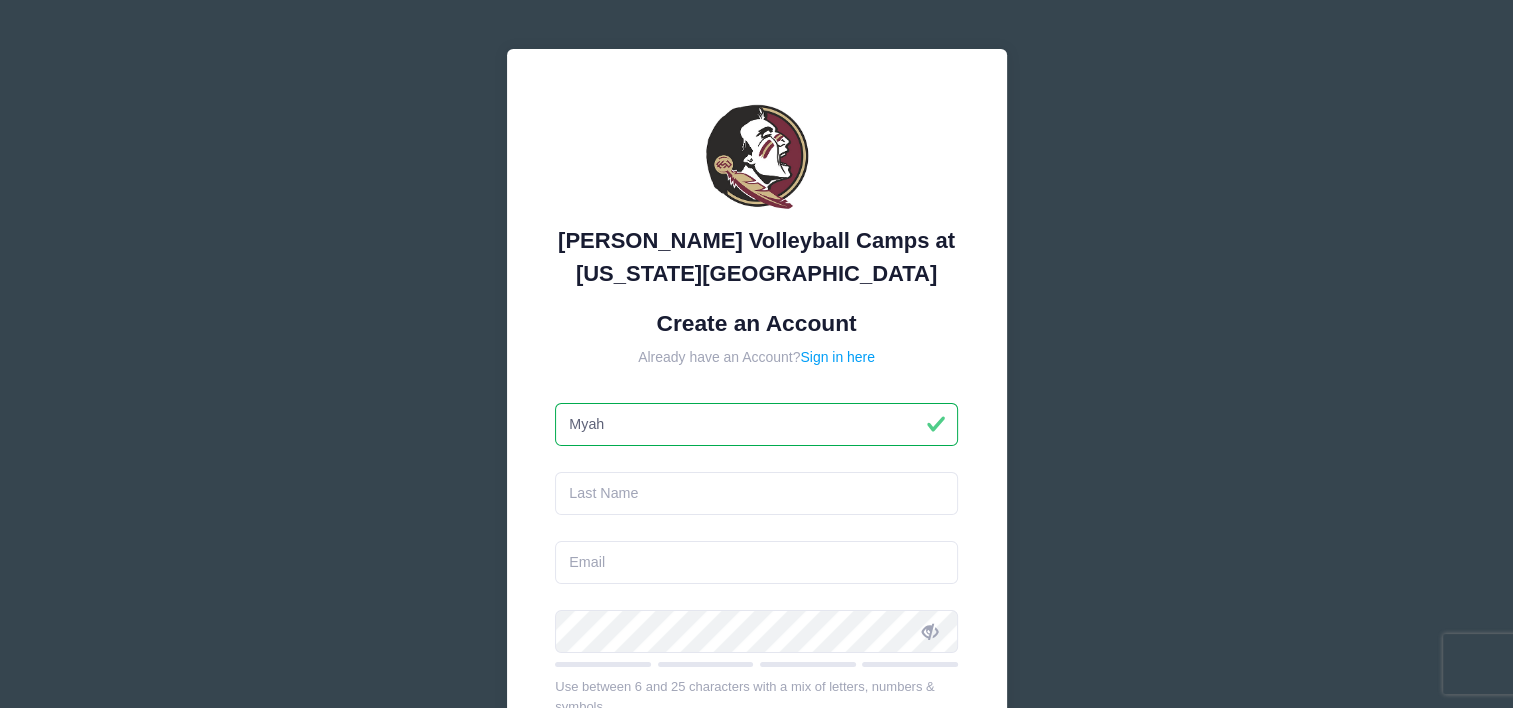 type on "Koschatzky" 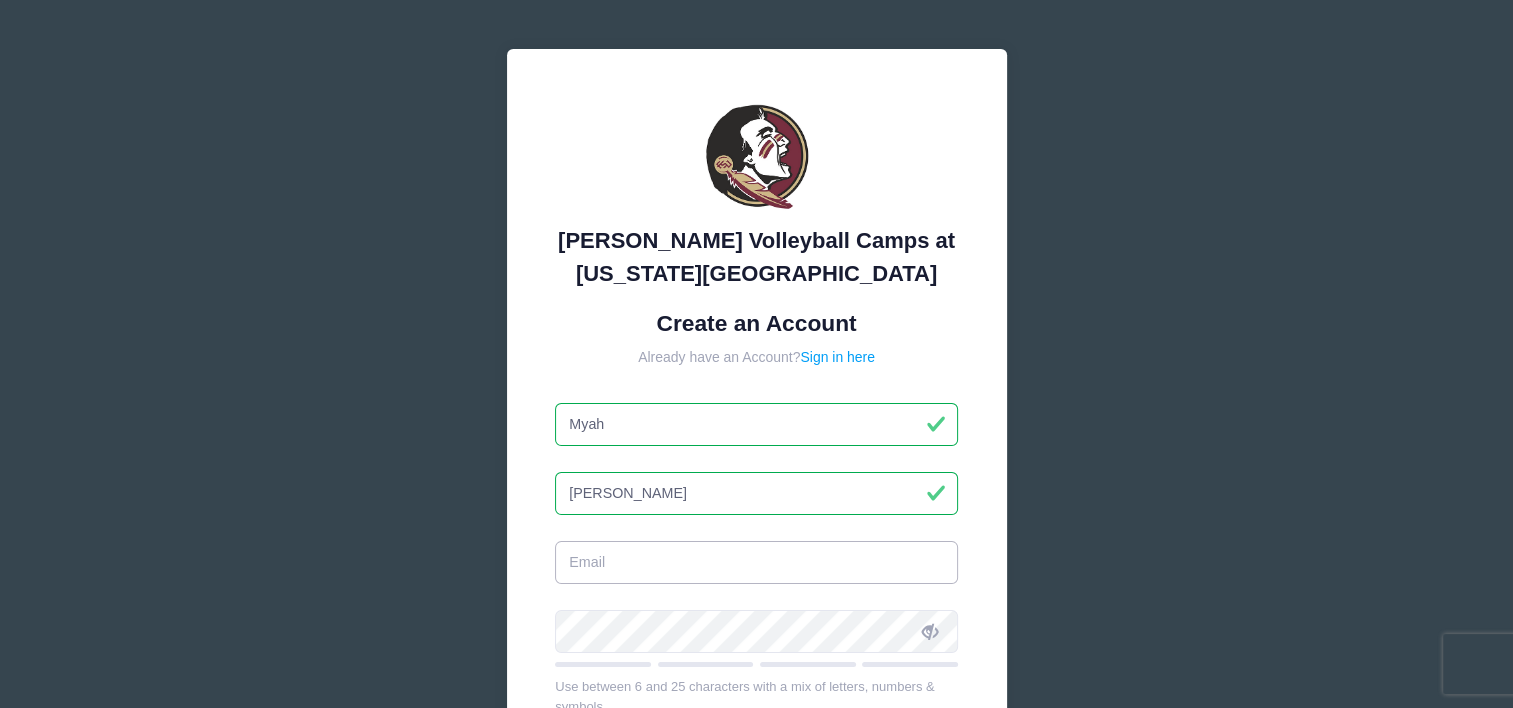click at bounding box center [756, 562] 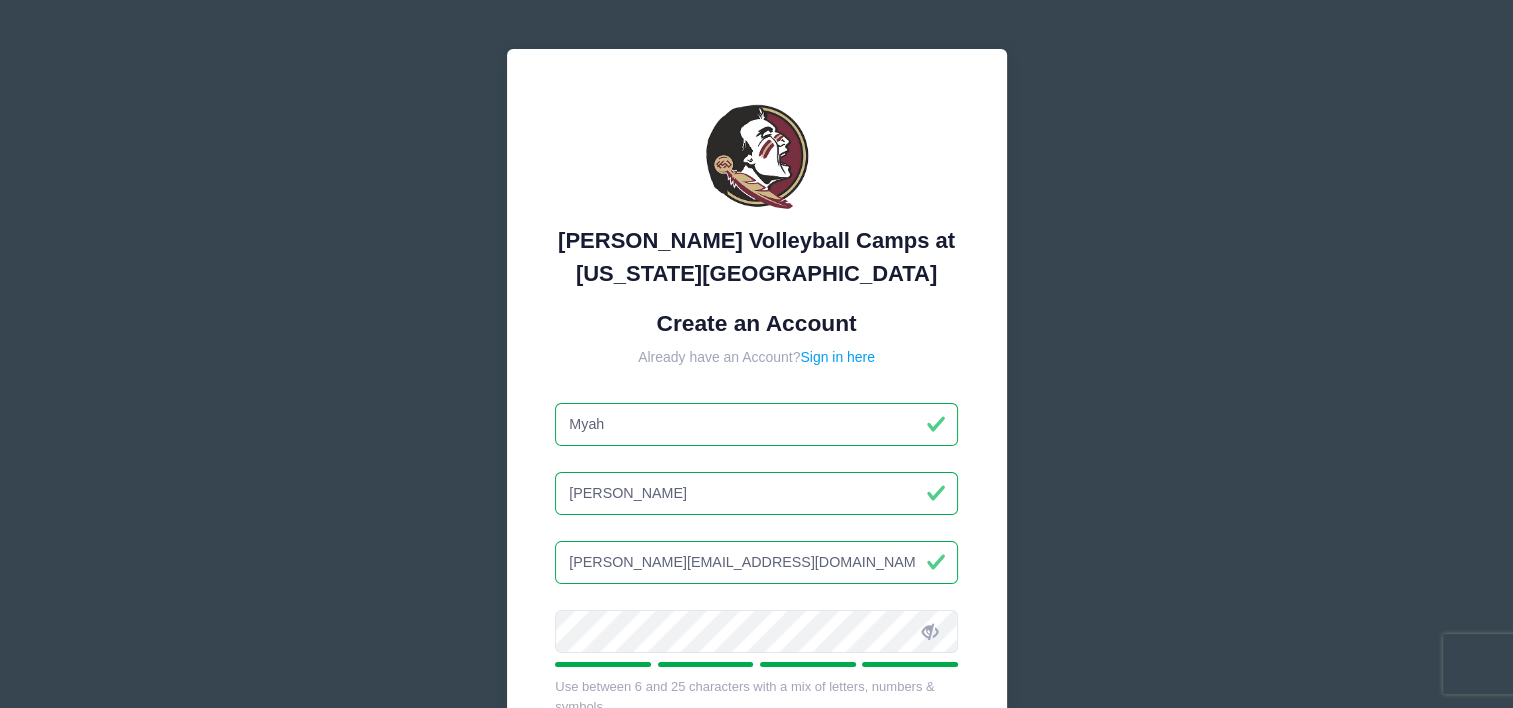 click at bounding box center [930, 632] 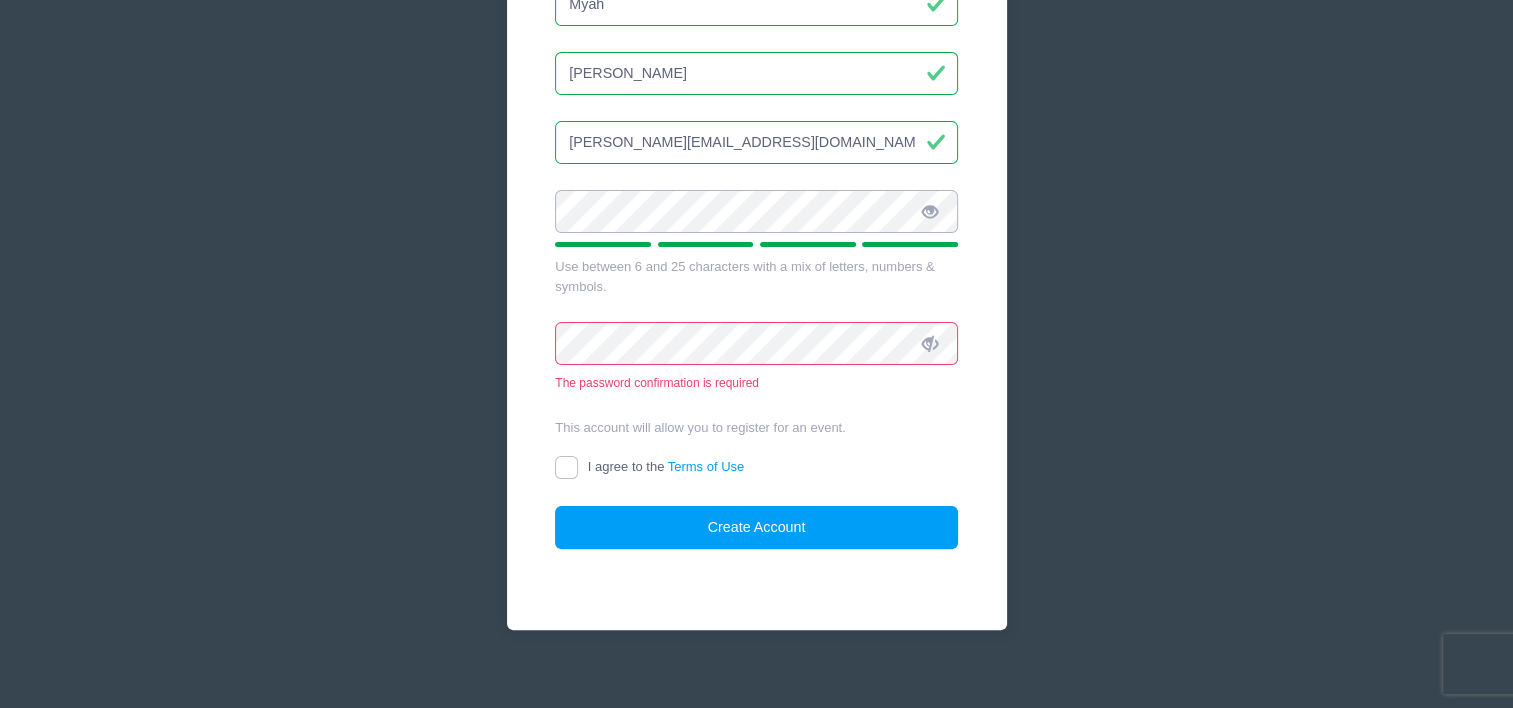scroll, scrollTop: 438, scrollLeft: 0, axis: vertical 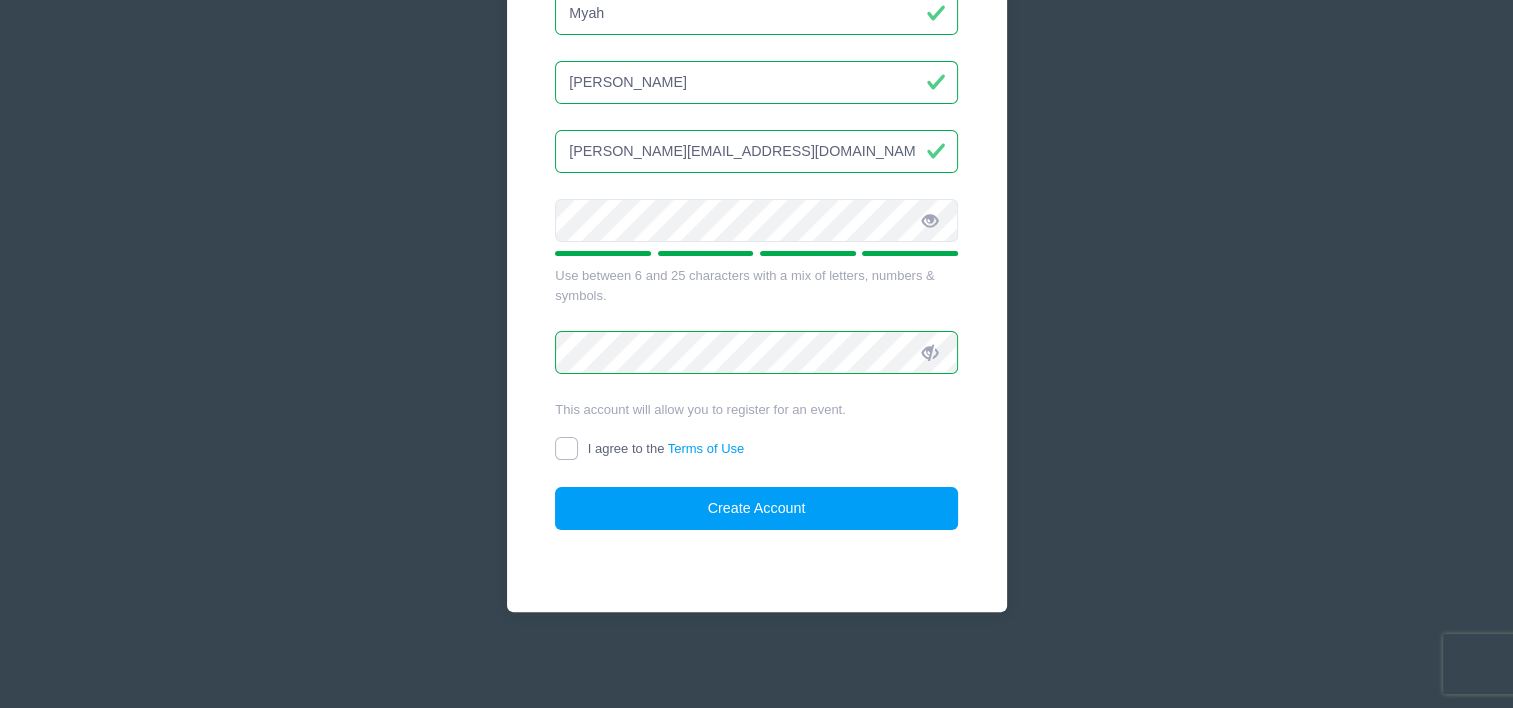 click on "I agree to the
Terms of Use" at bounding box center (566, 448) 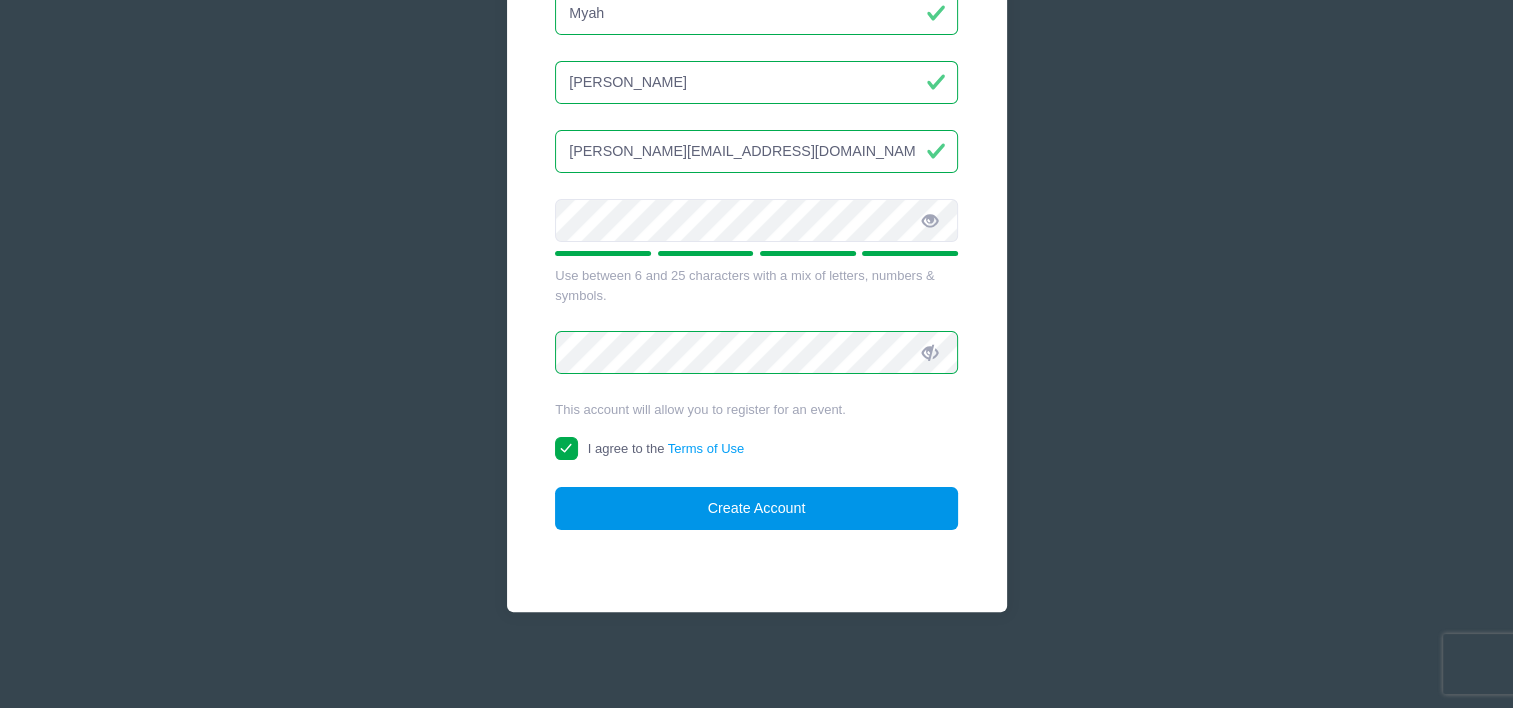 click on "Create Account" at bounding box center [756, 508] 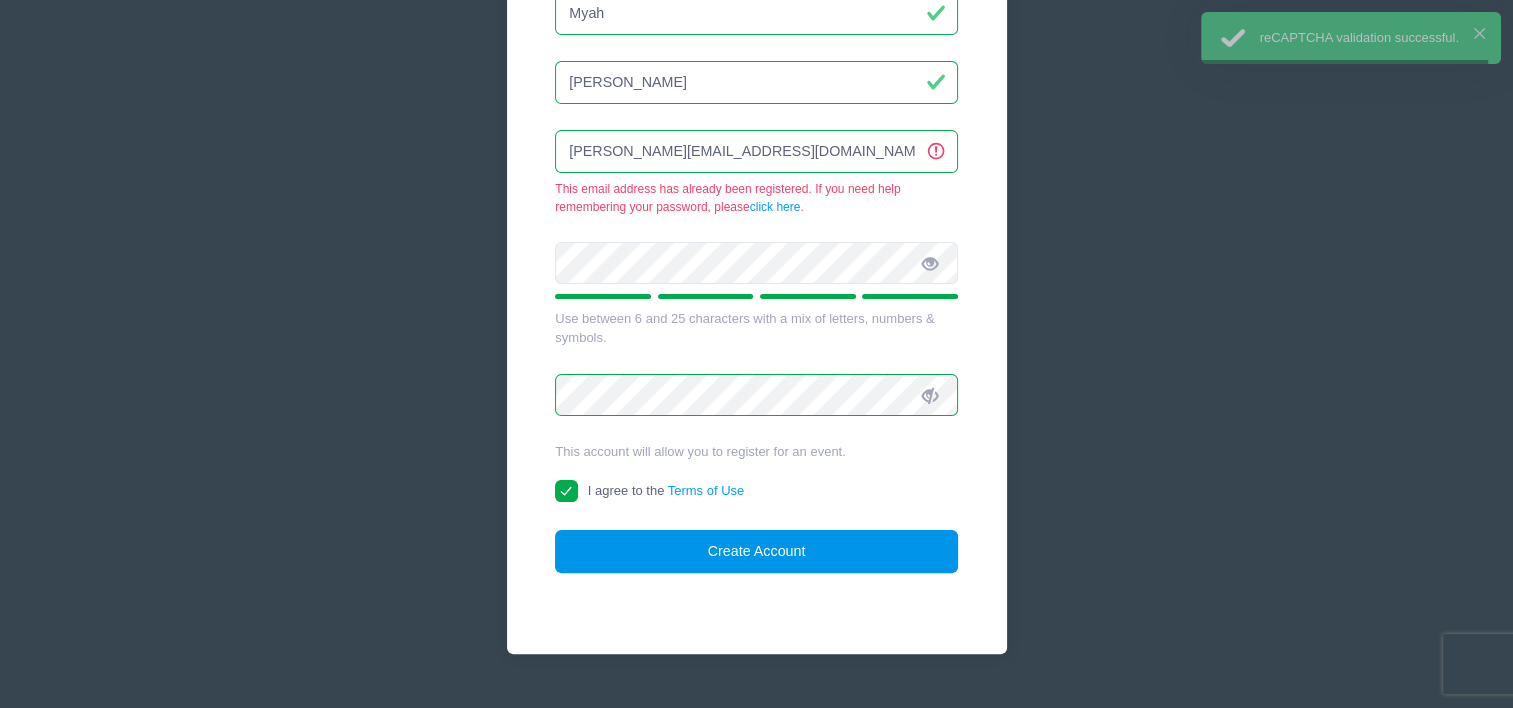 scroll, scrollTop: 410, scrollLeft: 0, axis: vertical 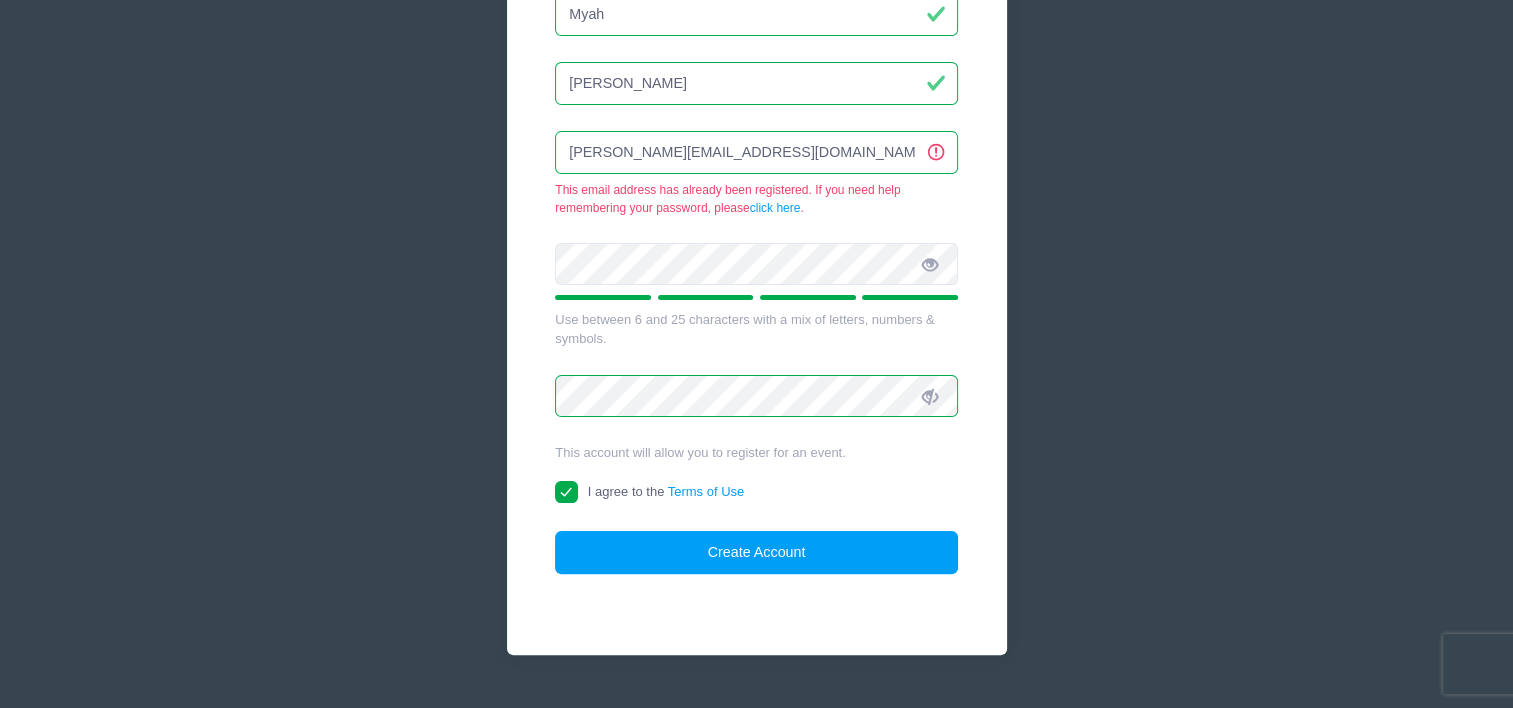 drag, startPoint x: 726, startPoint y: 145, endPoint x: 506, endPoint y: 125, distance: 220.90723 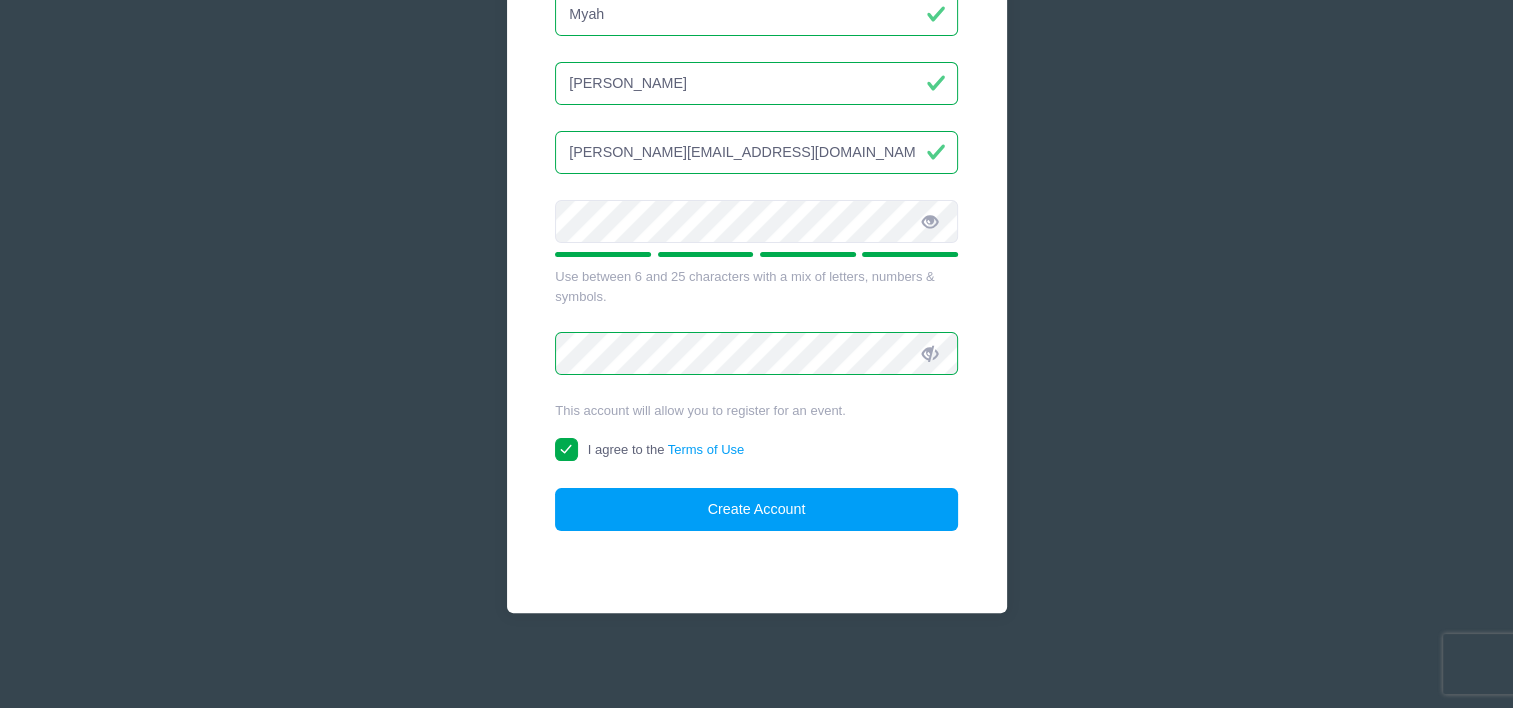 drag, startPoint x: 747, startPoint y: 156, endPoint x: 524, endPoint y: 125, distance: 225.1444 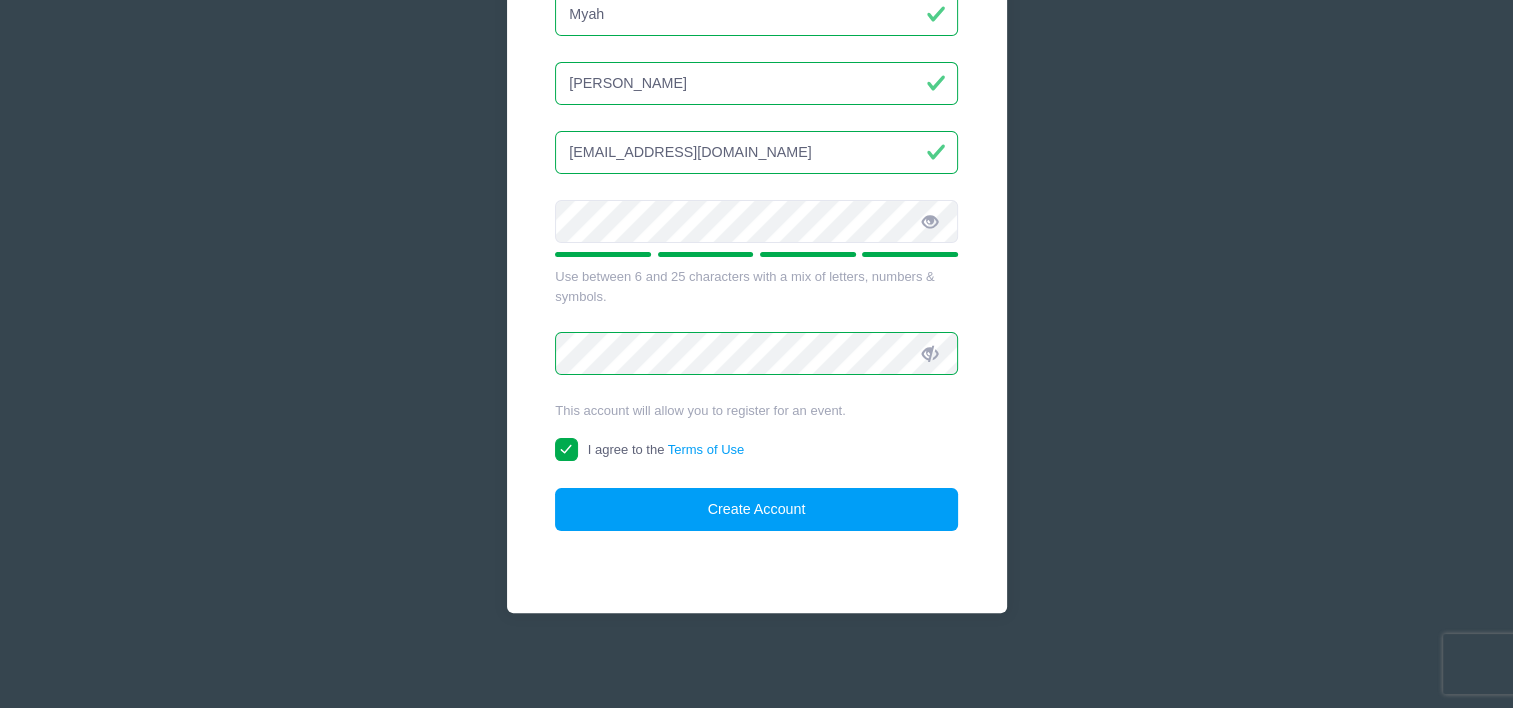click on "koschatzkyr7@gmail.com" at bounding box center (756, 152) 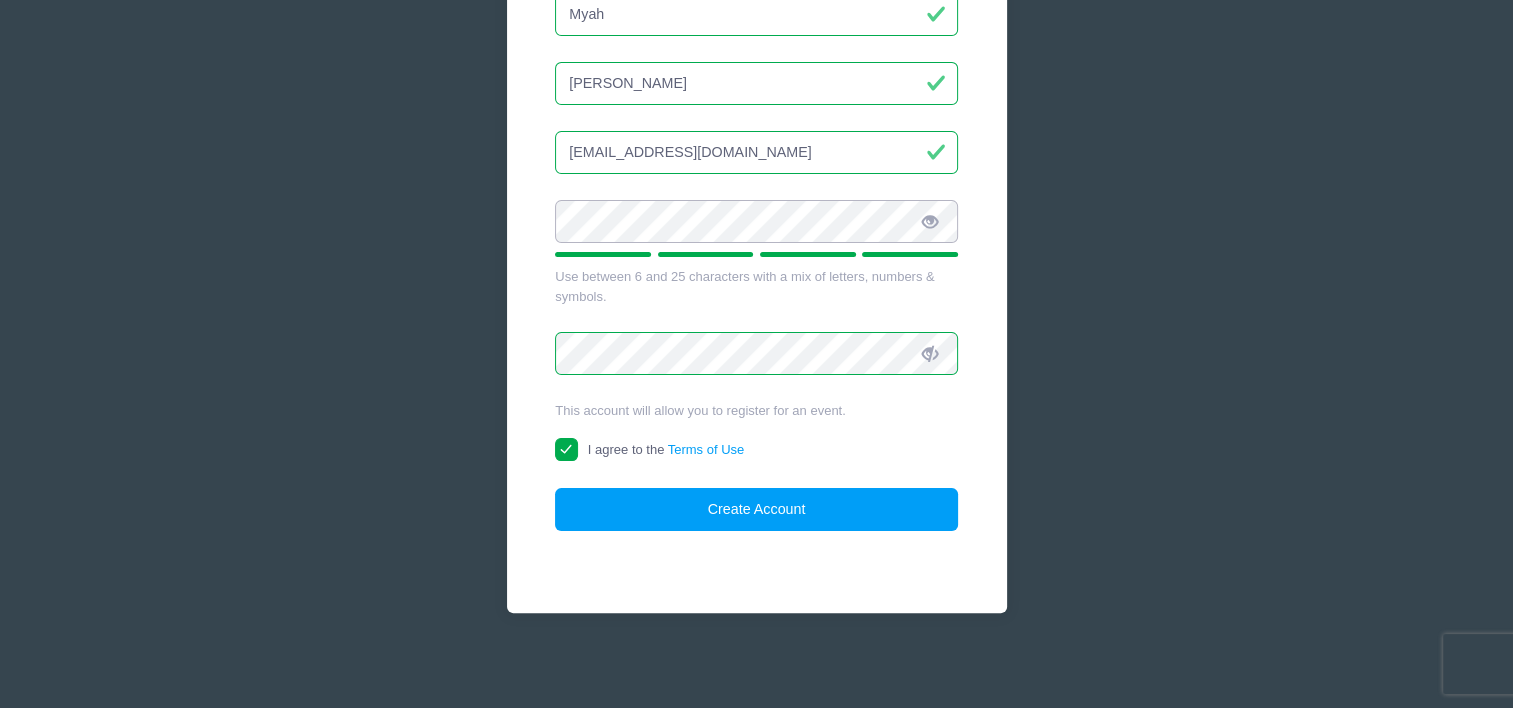 click on "Chris Poole Volleyball Camps at Florida State
Create an Account
Already have an Account?
Sign in here
Myah" at bounding box center (756, 150) 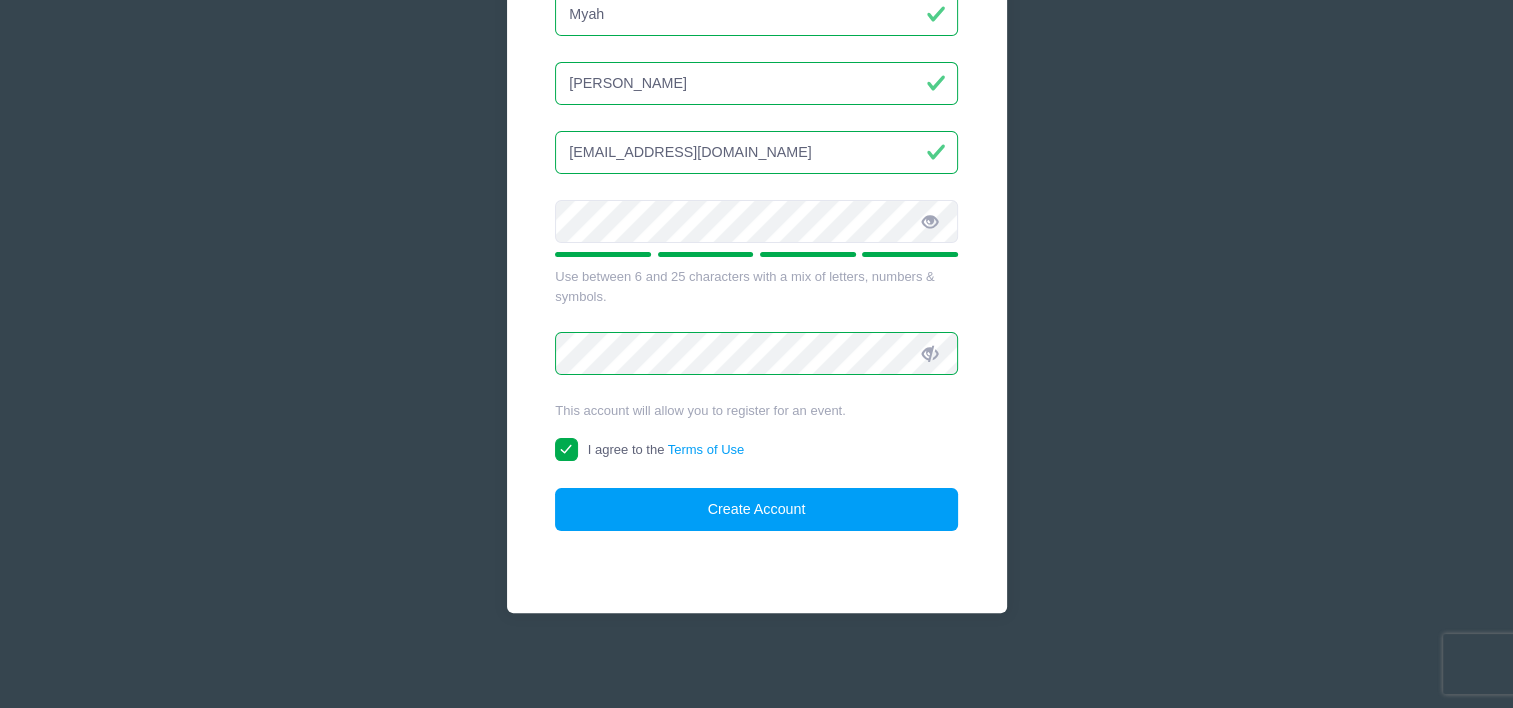click on "Chris Poole Volleyball Camps at Florida State
Create an Account
Already have an Account?
Sign in here
Myah" at bounding box center (756, 150) 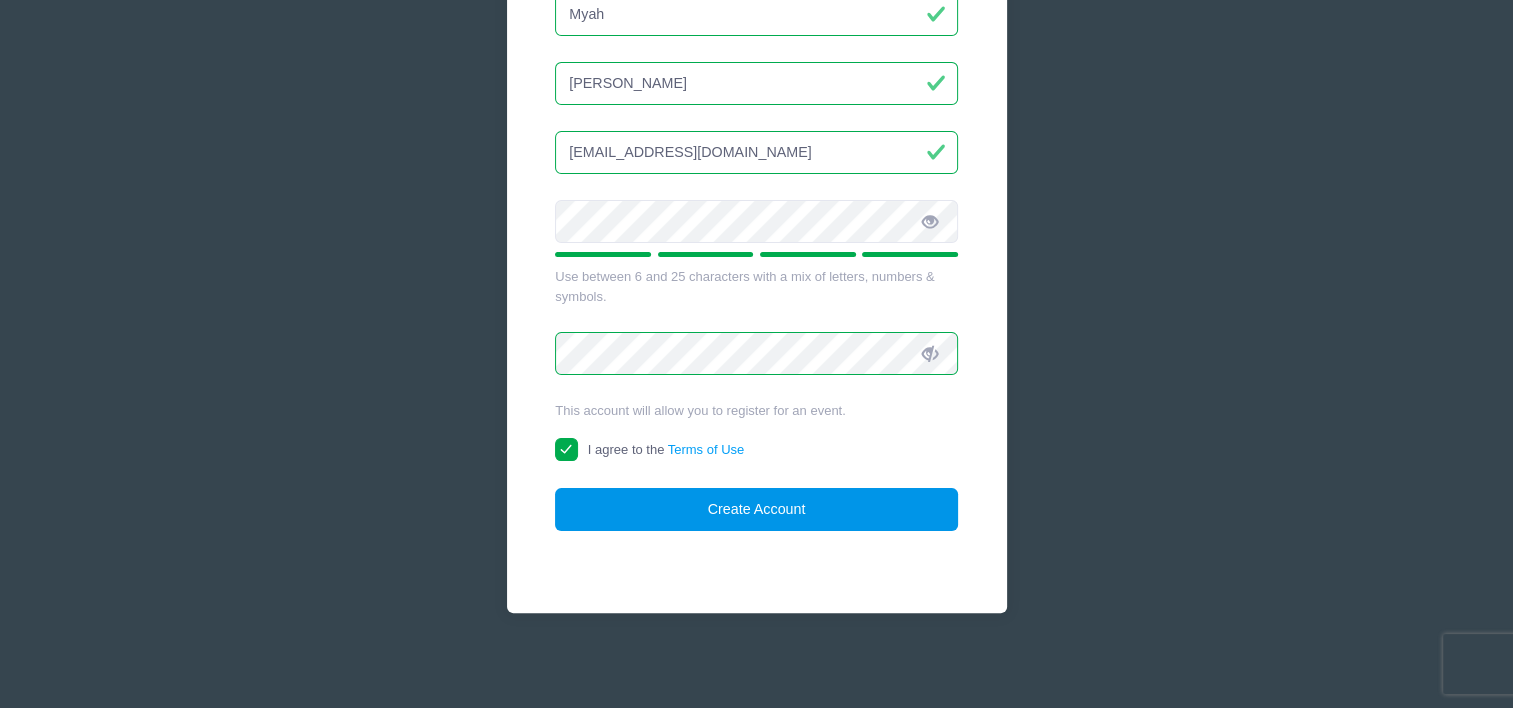 click on "Create Account" at bounding box center (756, 509) 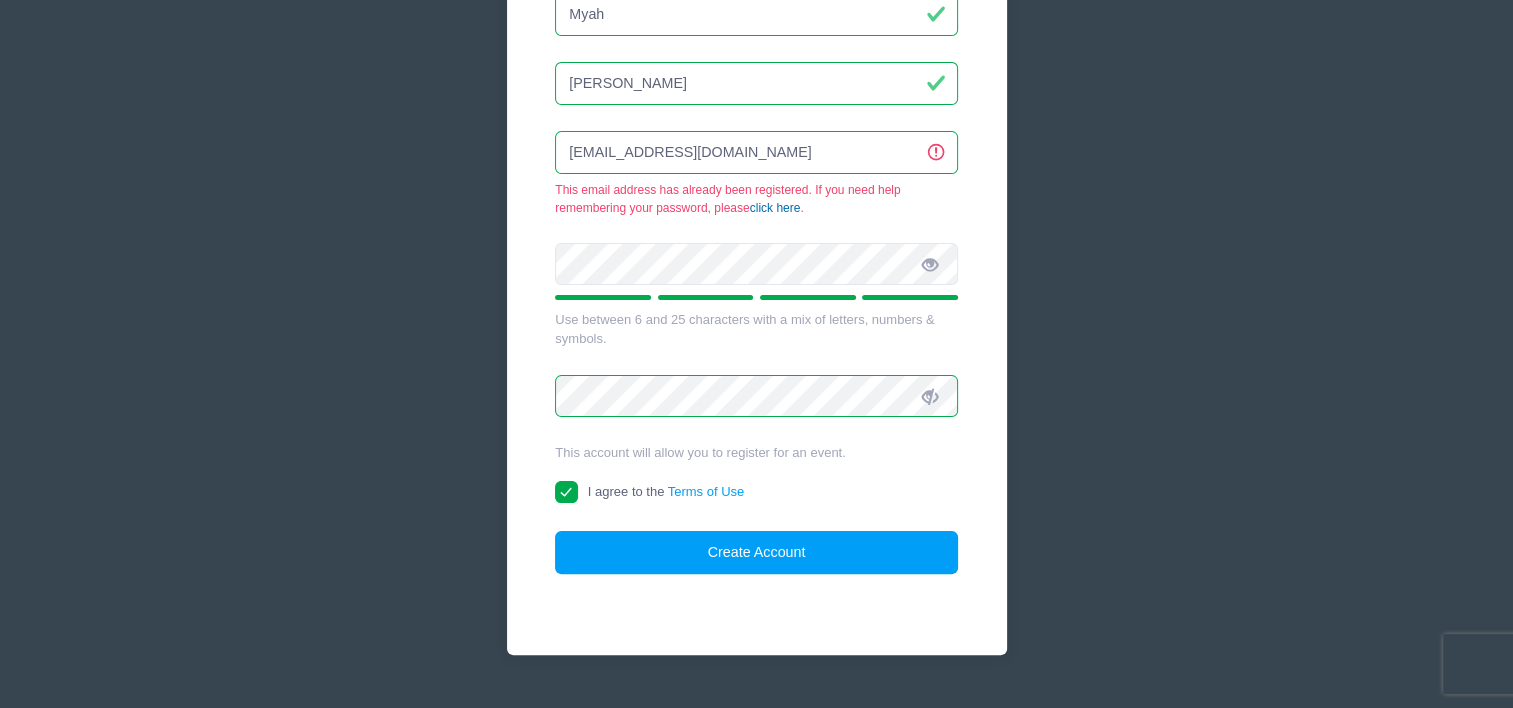click on "click here" at bounding box center [775, 208] 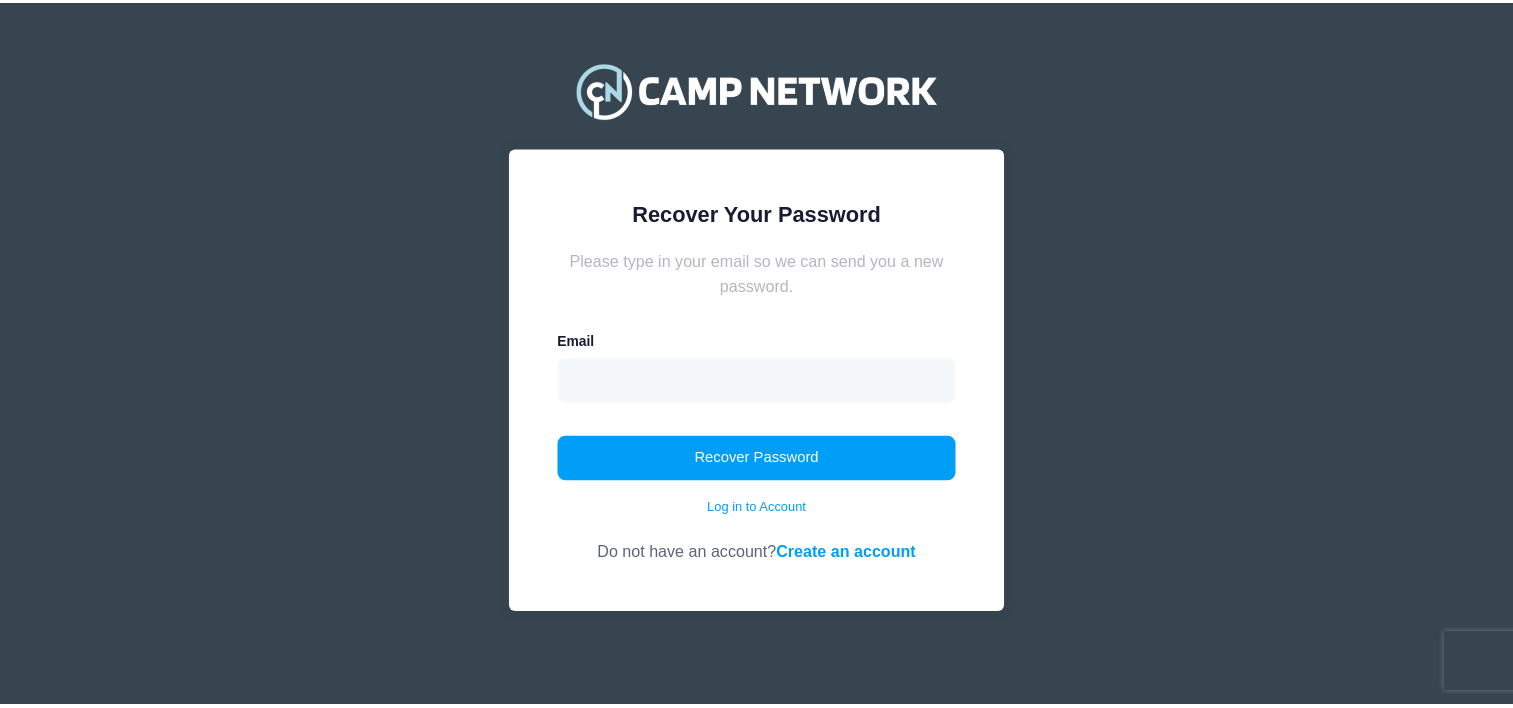 scroll, scrollTop: 0, scrollLeft: 0, axis: both 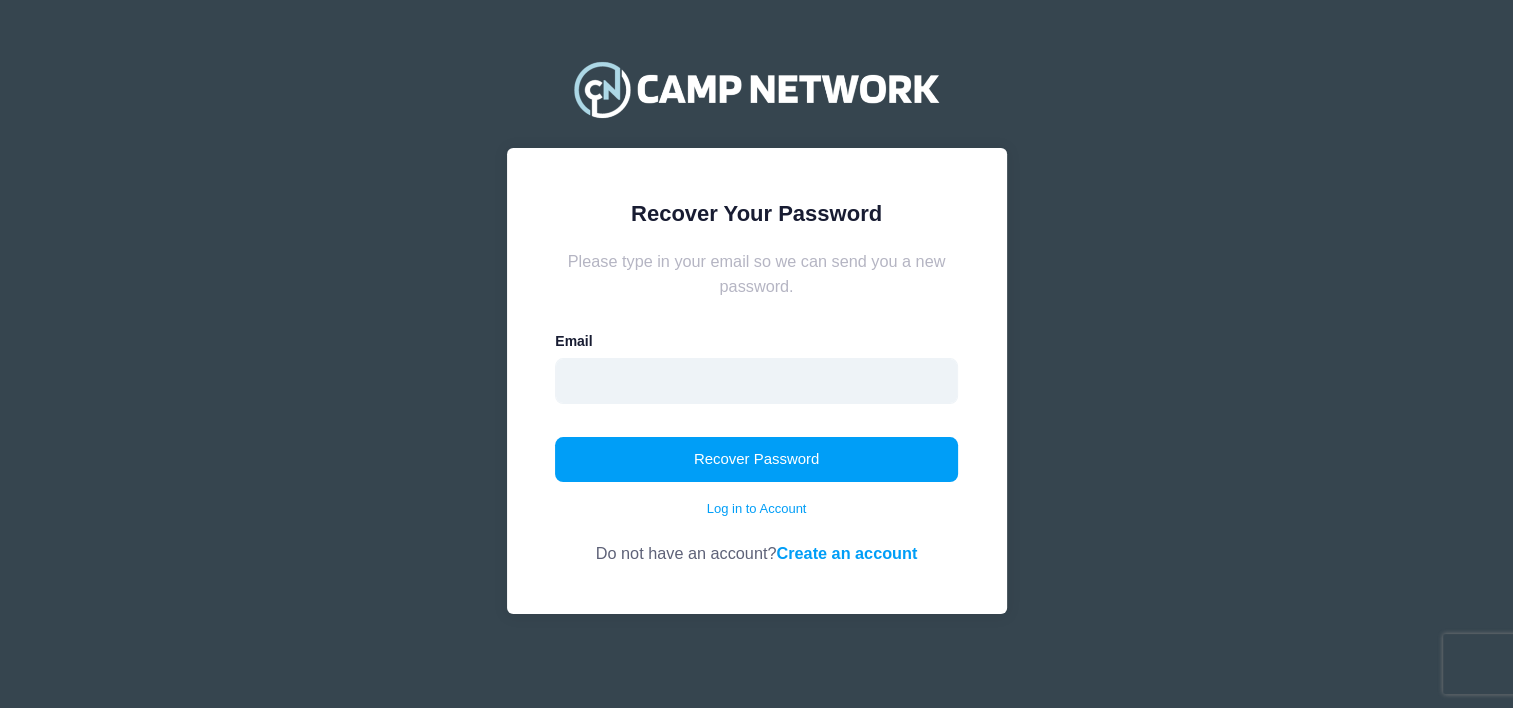 click at bounding box center [756, 381] 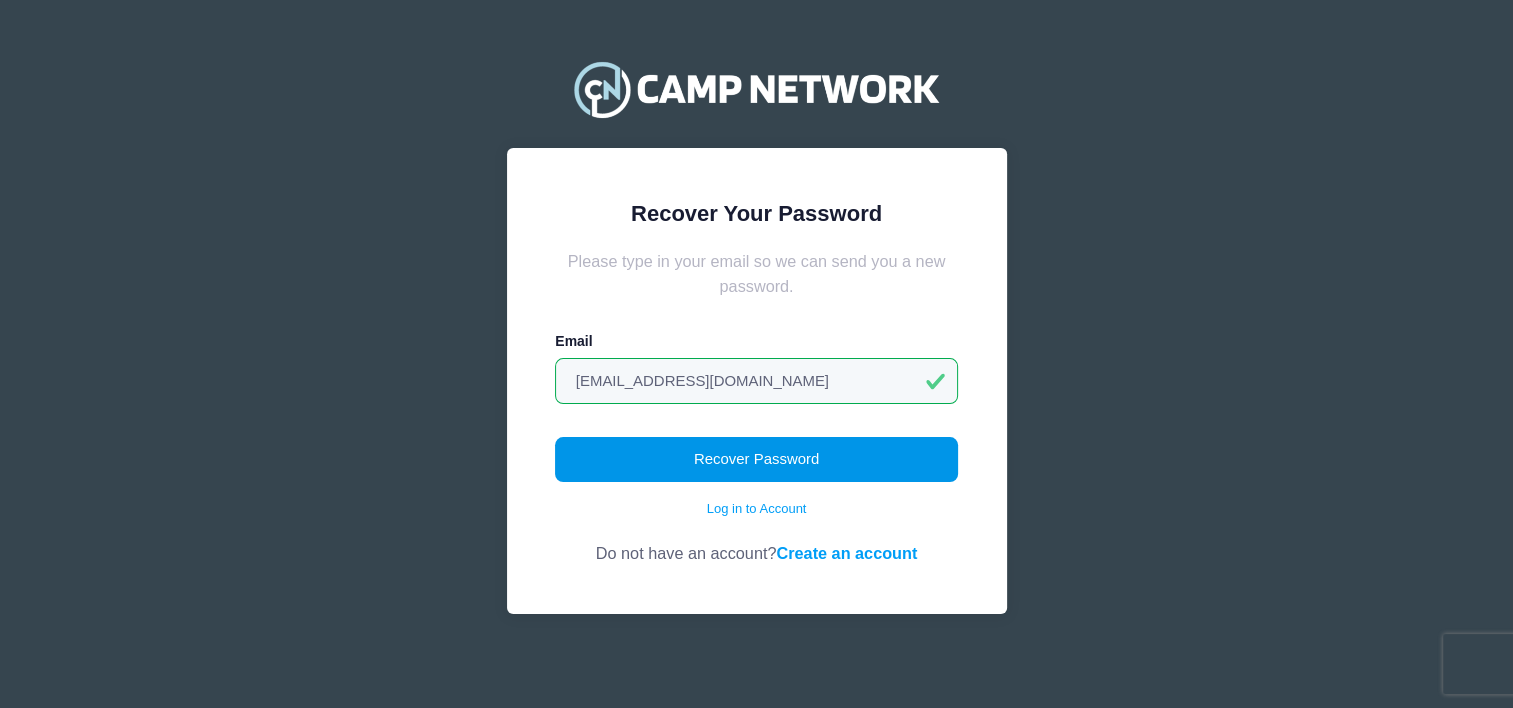 click on "Recover Password" at bounding box center [756, 460] 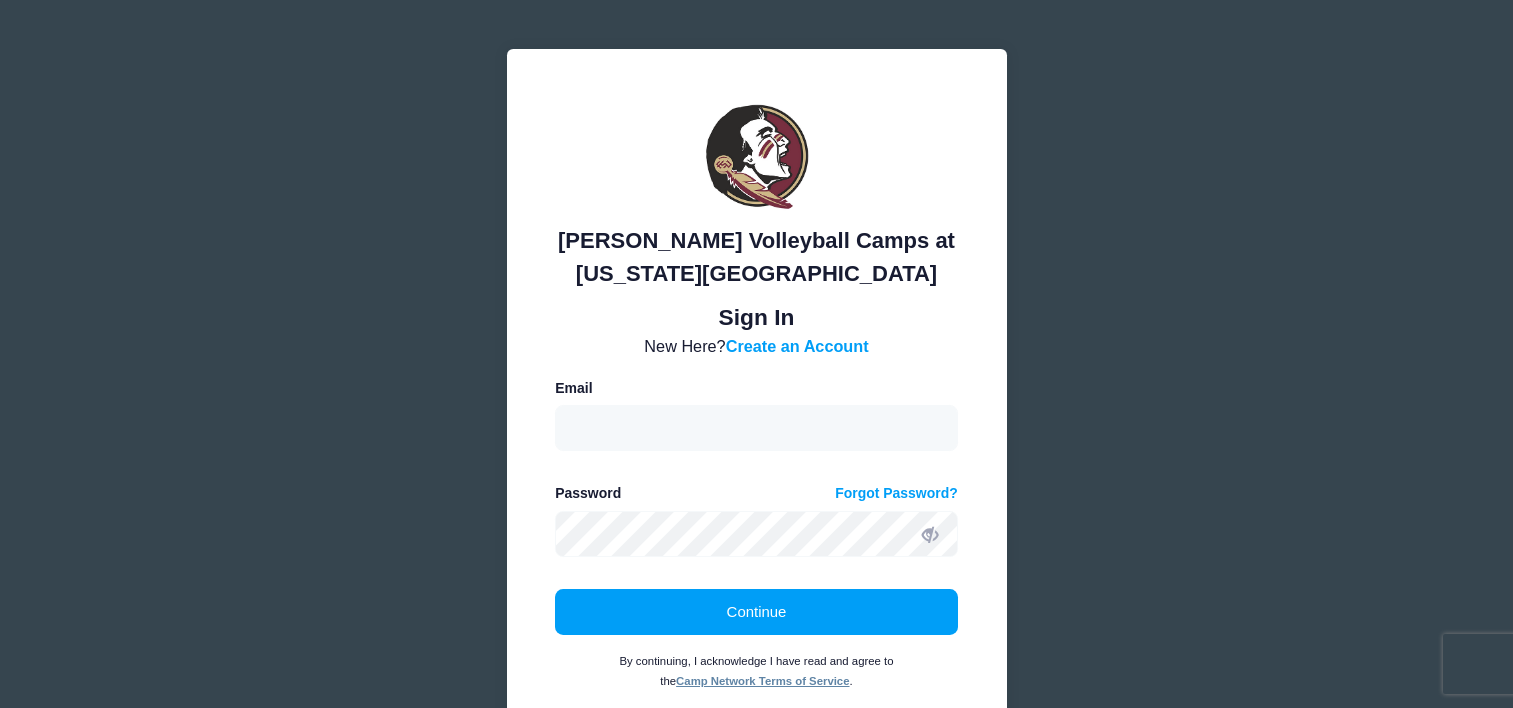 scroll, scrollTop: 0, scrollLeft: 0, axis: both 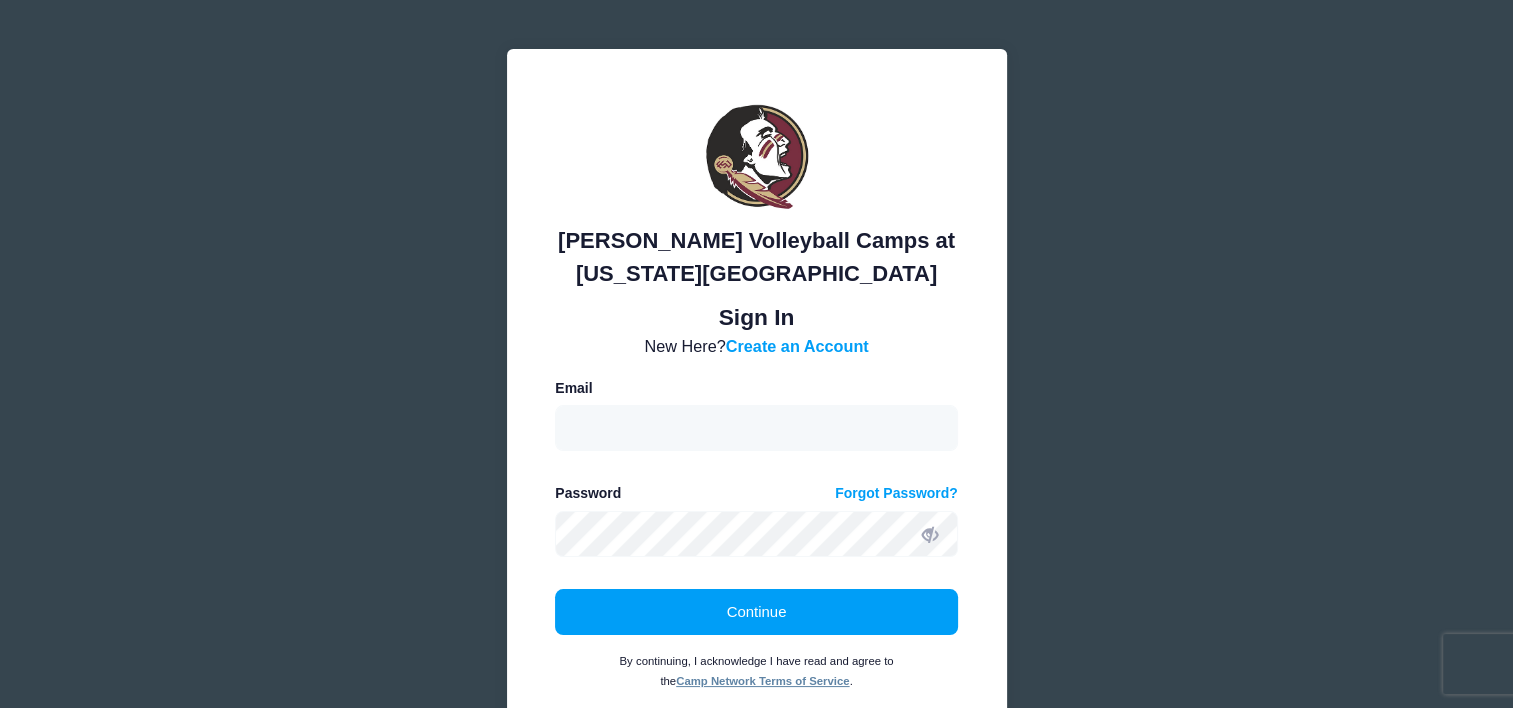 click on "New Here?  Create an Account
Email
Password
Forgot Password?
Continue
By continuing, I acknowledge I have read and agree to the
Camp Network Terms of Service ." at bounding box center [756, 512] 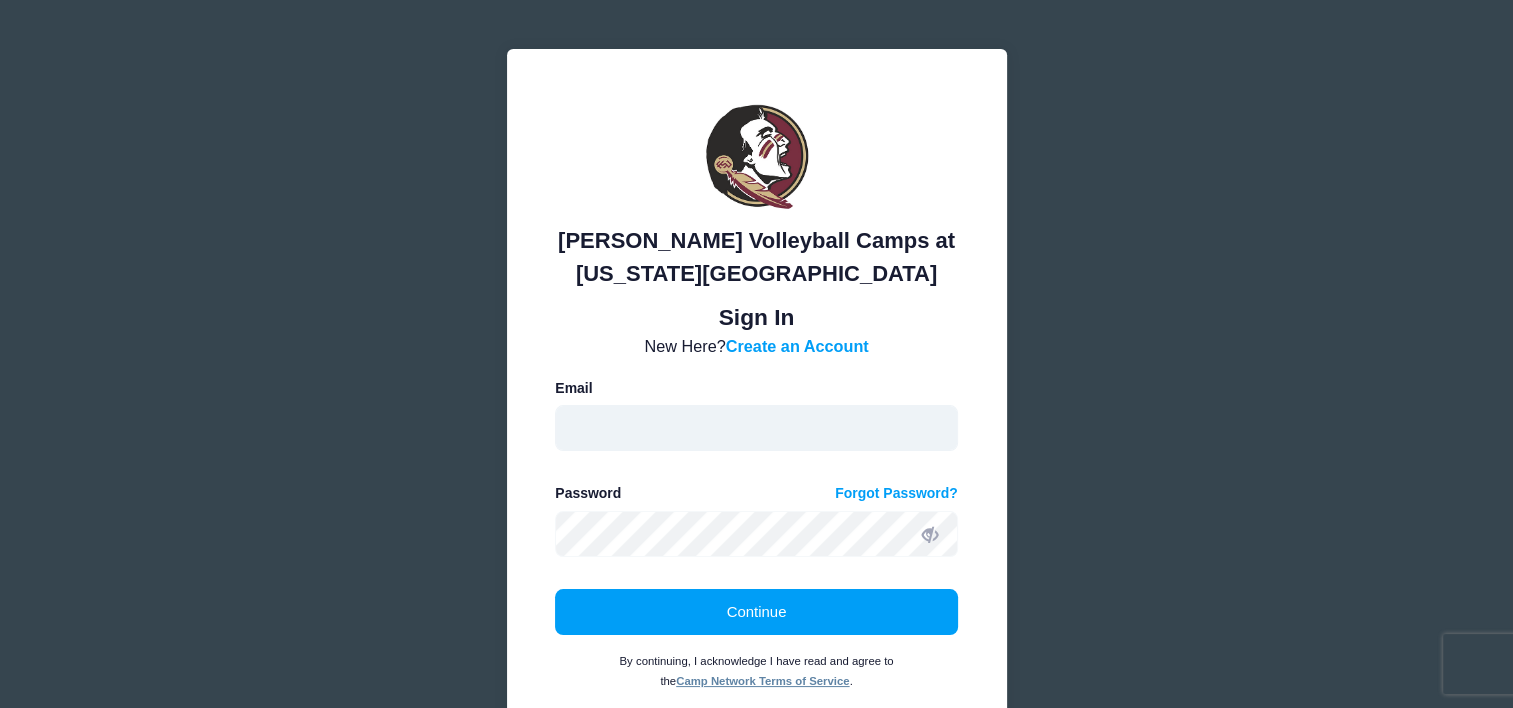 click at bounding box center [756, 428] 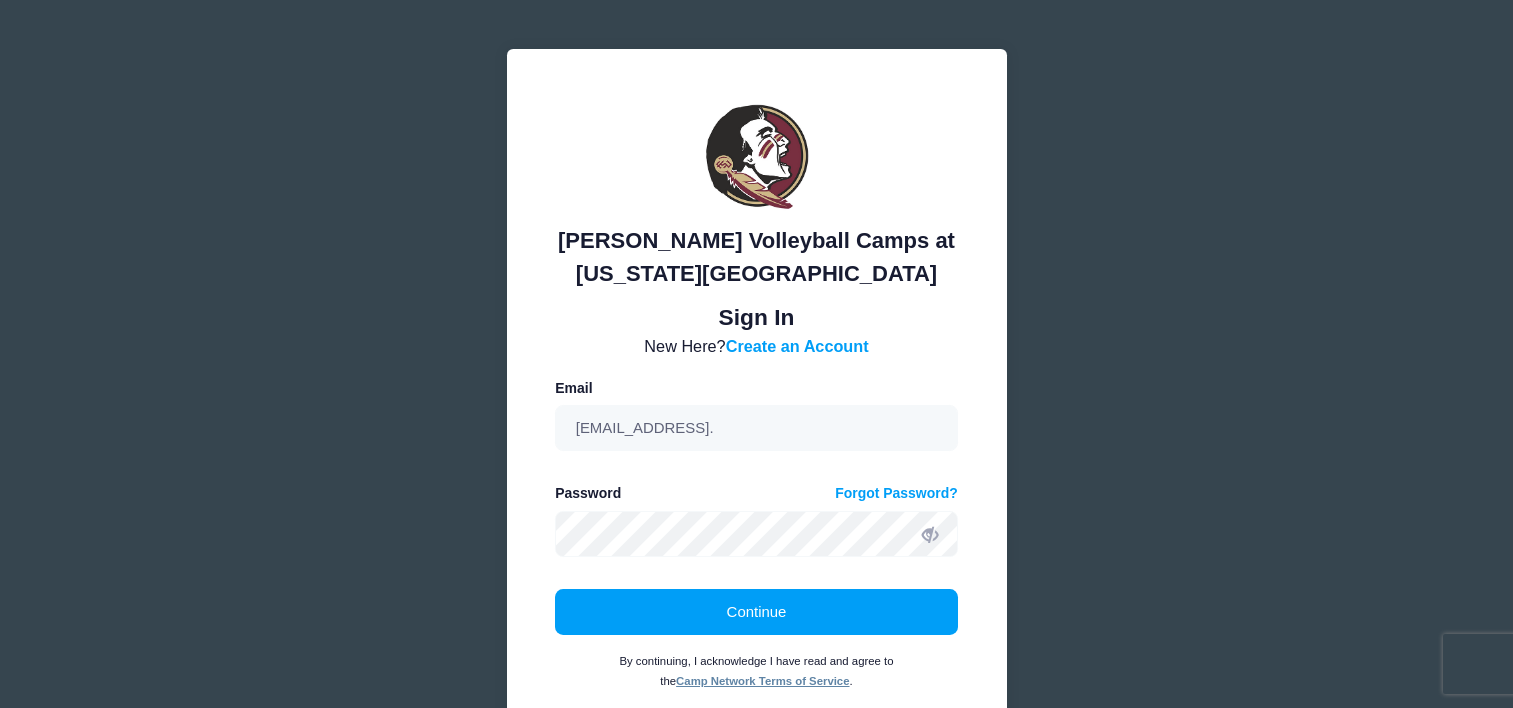 scroll, scrollTop: 0, scrollLeft: 0, axis: both 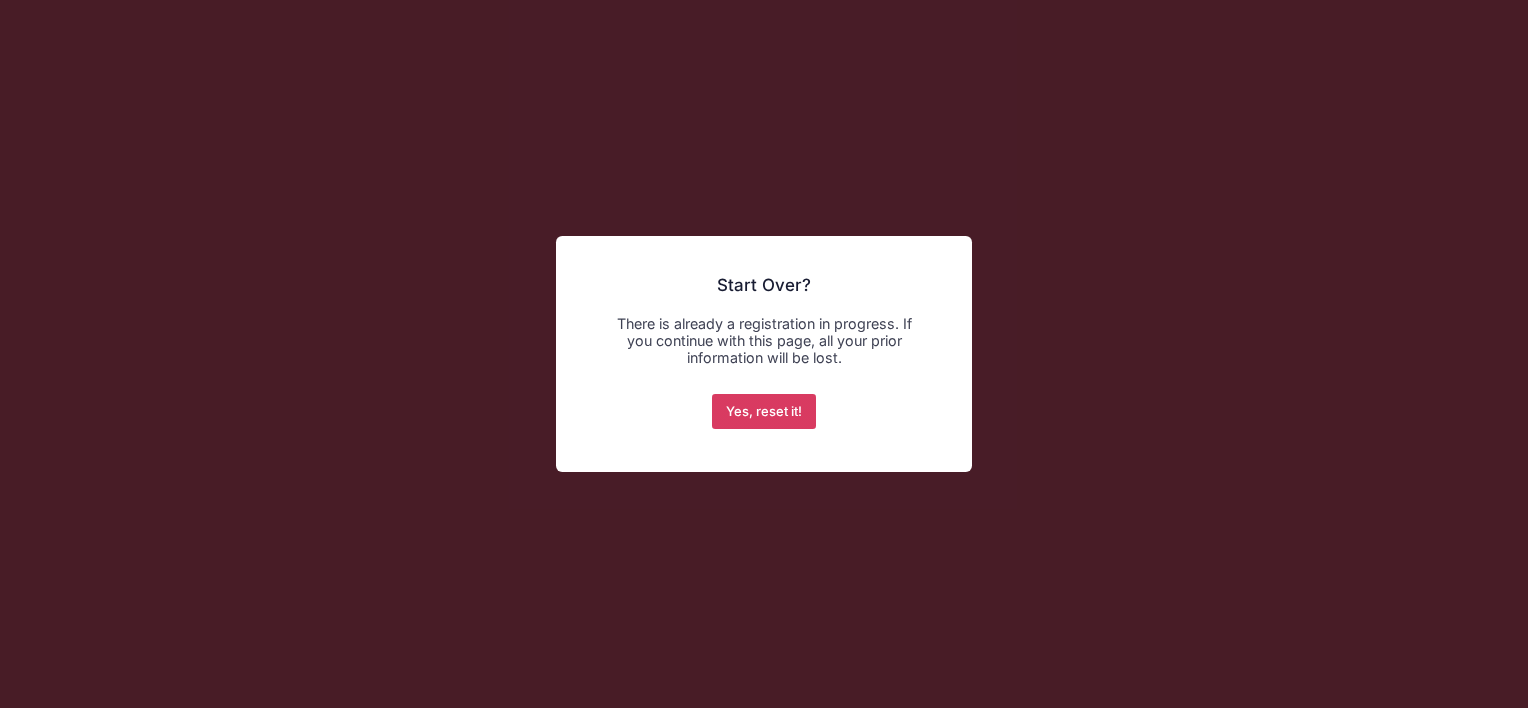 click on "Yes, reset it!" at bounding box center (764, 412) 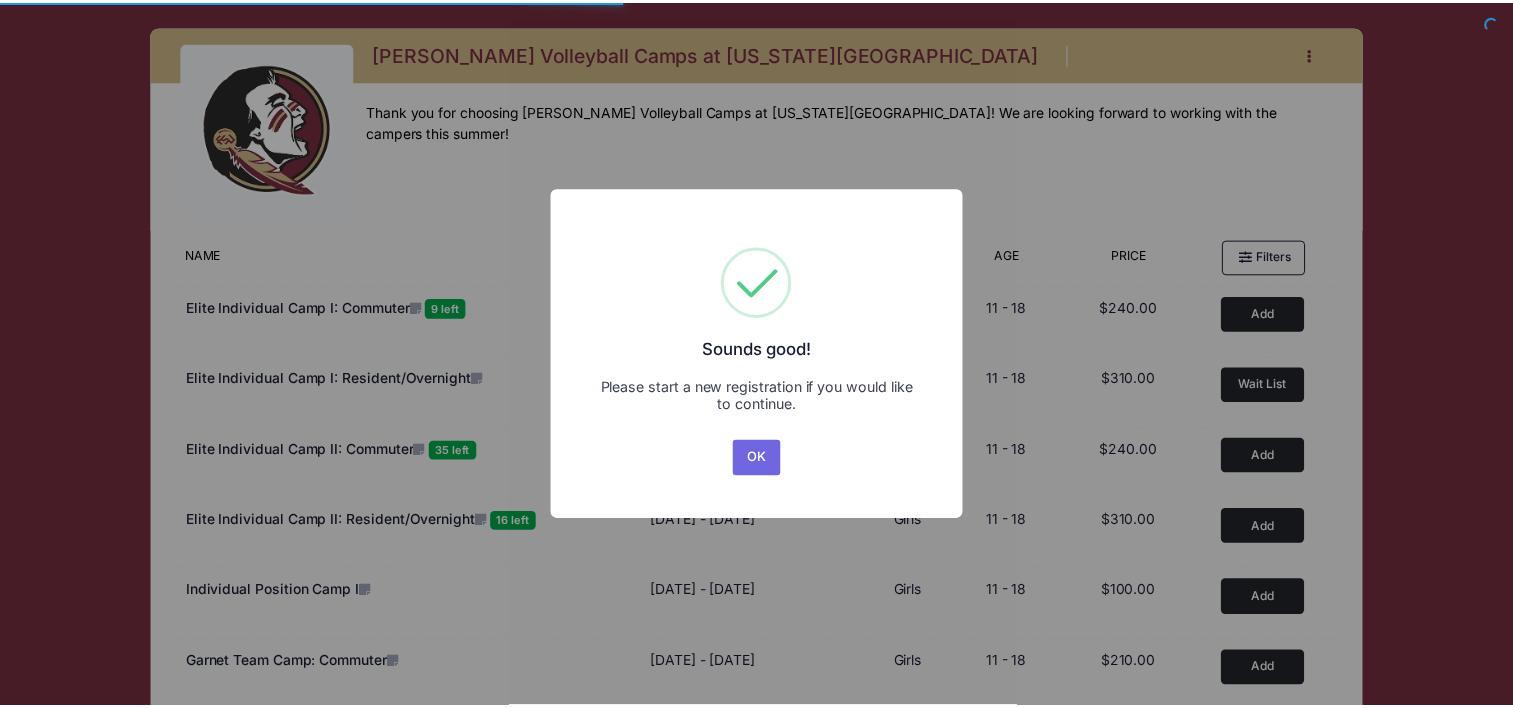 scroll, scrollTop: 0, scrollLeft: 0, axis: both 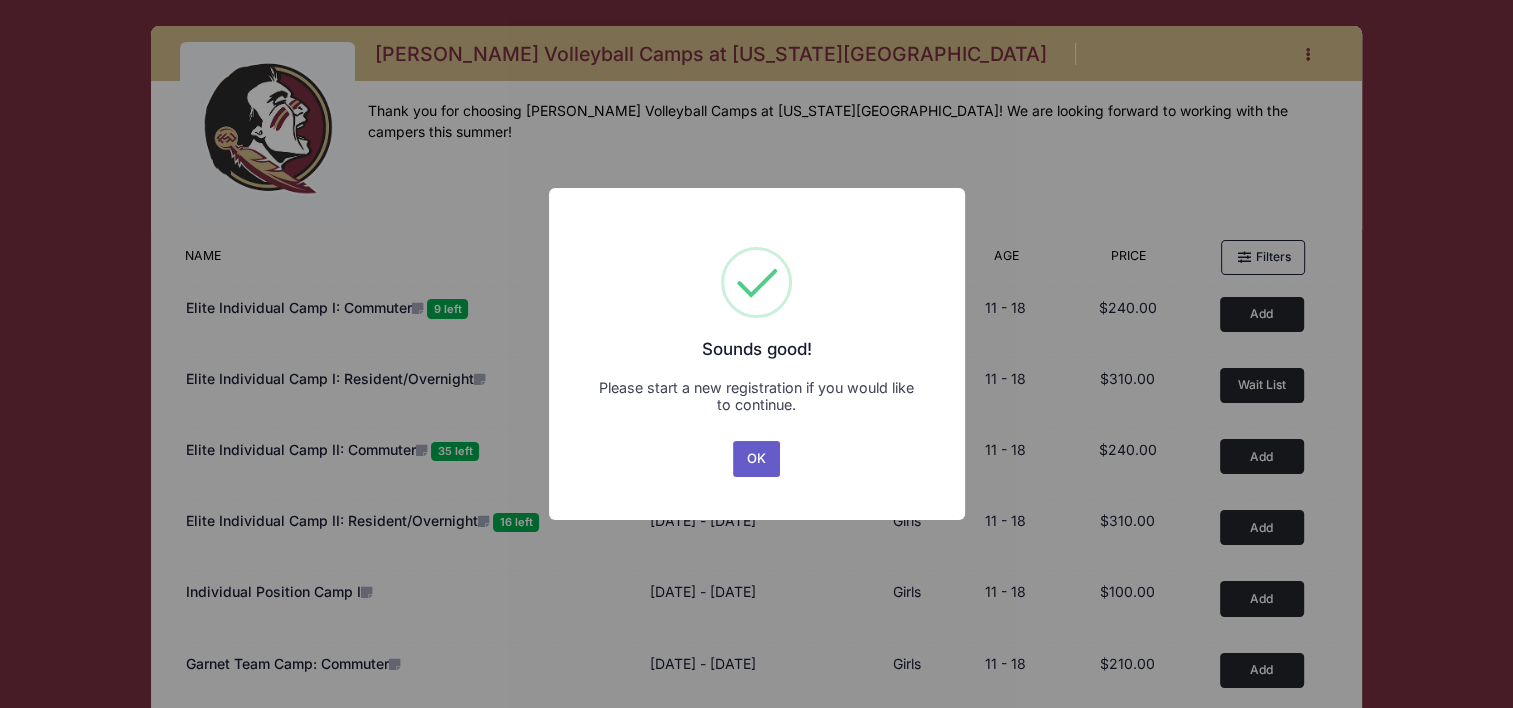 click on "OK" at bounding box center [757, 459] 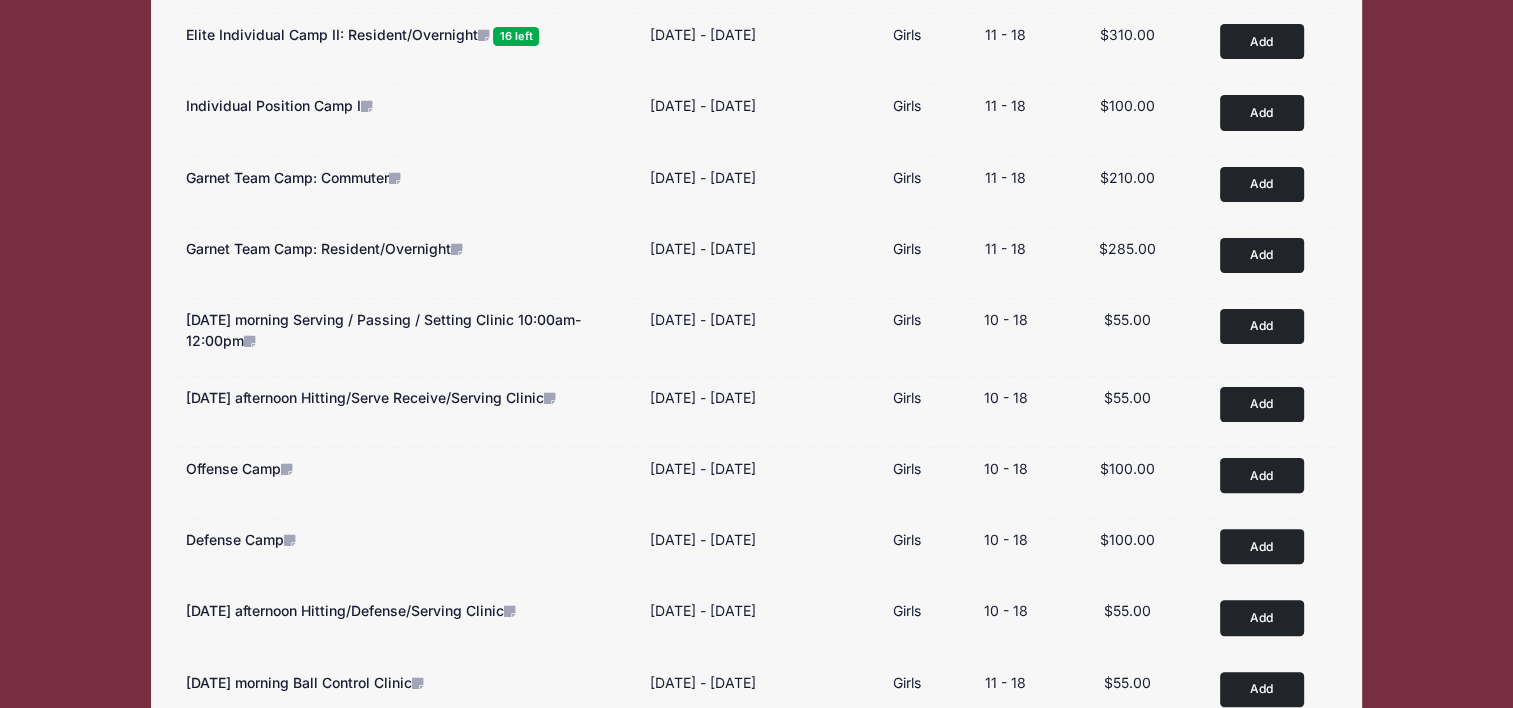 scroll, scrollTop: 514, scrollLeft: 0, axis: vertical 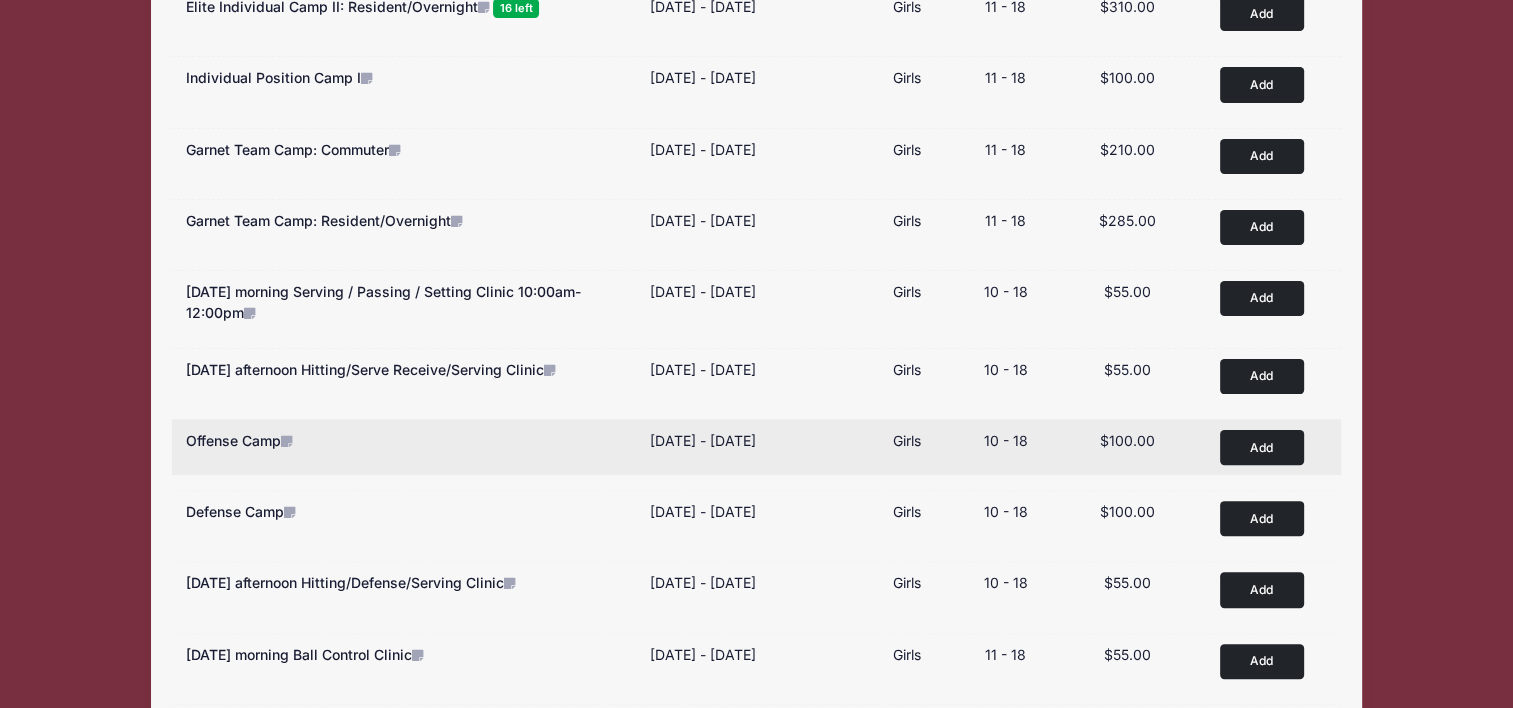 click on "Add" at bounding box center (1262, 447) 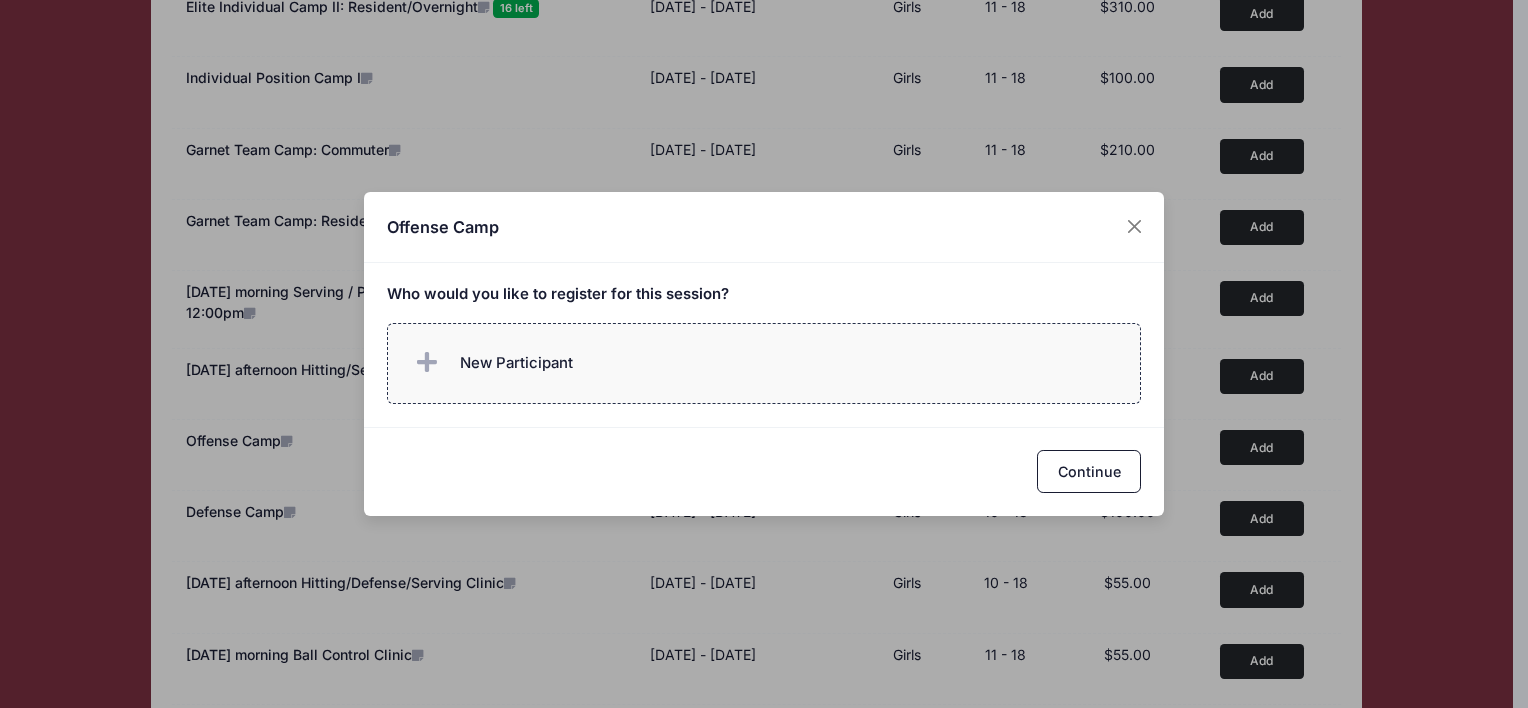 click on "New Participant" at bounding box center (516, 363) 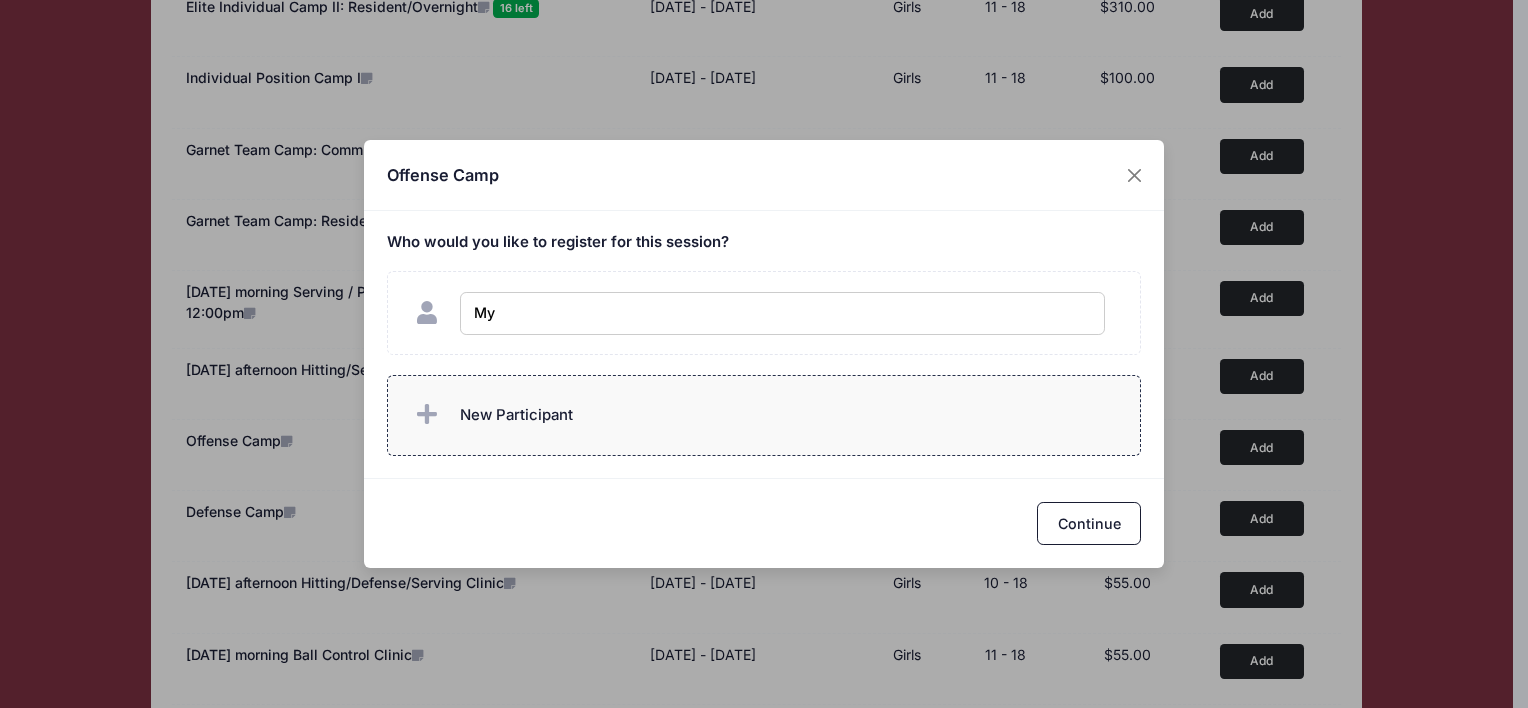 type on "[PERSON_NAME]" 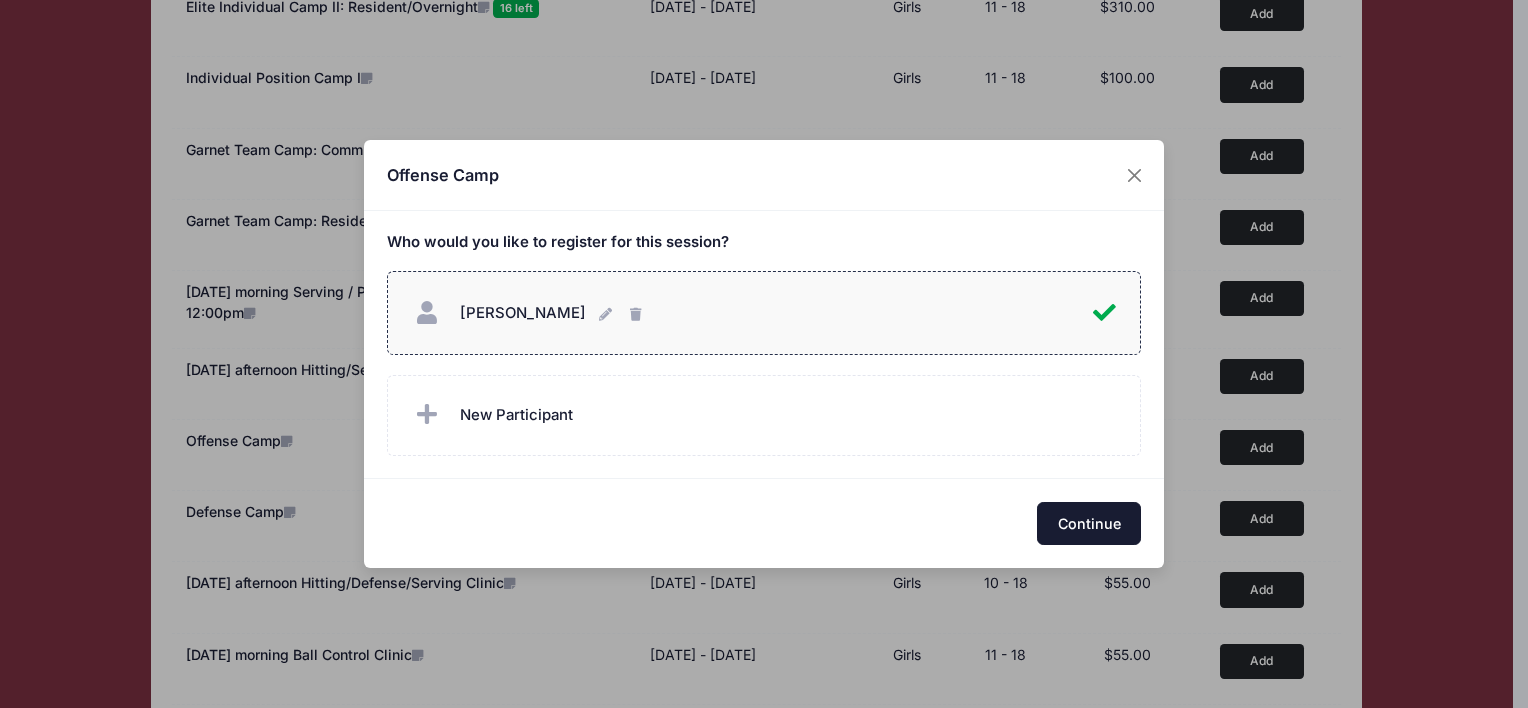 checkbox on "true" 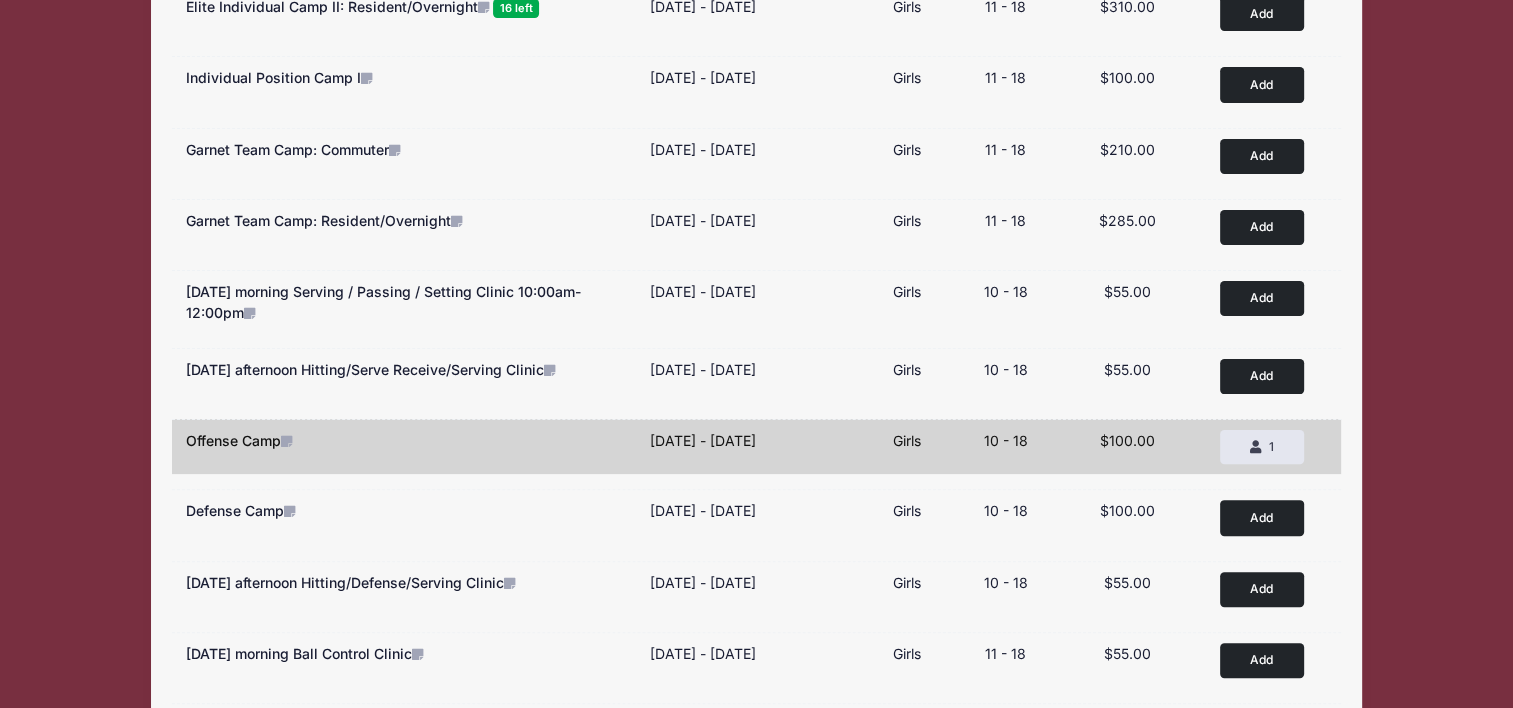 drag, startPoint x: 1512, startPoint y: 444, endPoint x: 1519, endPoint y: 617, distance: 173.14156 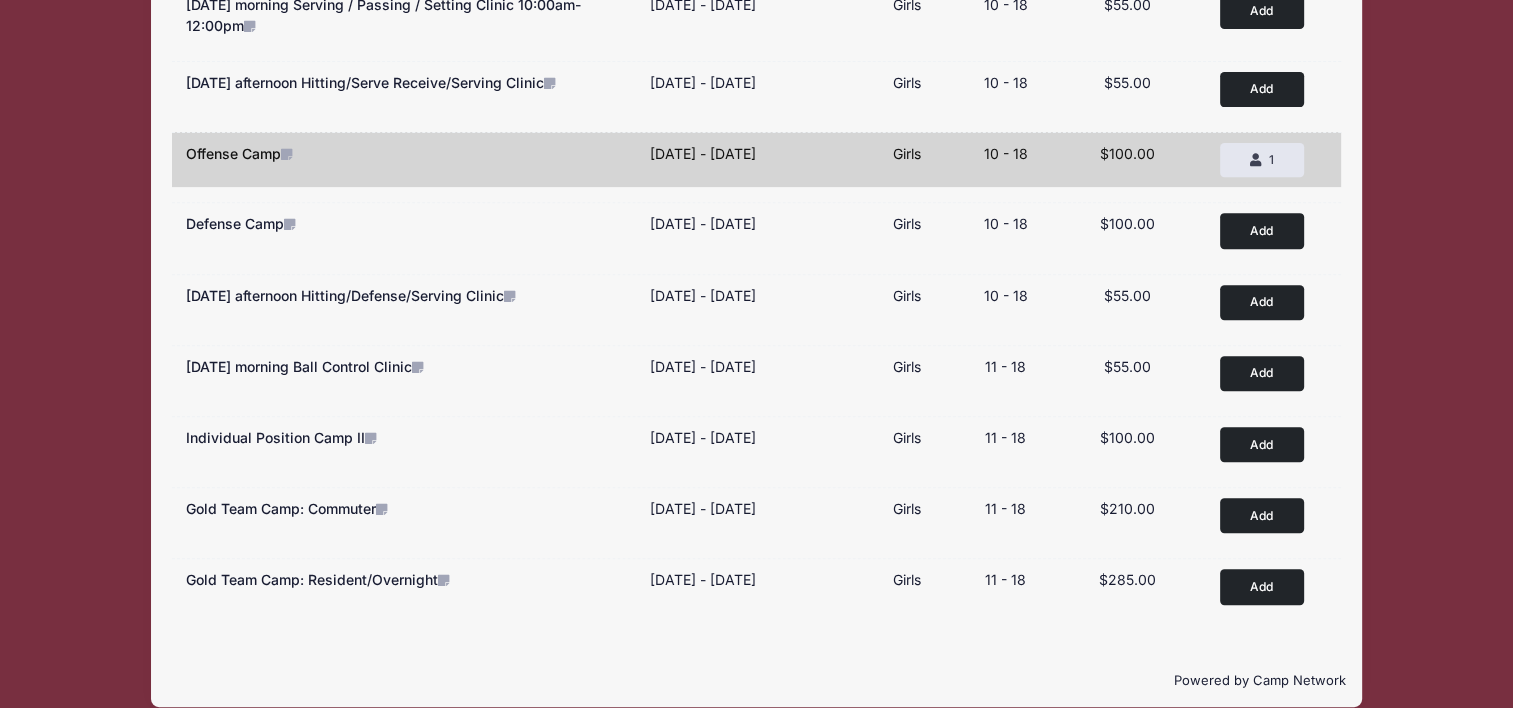scroll, scrollTop: 816, scrollLeft: 0, axis: vertical 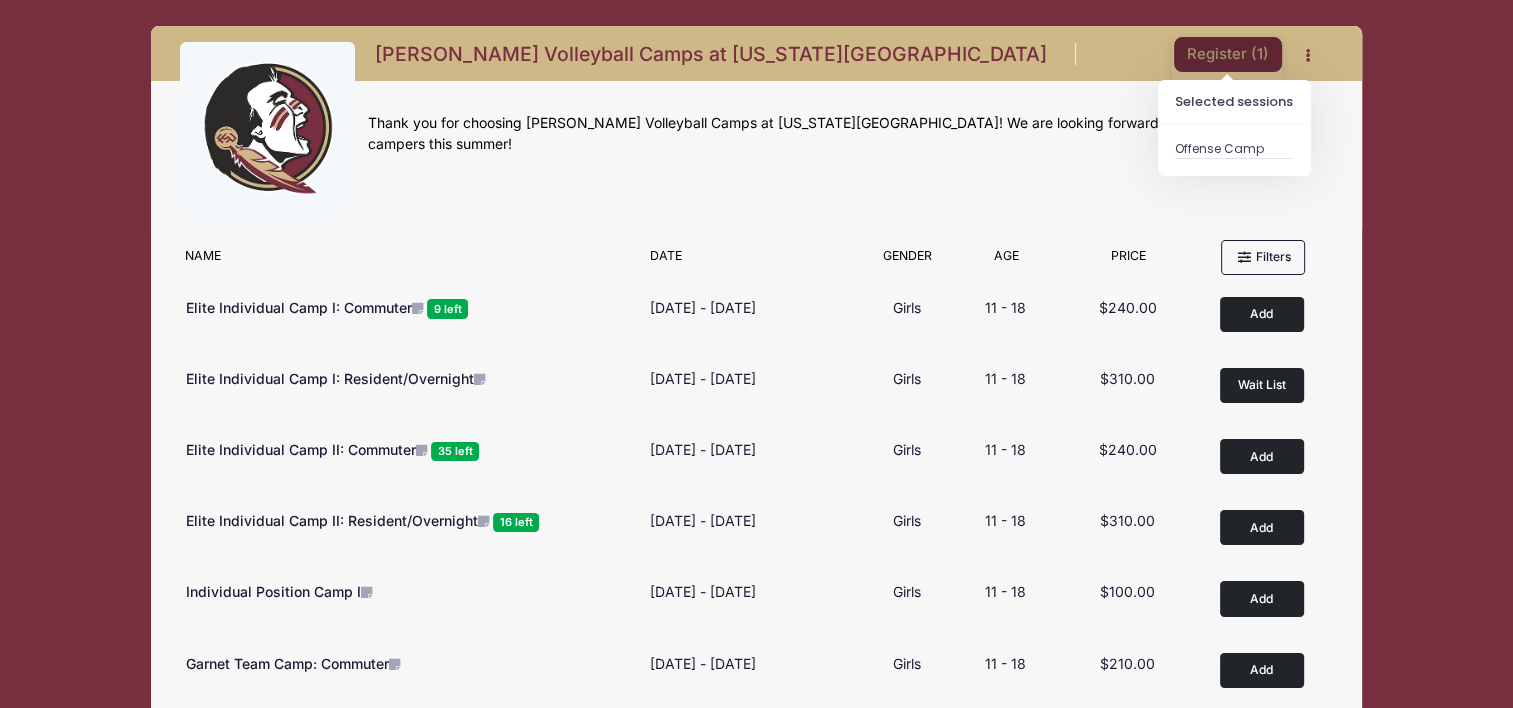 click on "Register ( 1 )" at bounding box center (1228, 54) 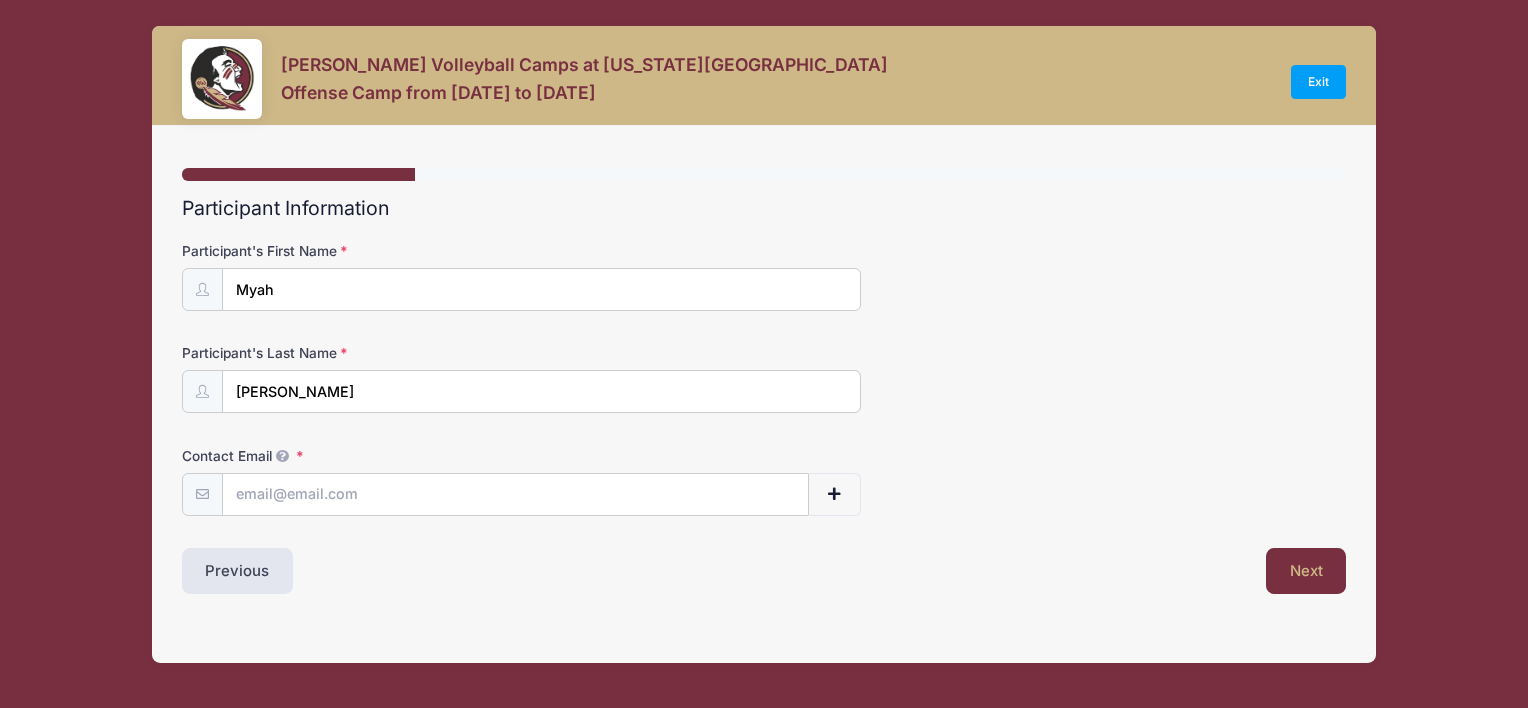 scroll, scrollTop: 0, scrollLeft: 0, axis: both 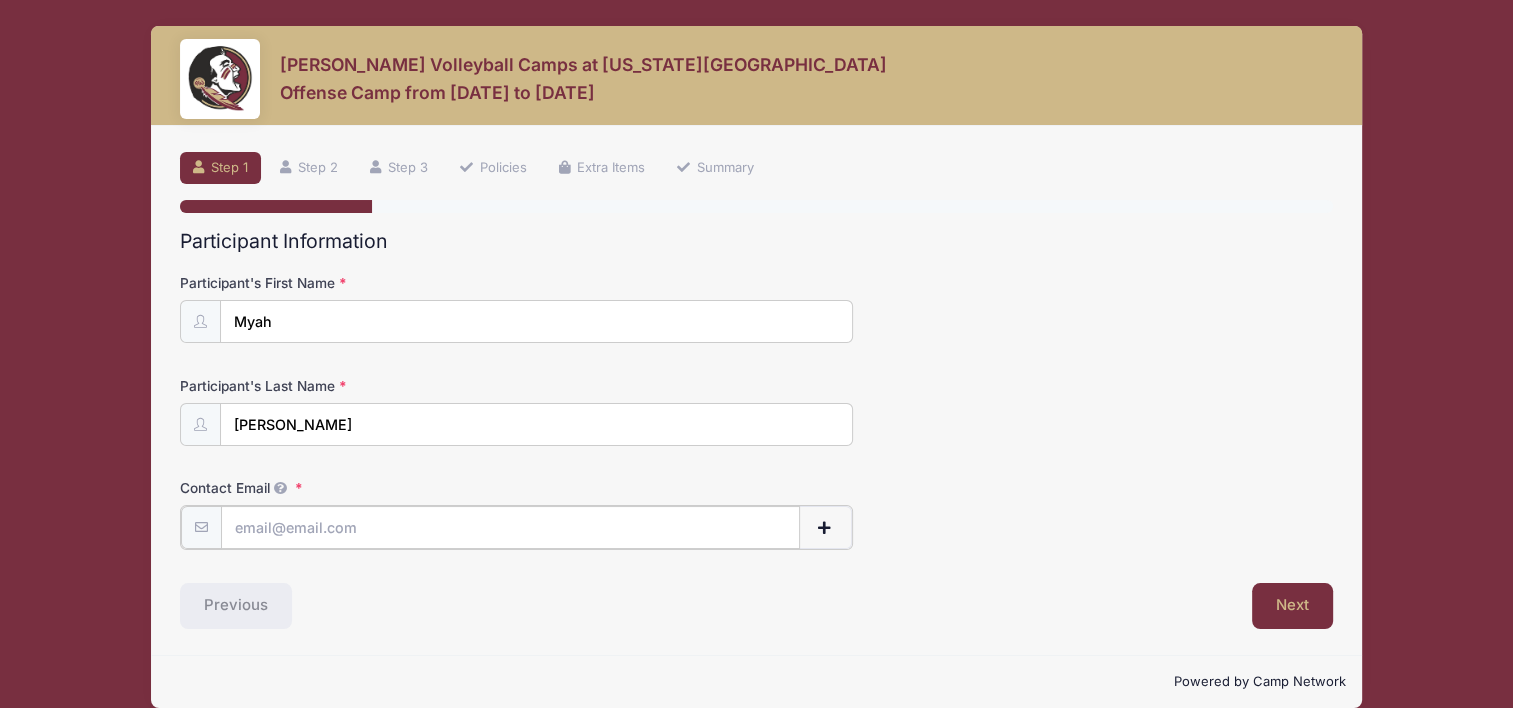 click on "Contact Email" at bounding box center (510, 527) 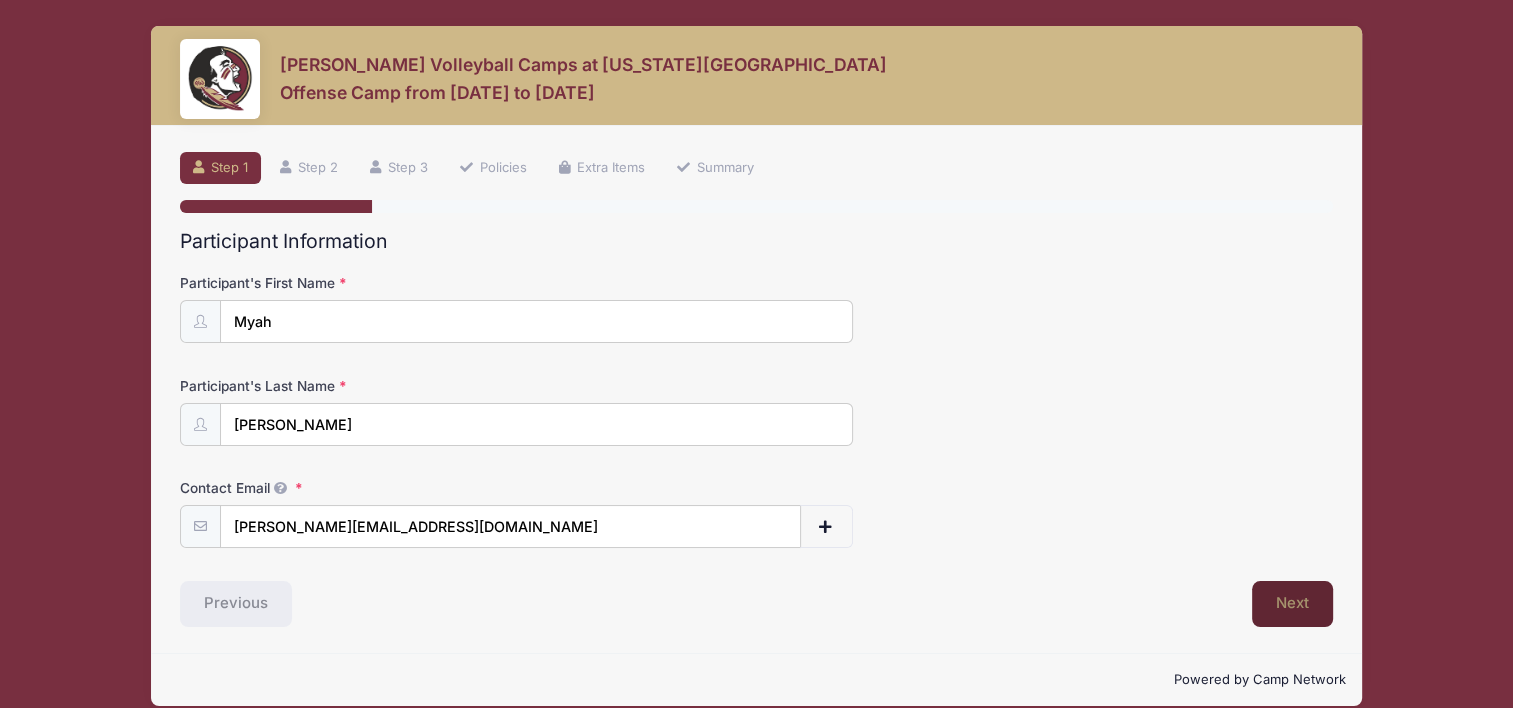 click on "Next" at bounding box center (1292, 604) 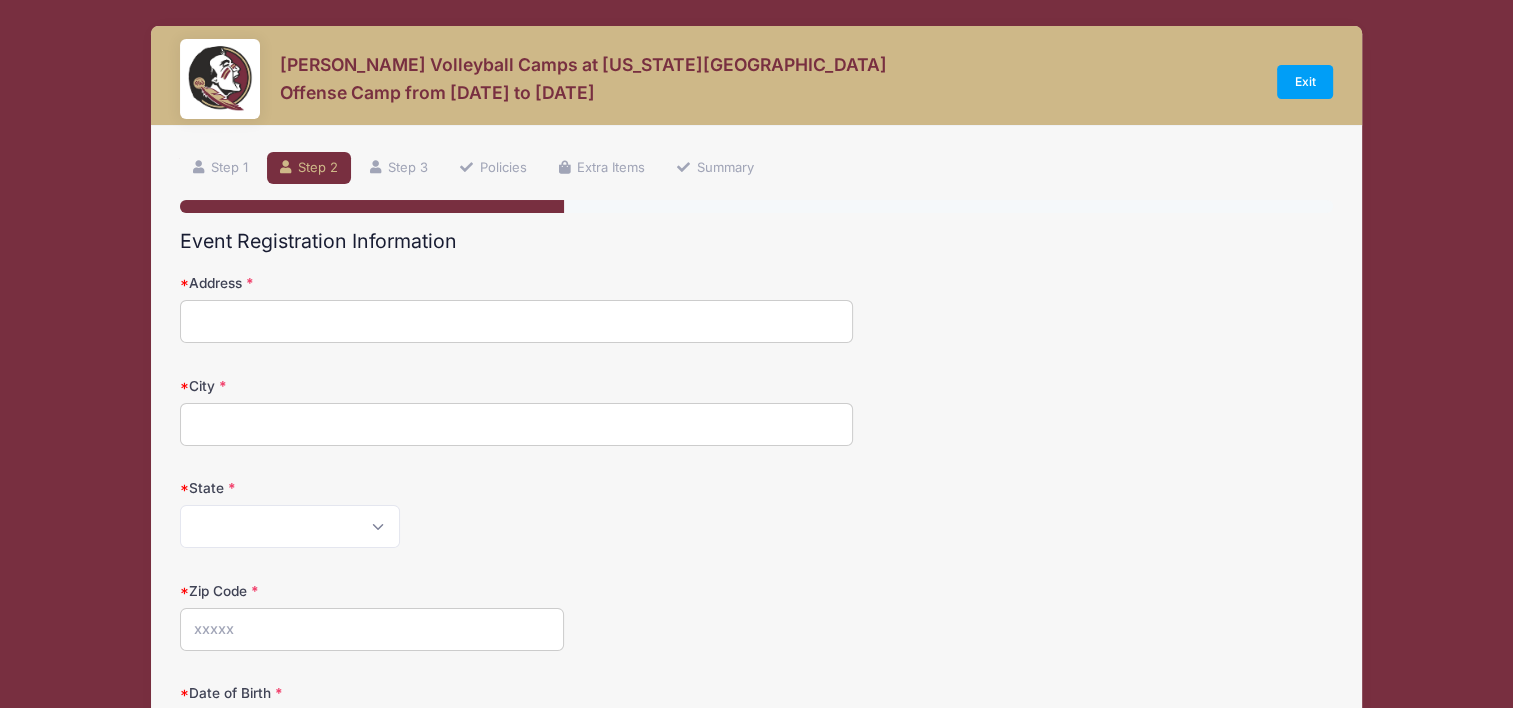 click on "Address" at bounding box center (516, 321) 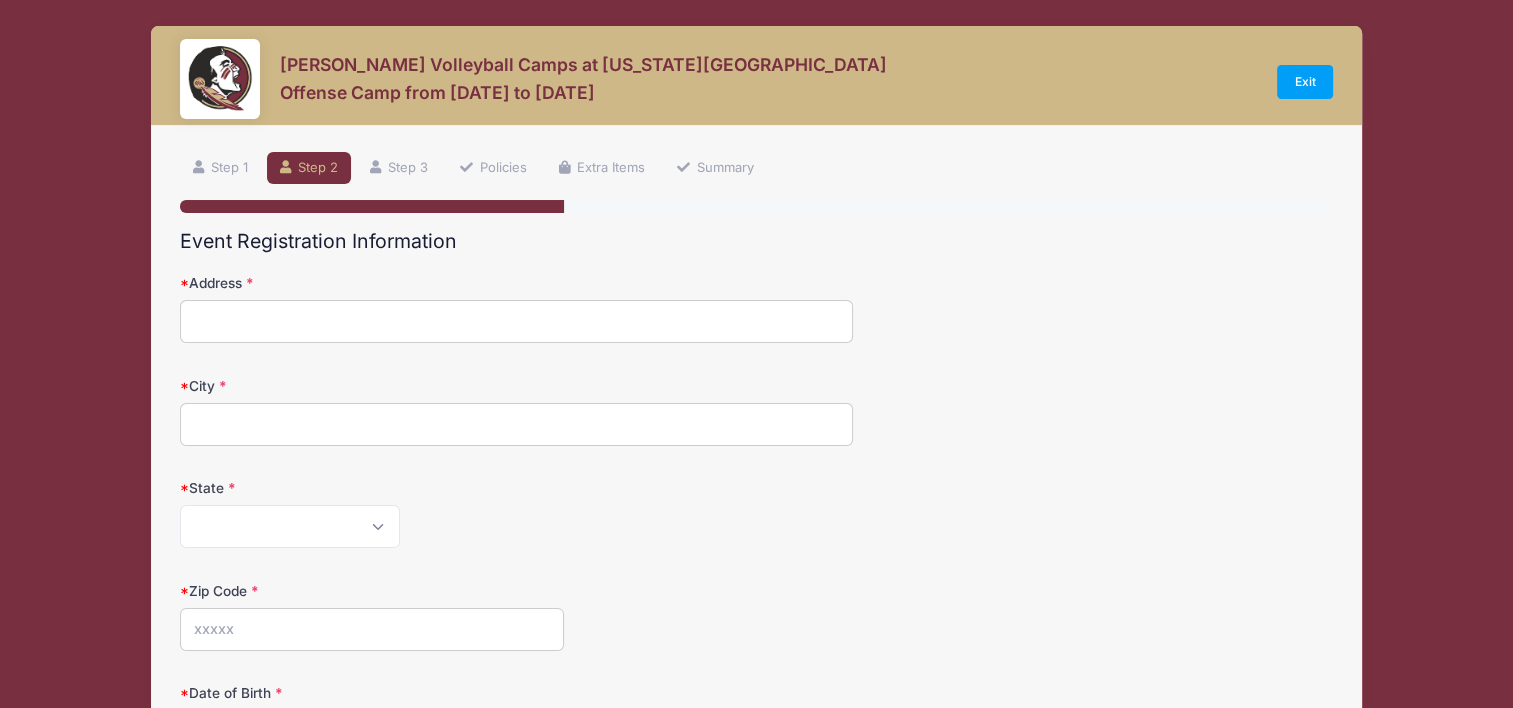 type on "542 Collinsford Rd" 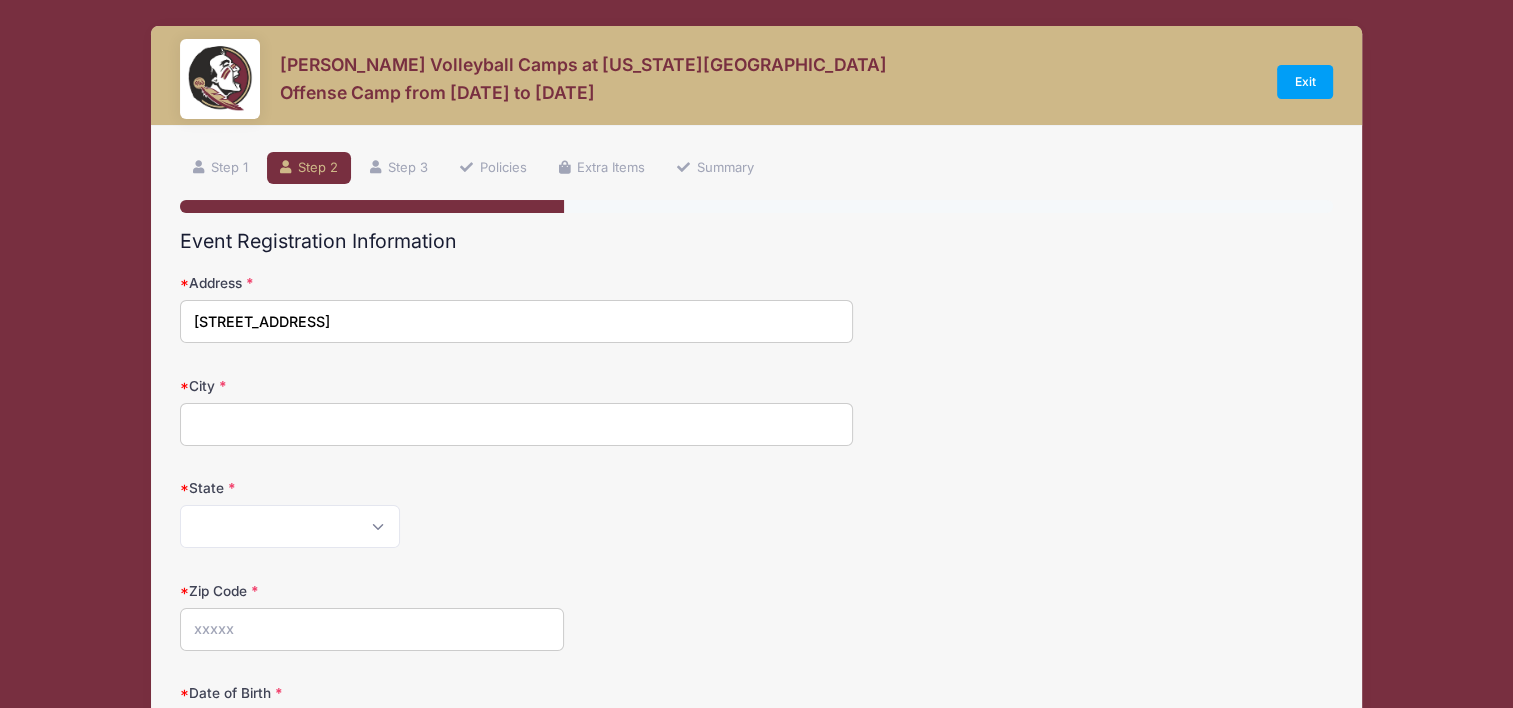type on "TALLAHASSEE" 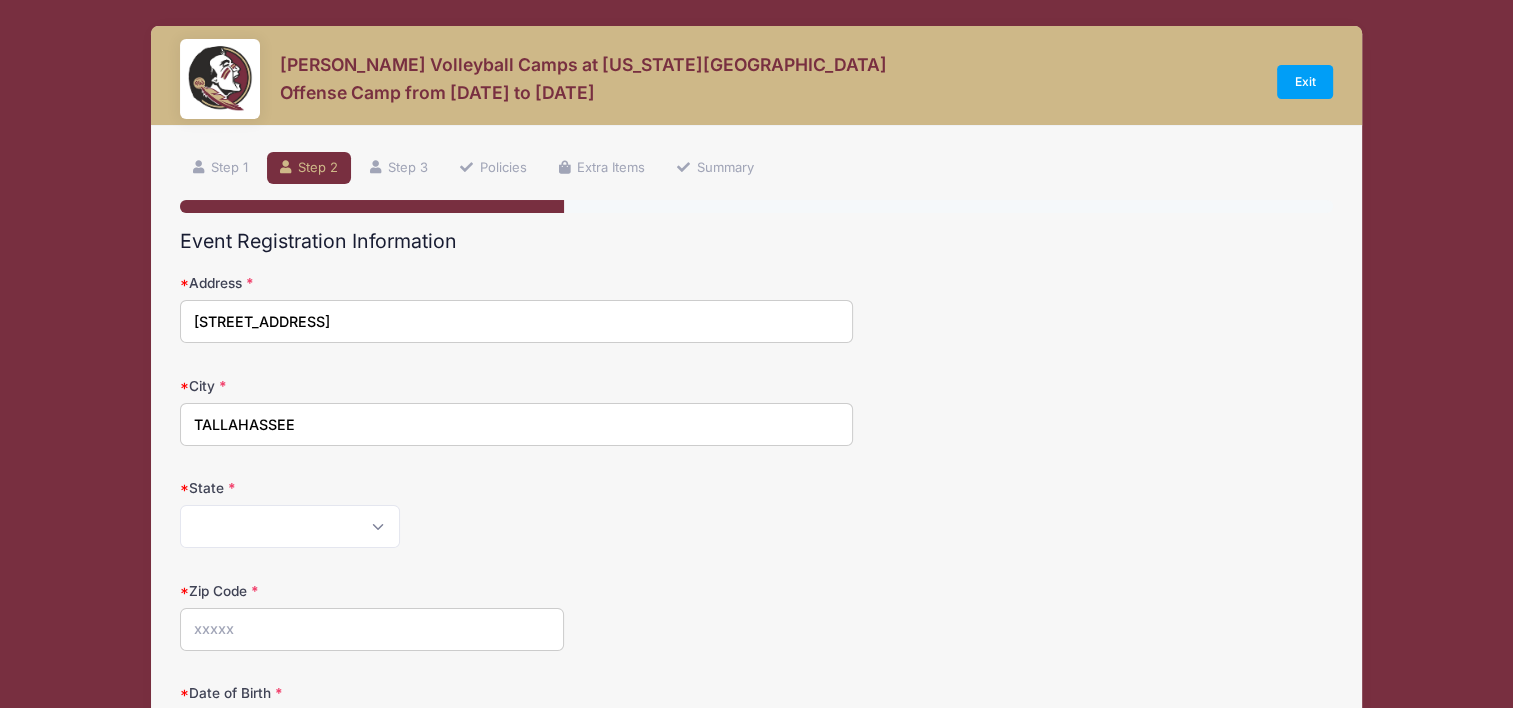 type on "32301" 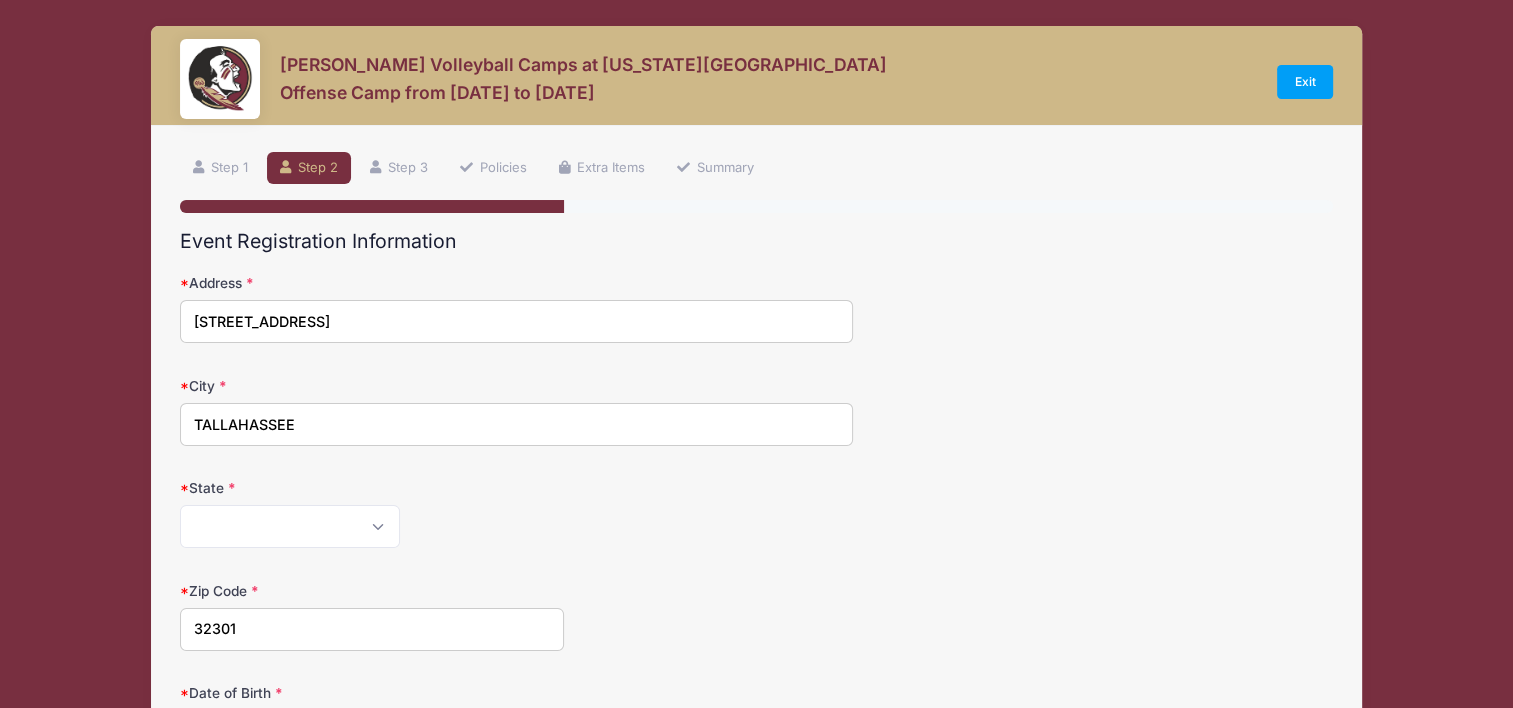type on "(352) 646-5398" 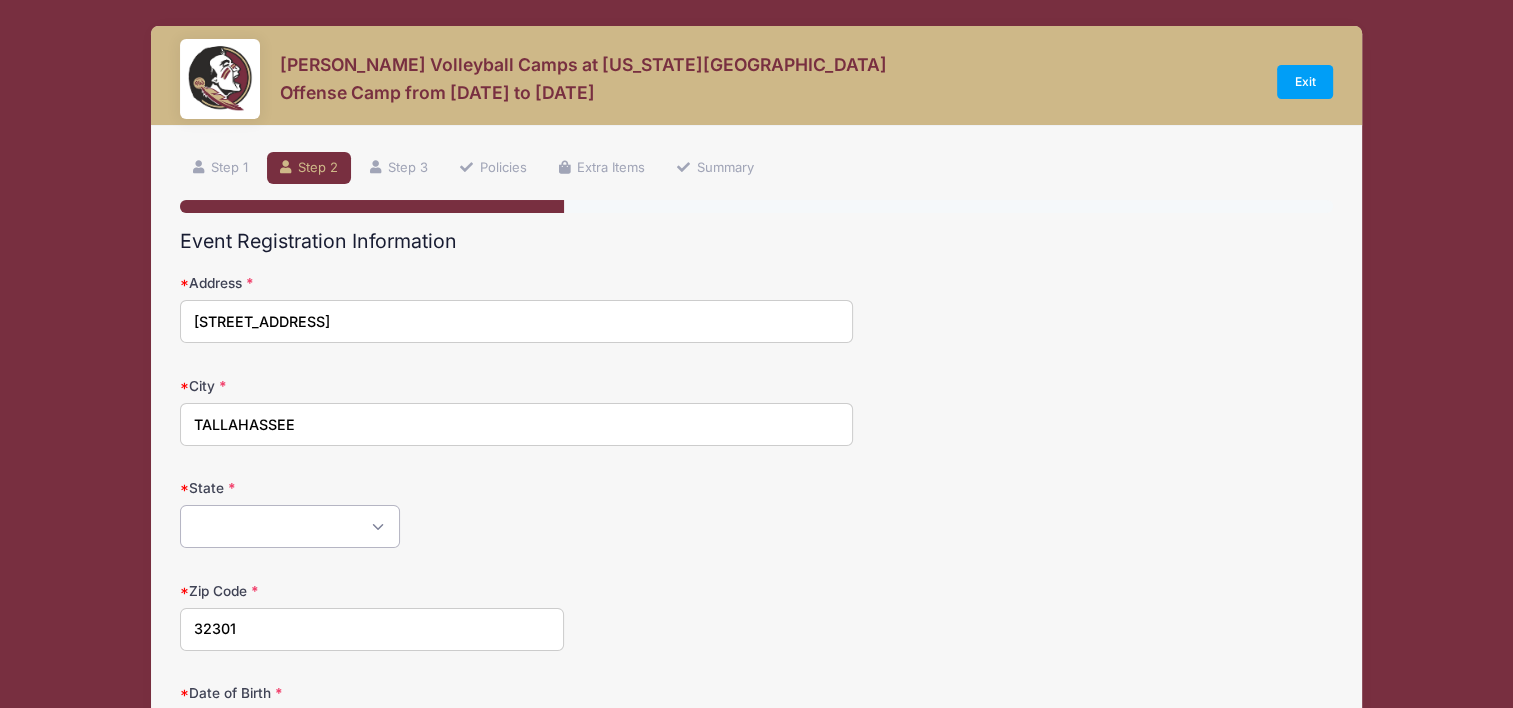 click on "Alabama Alaska American Samoa Arizona Arkansas Armed Forces Africa Armed Forces Americas Armed Forces Canada Armed Forces Europe Armed Forces Middle East Armed Forces Pacific California Colorado Connecticut Delaware District of Columbia Federated States Of Micronesia Florida Georgia Guam Hawaii Idaho Illinois Indiana Iowa Kansas Kentucky Louisiana Maine Marshall Islands Maryland Massachusetts Michigan Minnesota Mississippi Missouri Montana Nebraska Nevada New Hampshire New Jersey New Mexico New York North Carolina North Dakota Northern Mariana Islands Ohio Oklahoma Oregon Palau Pennsylvania Puerto Rico Rhode Island South Carolina South Dakota Tennessee Texas Utah Vermont Virgin Islands Virginia Washington West Virginia Wisconsin Wyoming Other-Canada Other" at bounding box center (290, 526) 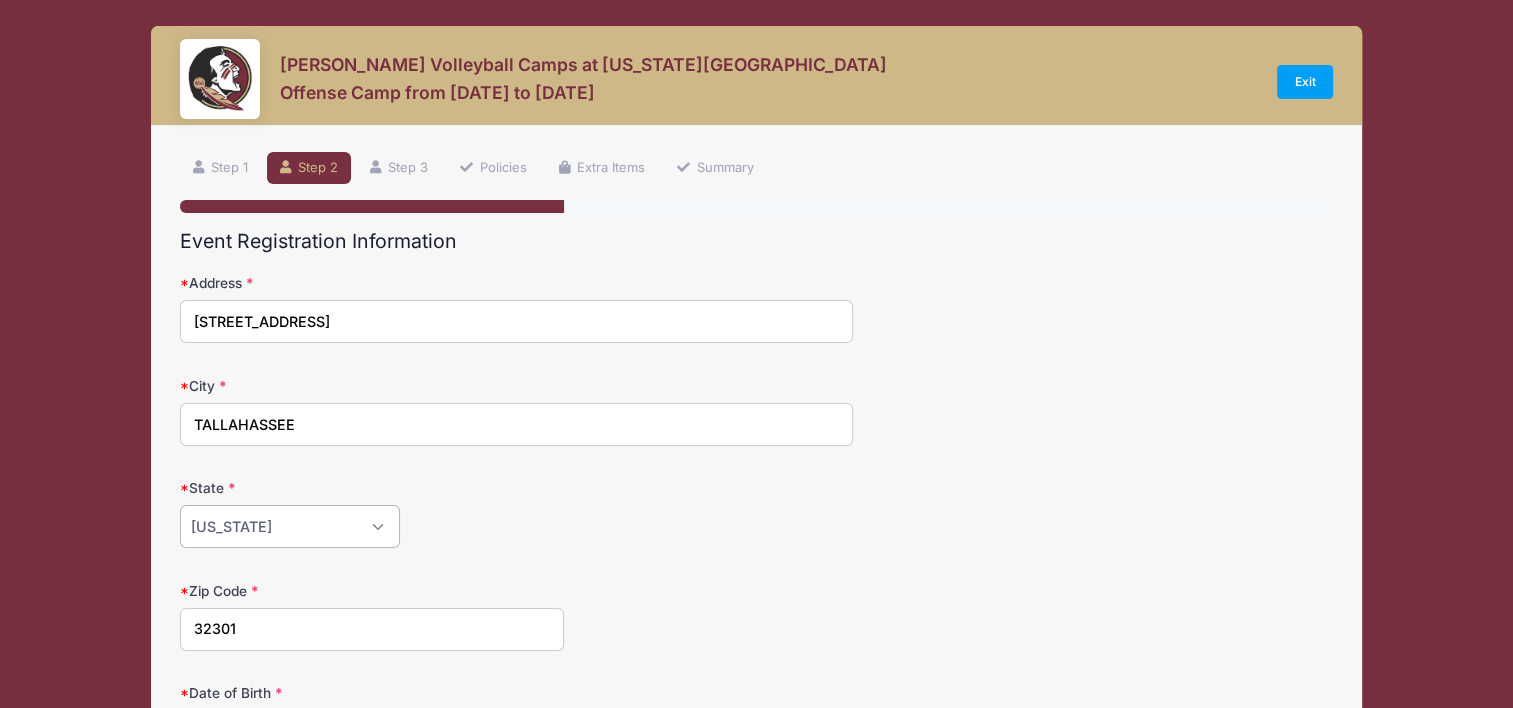 click on "Alabama Alaska American Samoa Arizona Arkansas Armed Forces Africa Armed Forces Americas Armed Forces Canada Armed Forces Europe Armed Forces Middle East Armed Forces Pacific California Colorado Connecticut Delaware District of Columbia Federated States Of Micronesia Florida Georgia Guam Hawaii Idaho Illinois Indiana Iowa Kansas Kentucky Louisiana Maine Marshall Islands Maryland Massachusetts Michigan Minnesota Mississippi Missouri Montana Nebraska Nevada New Hampshire New Jersey New Mexico New York North Carolina North Dakota Northern Mariana Islands Ohio Oklahoma Oregon Palau Pennsylvania Puerto Rico Rhode Island South Carolina South Dakota Tennessee Texas Utah Vermont Virgin Islands Virginia Washington West Virginia Wisconsin Wyoming Other-Canada Other" at bounding box center [290, 526] 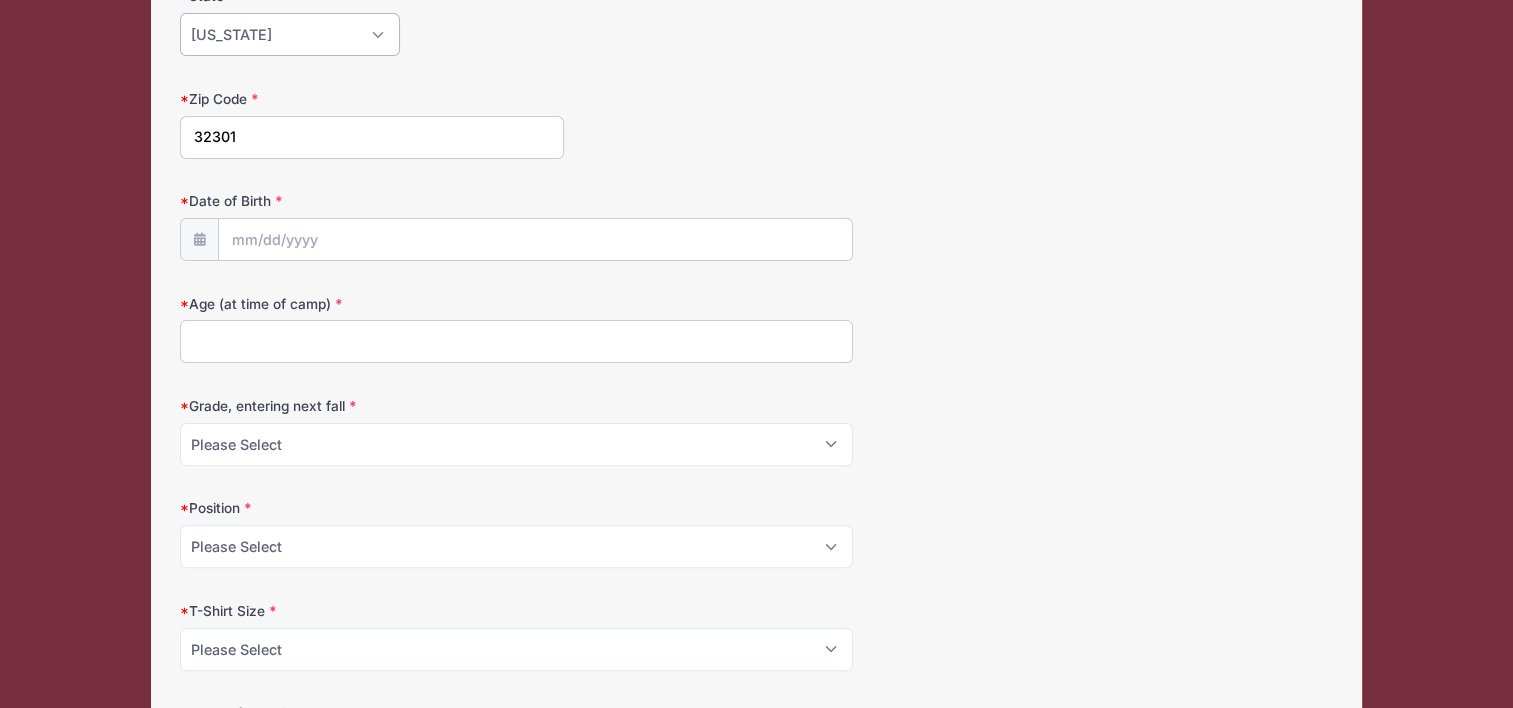 scroll, scrollTop: 496, scrollLeft: 0, axis: vertical 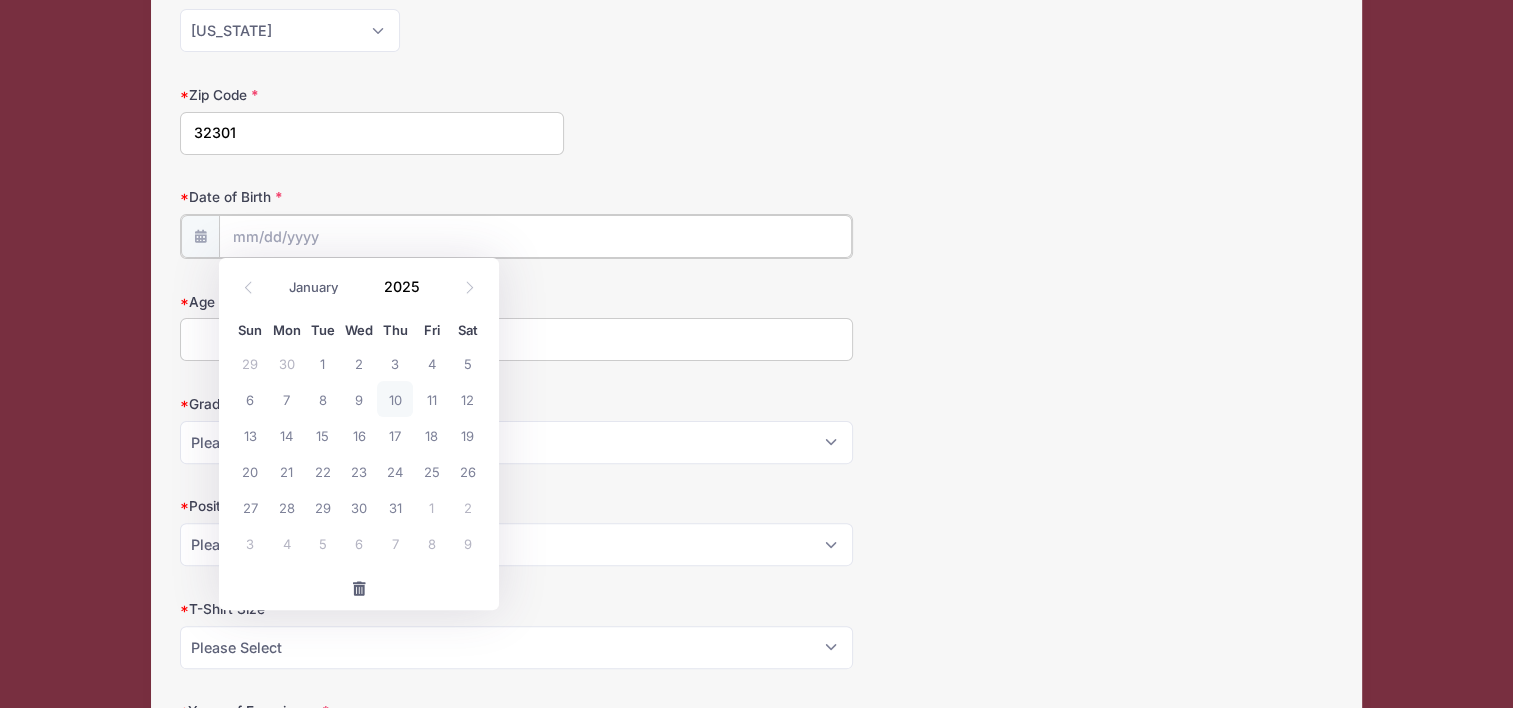 click on "Date of Birth" at bounding box center [535, 236] 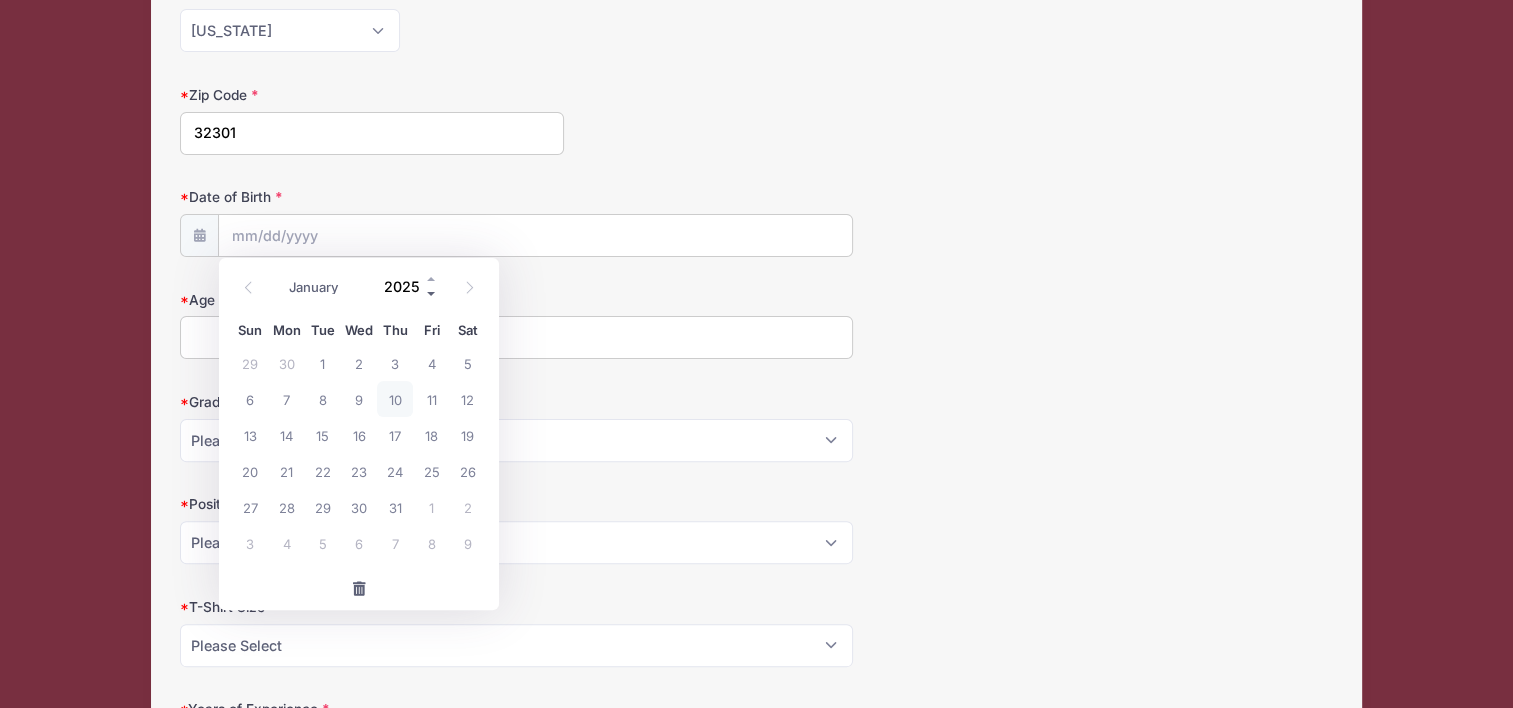 click at bounding box center [432, 294] 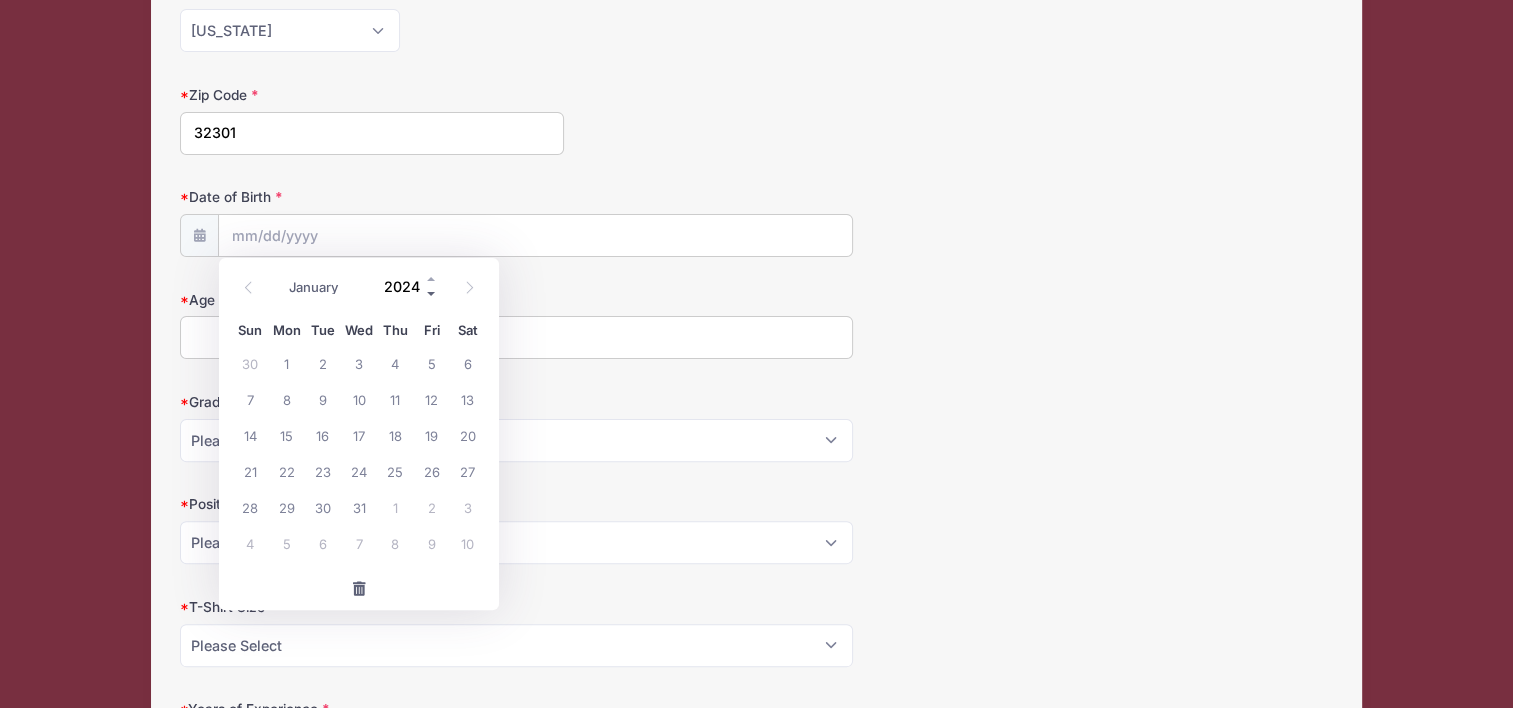 click at bounding box center [432, 294] 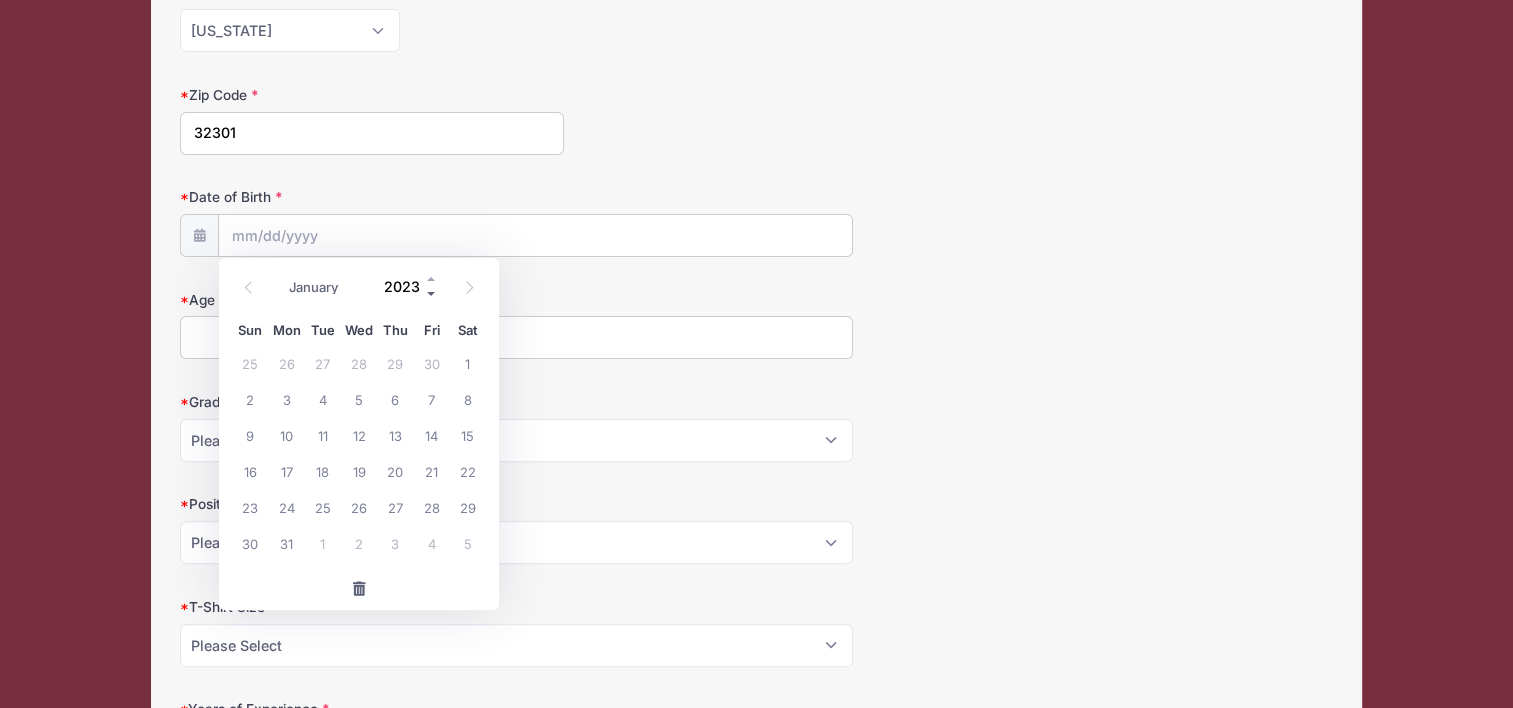 click at bounding box center [432, 294] 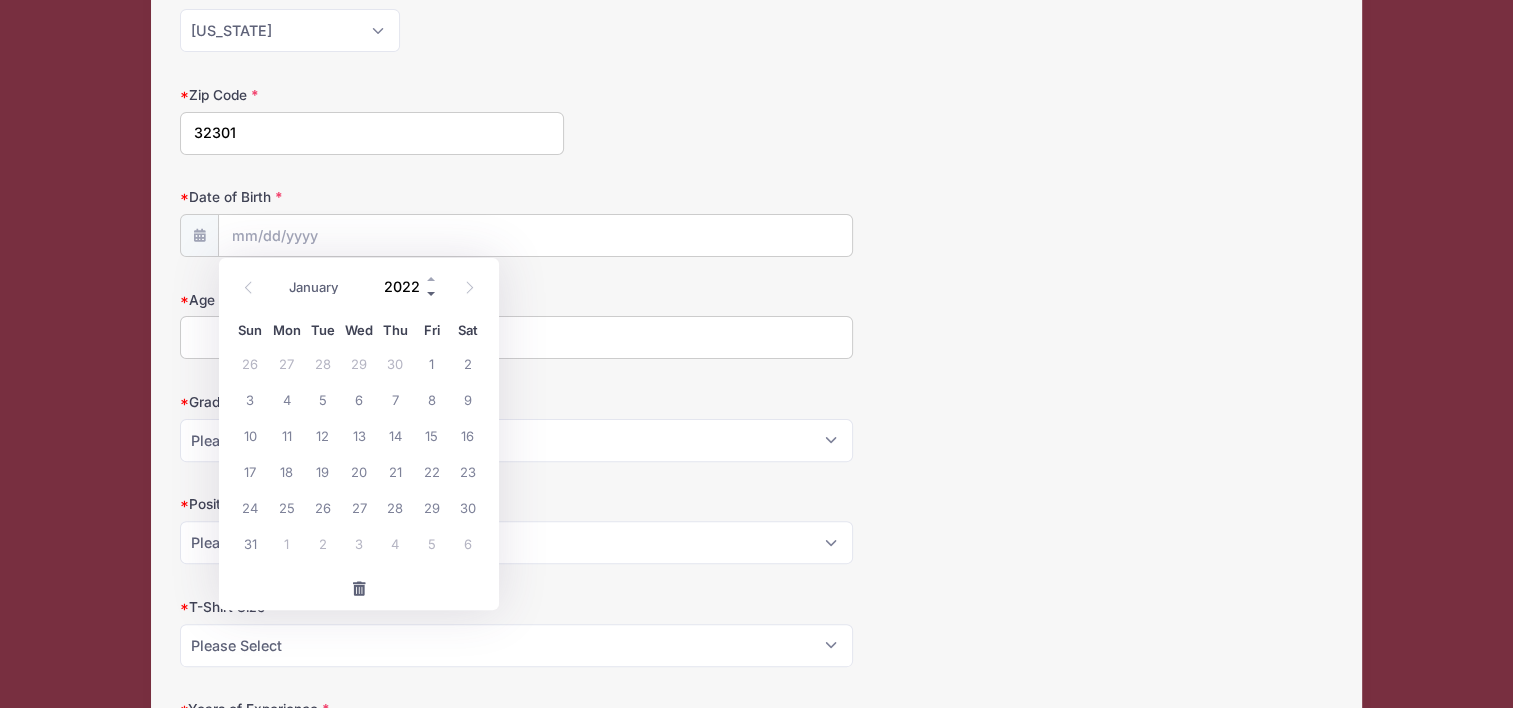 click at bounding box center [432, 294] 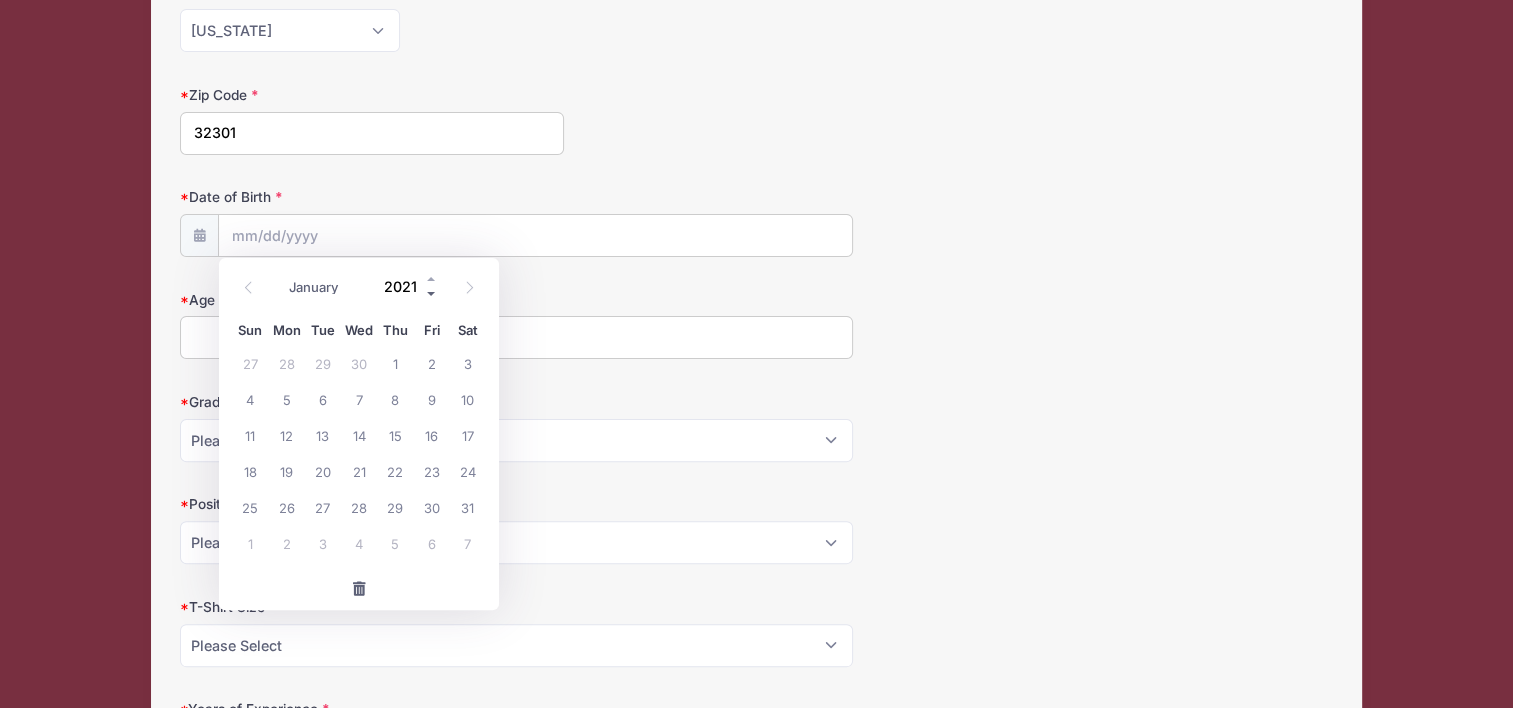 click at bounding box center [432, 294] 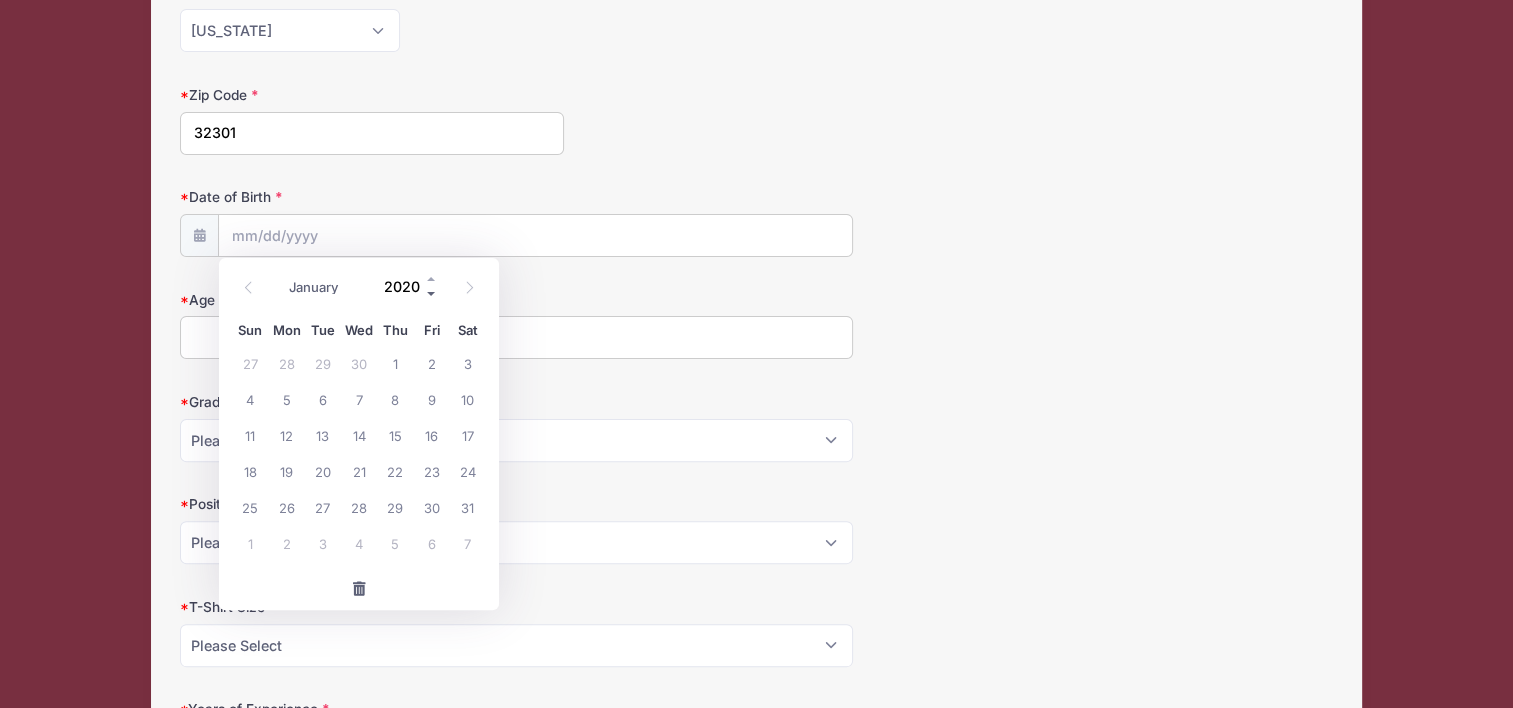 click at bounding box center [432, 294] 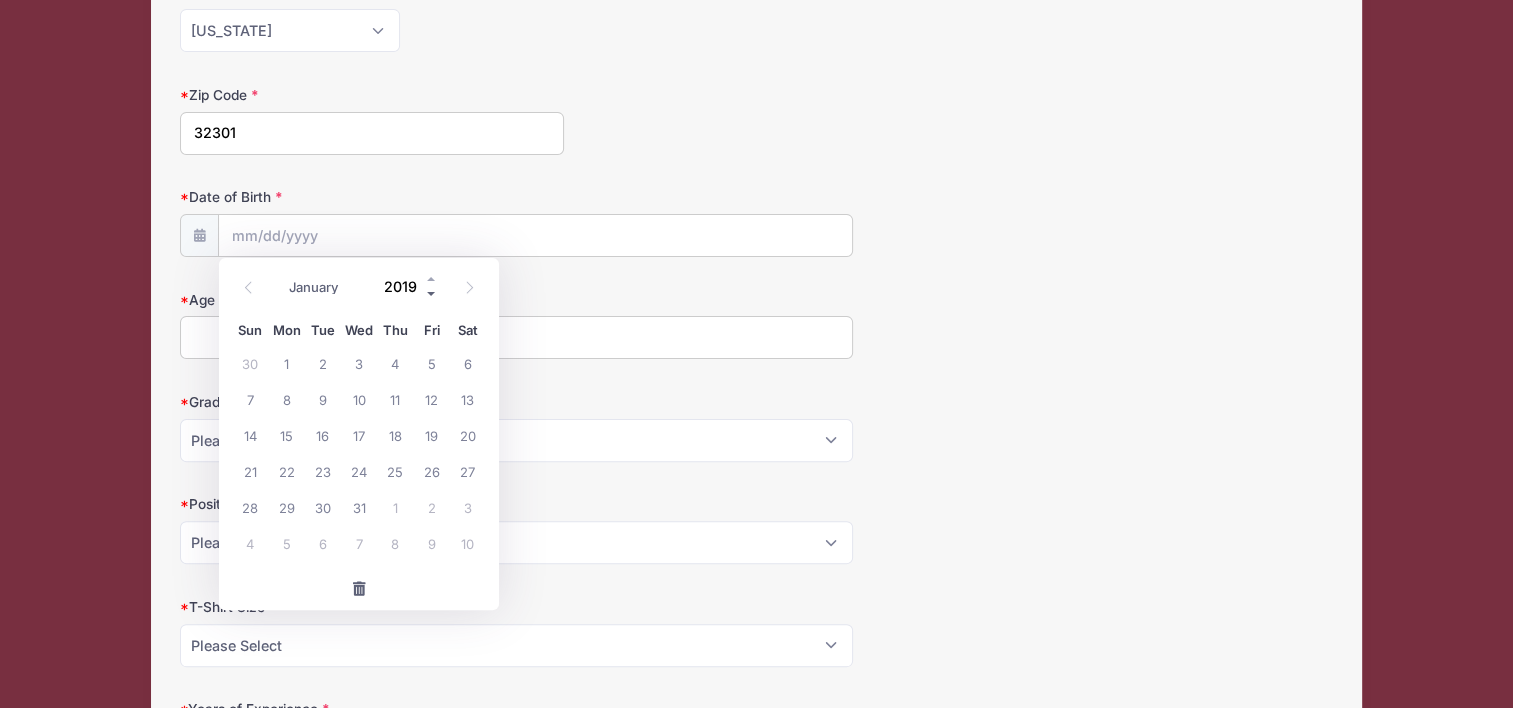 click at bounding box center [432, 294] 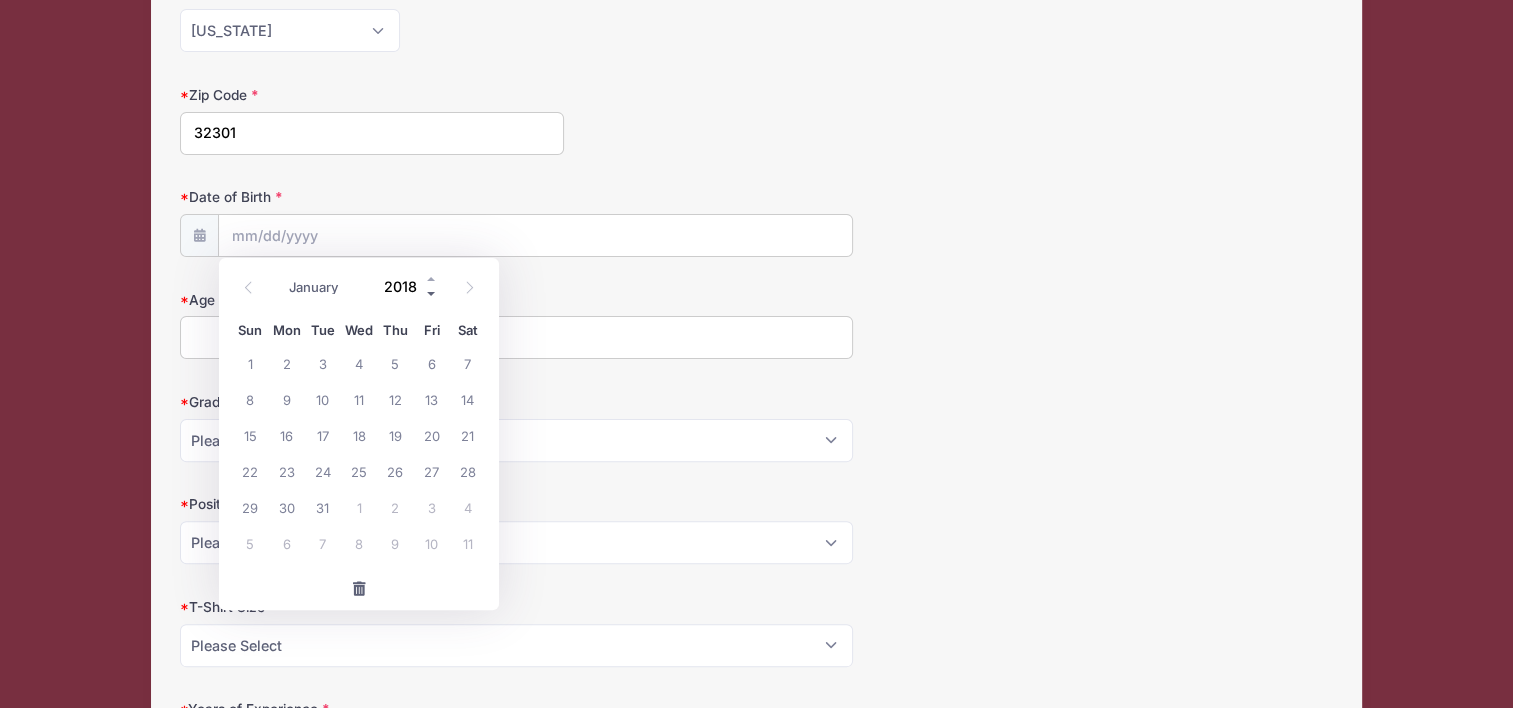 click at bounding box center [432, 294] 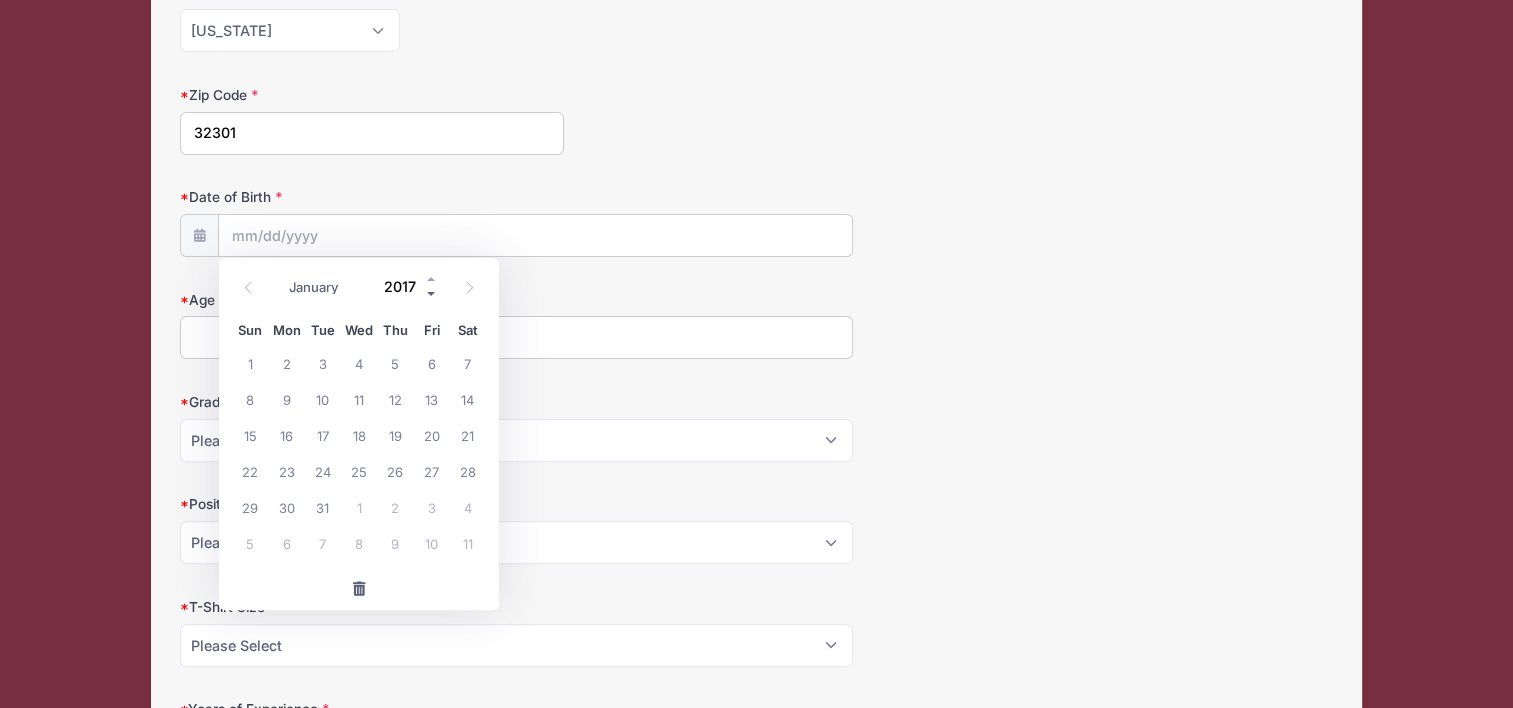 click at bounding box center [432, 294] 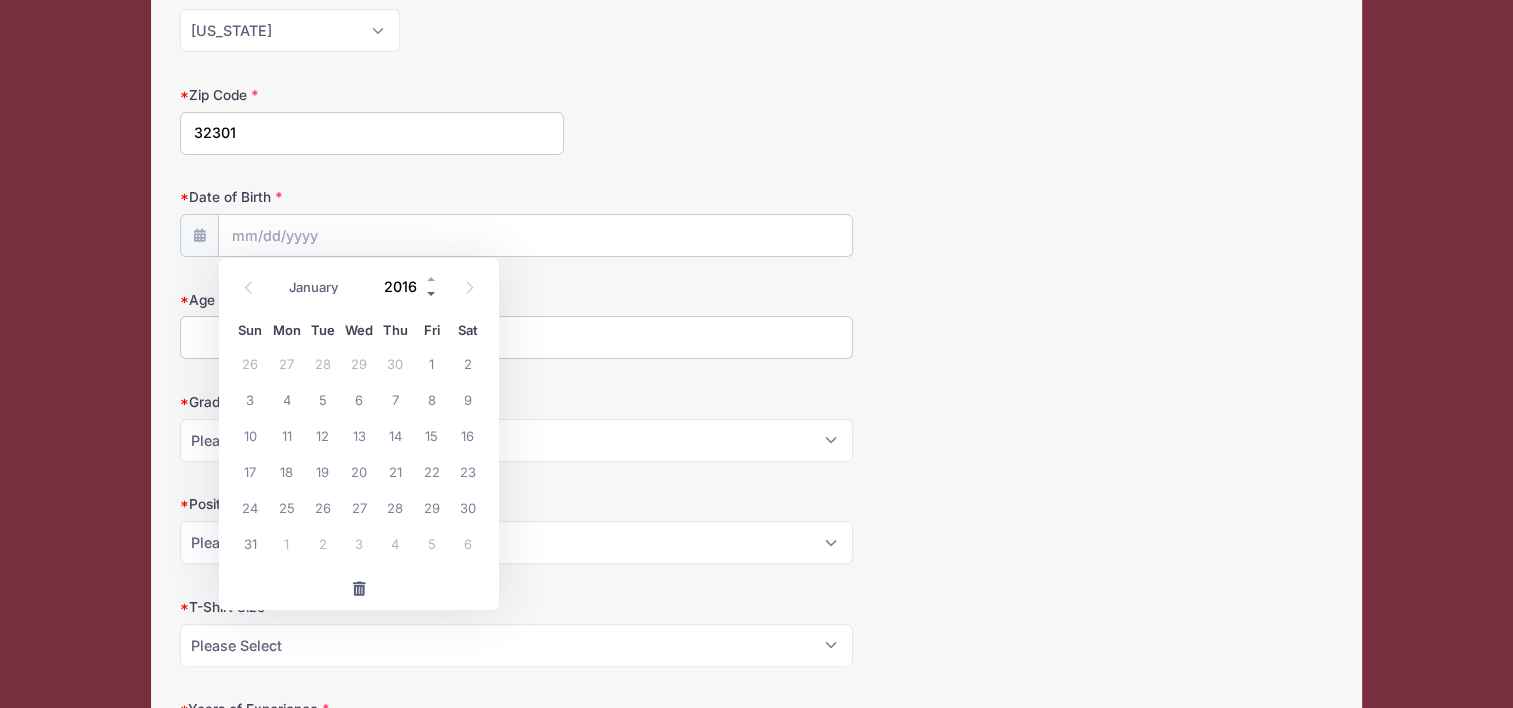 click at bounding box center [432, 294] 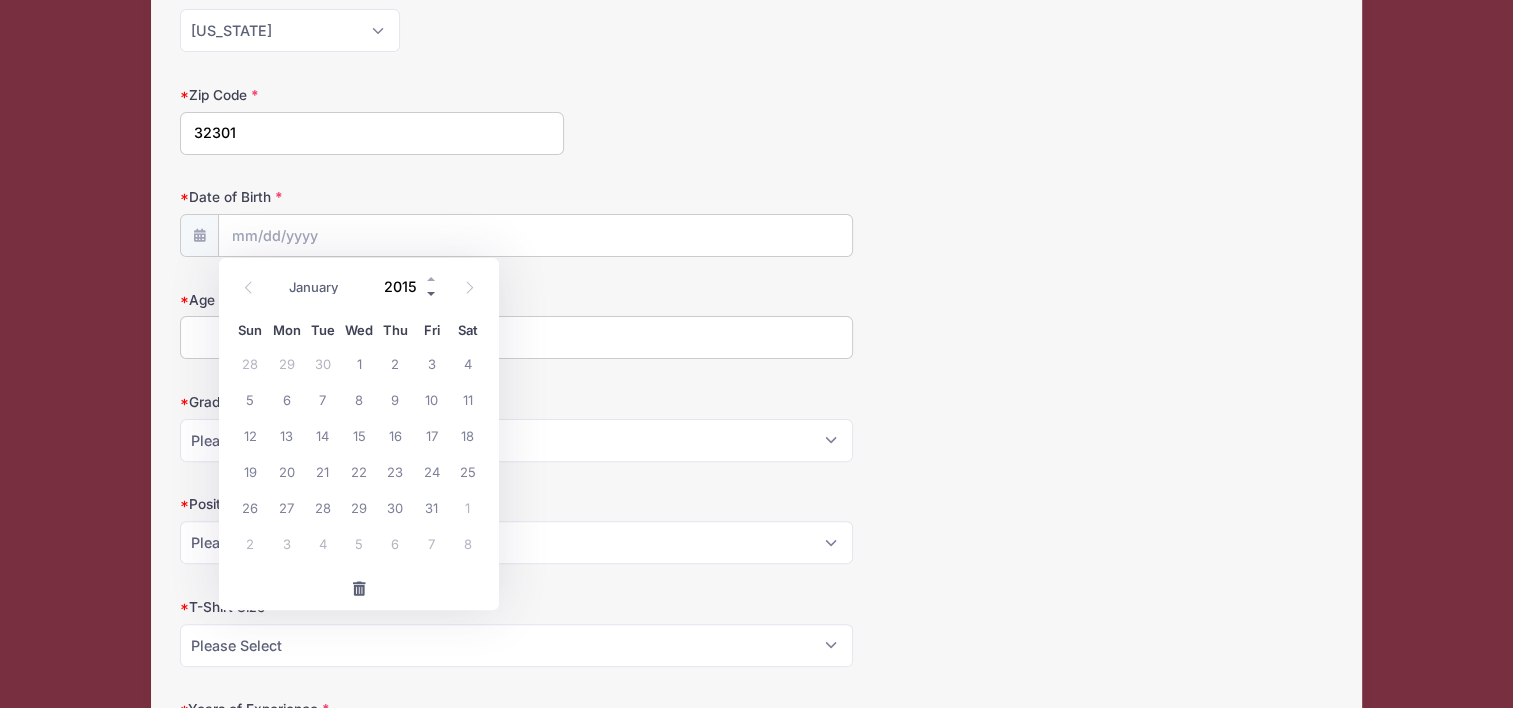 click at bounding box center [432, 294] 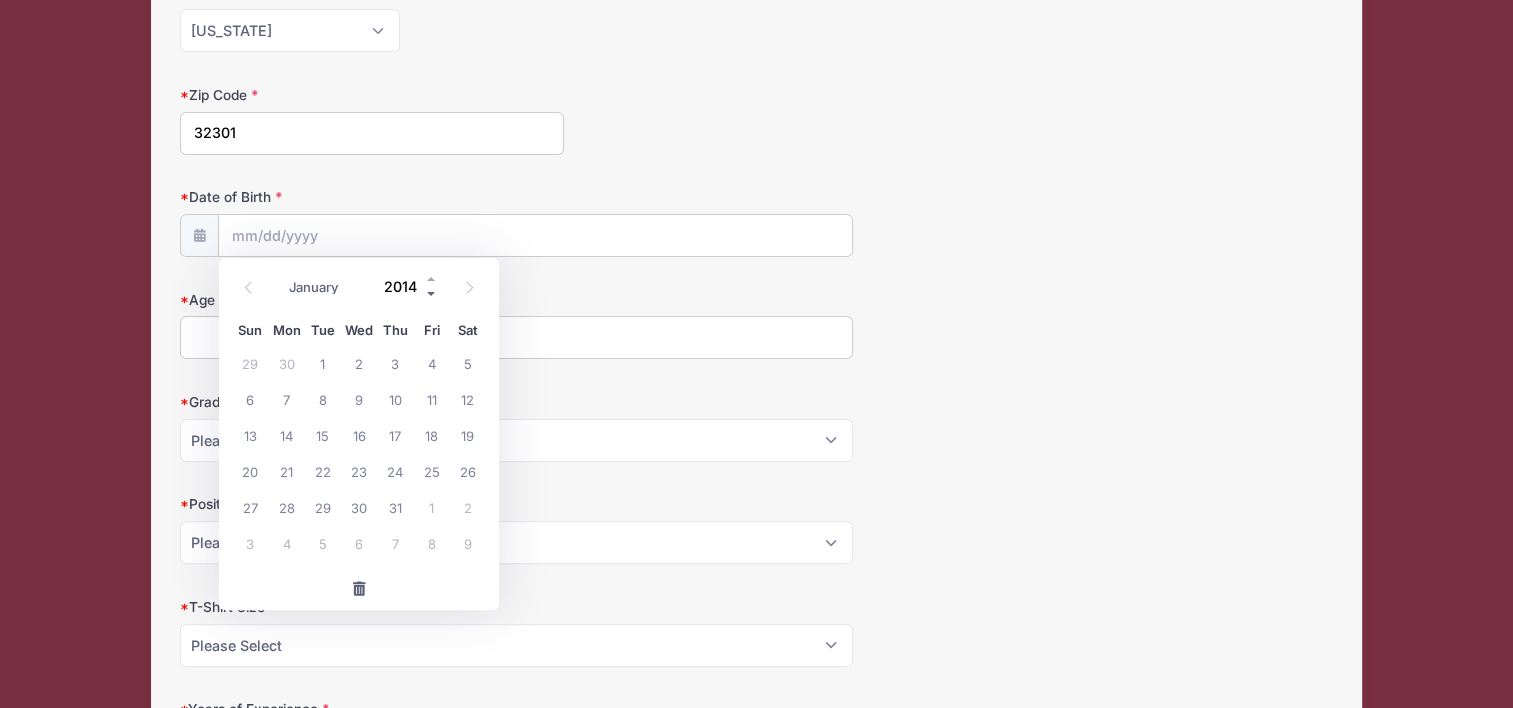 click at bounding box center [432, 294] 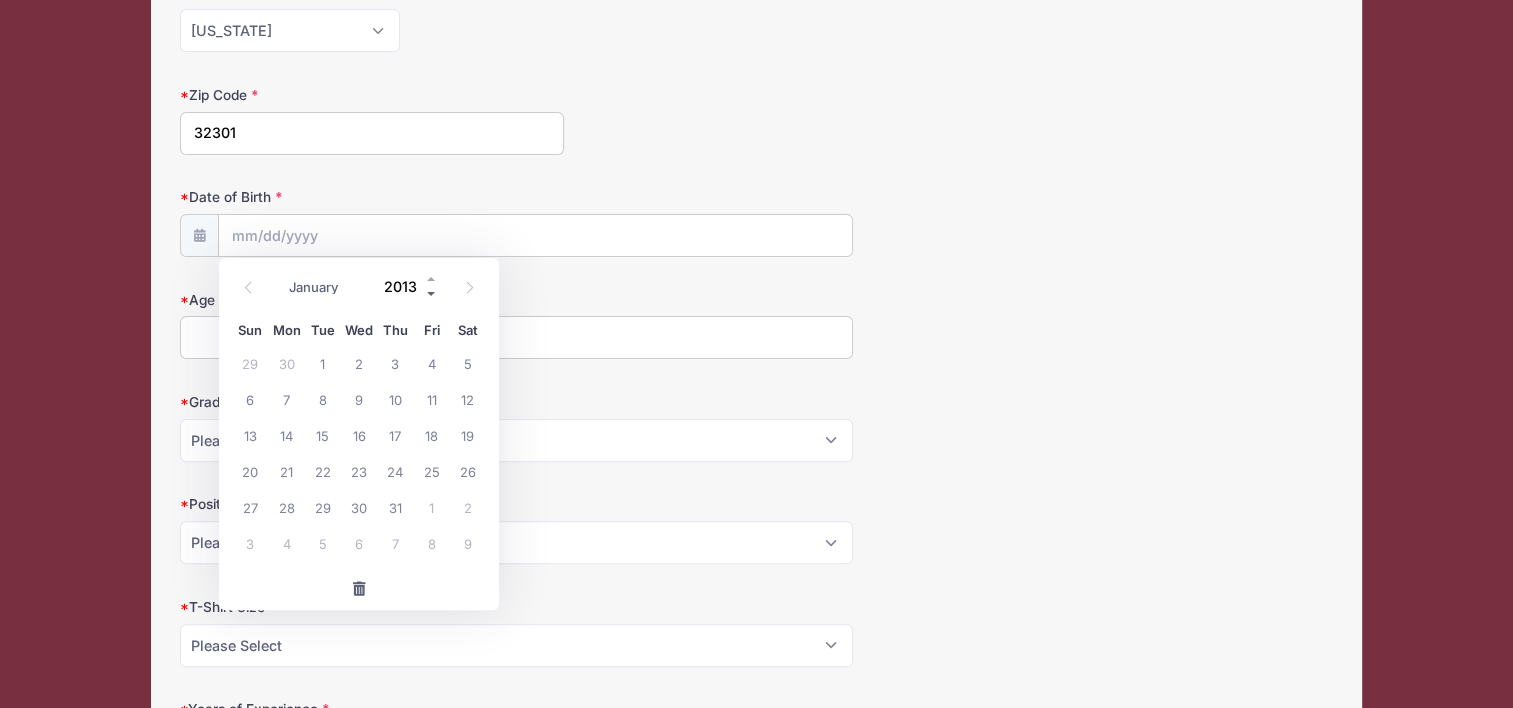 click at bounding box center [432, 294] 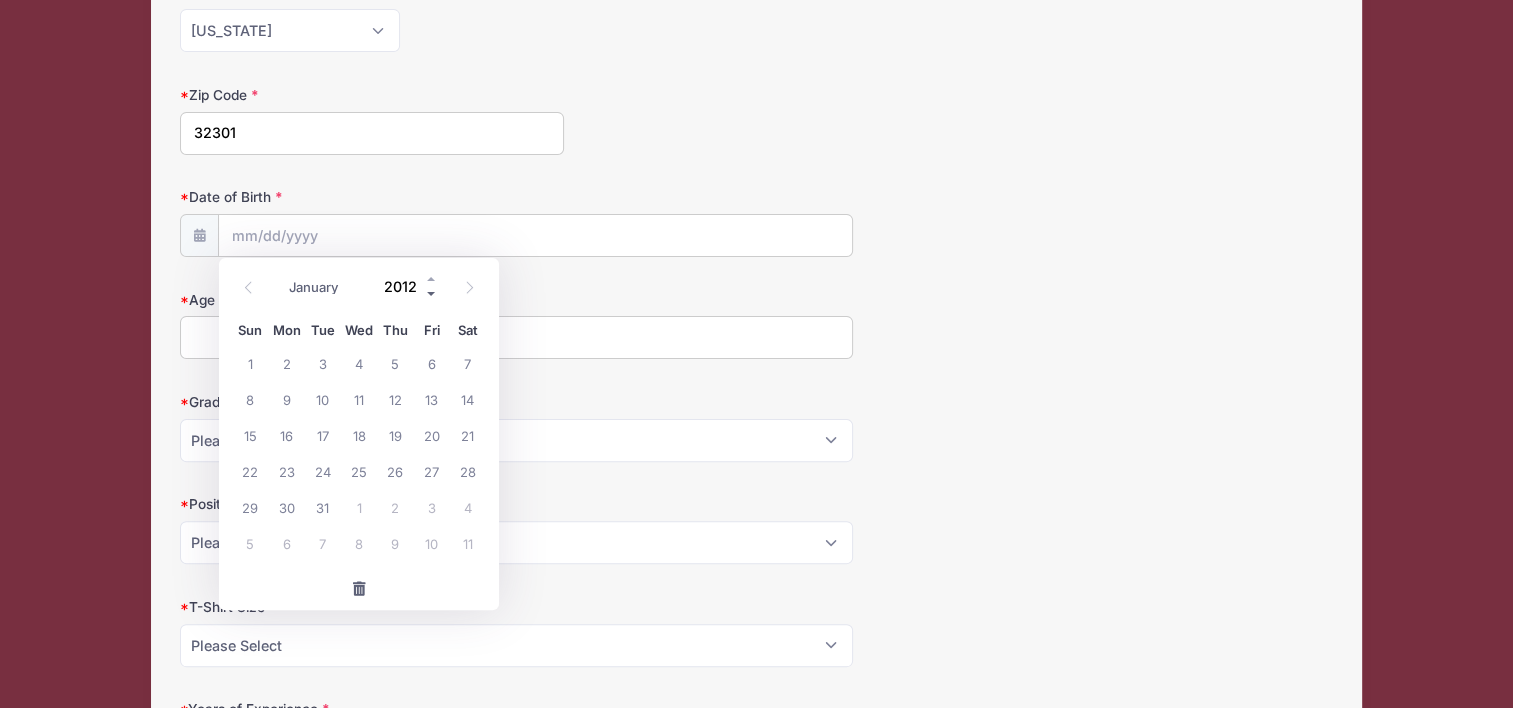 click at bounding box center (432, 294) 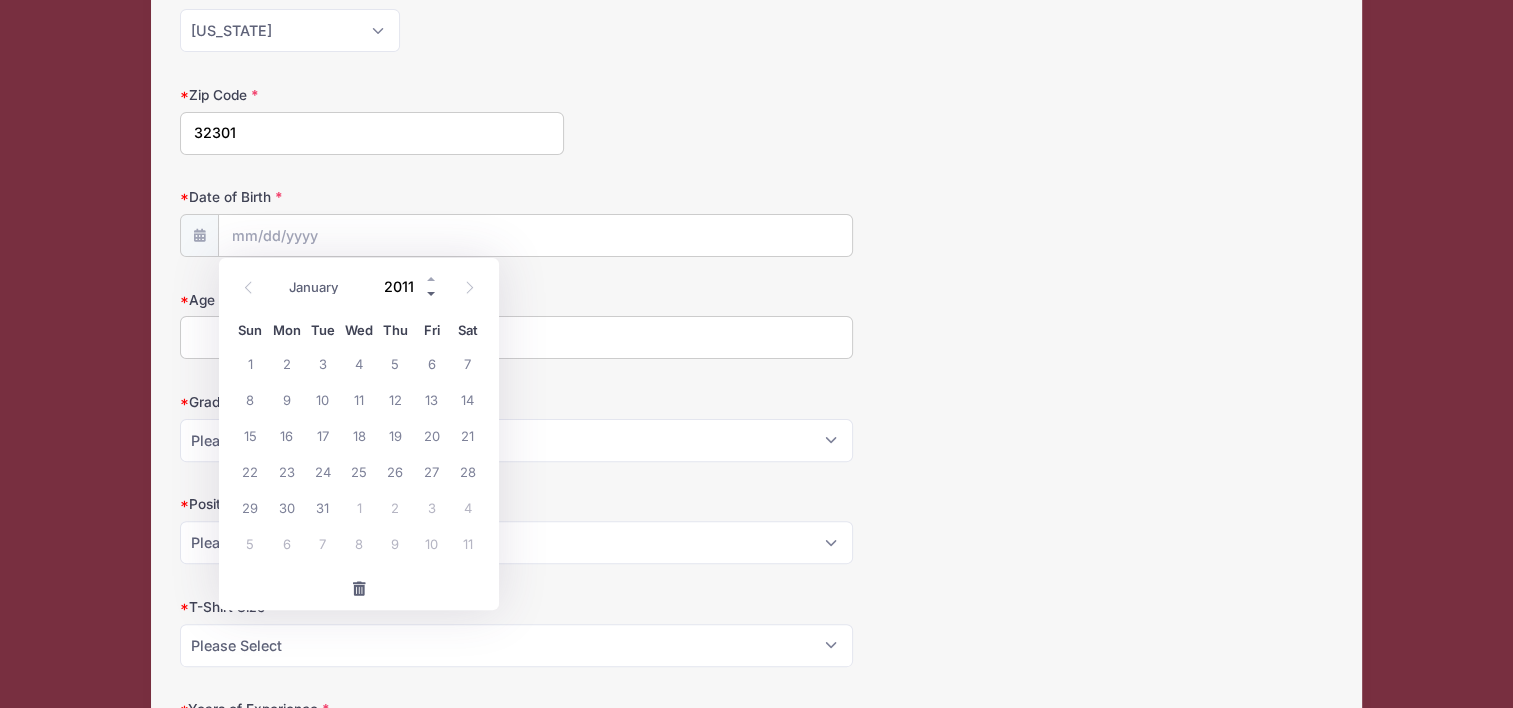 click at bounding box center (432, 294) 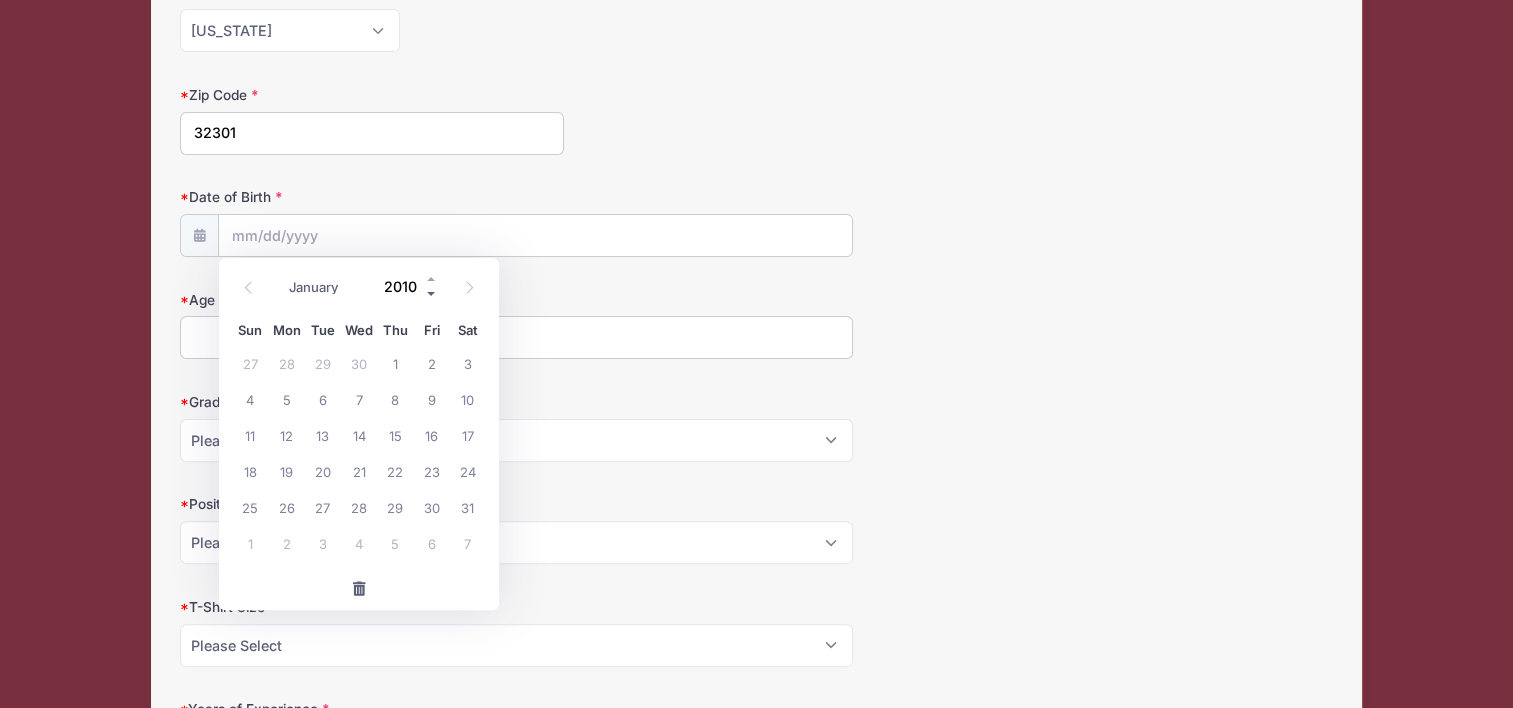 click at bounding box center (432, 294) 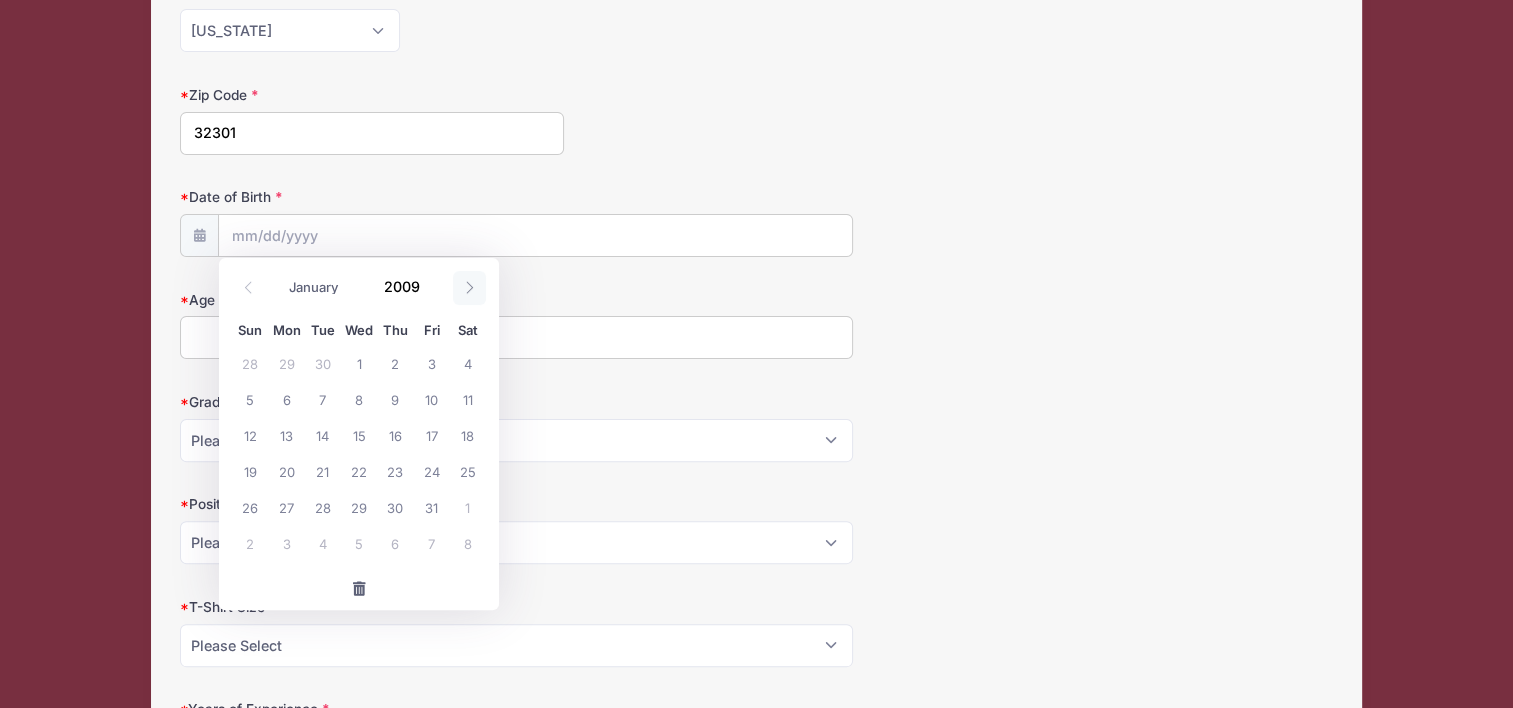 click 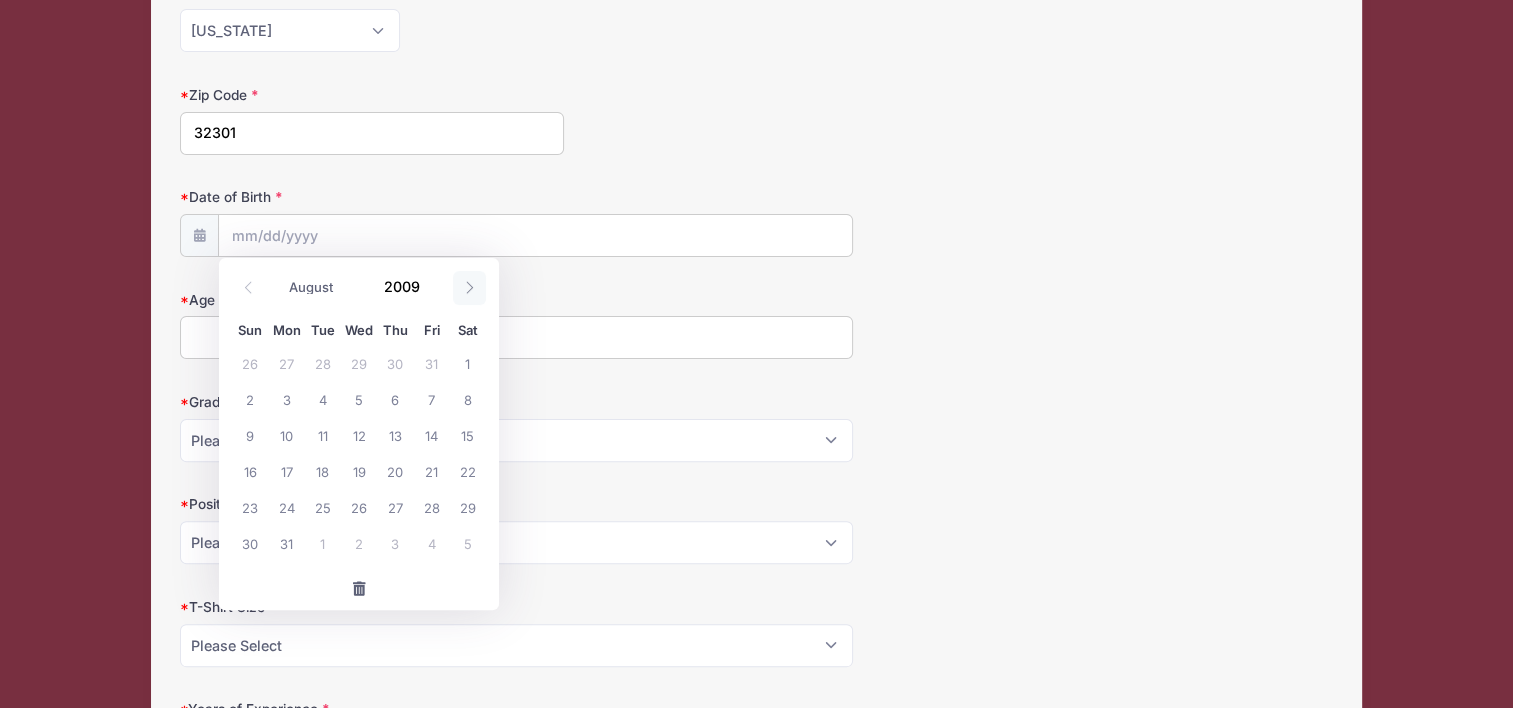 click 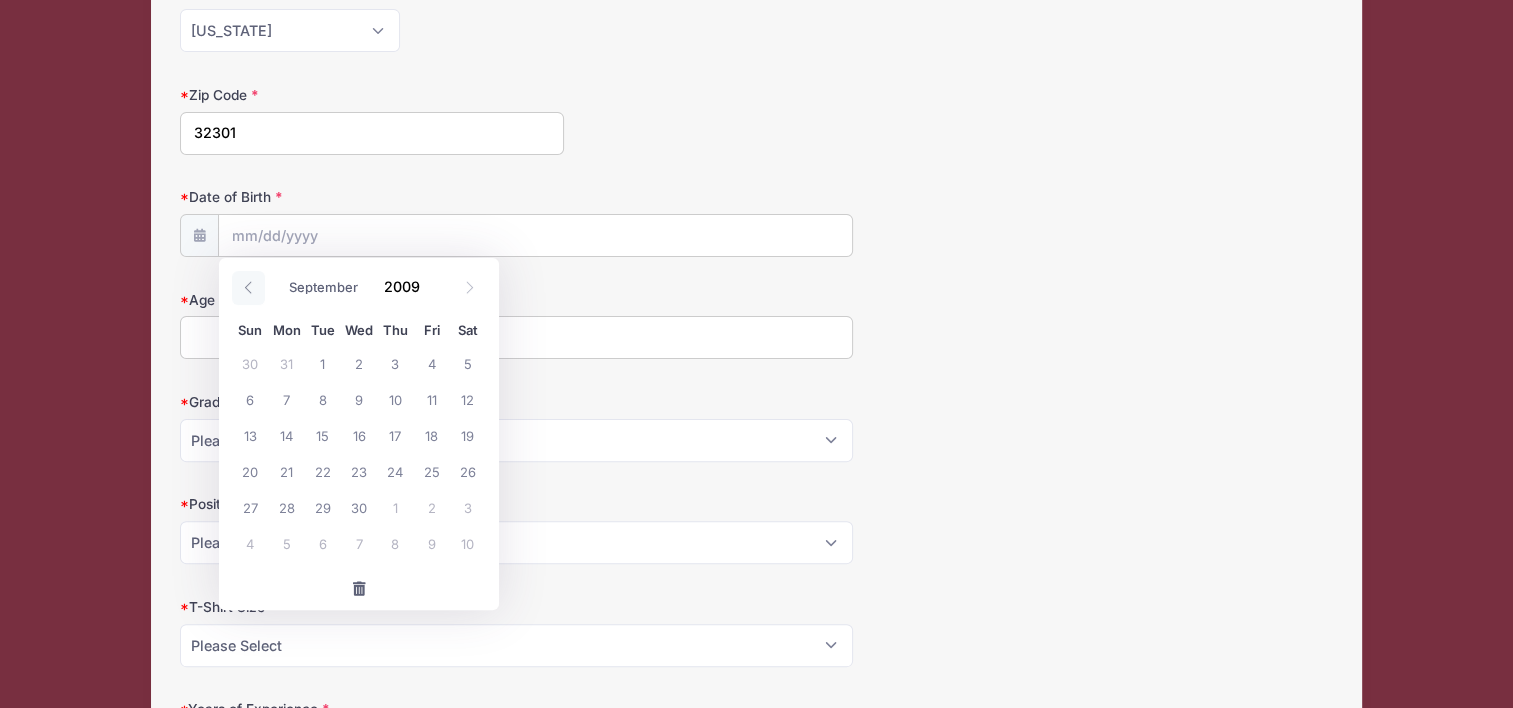 click 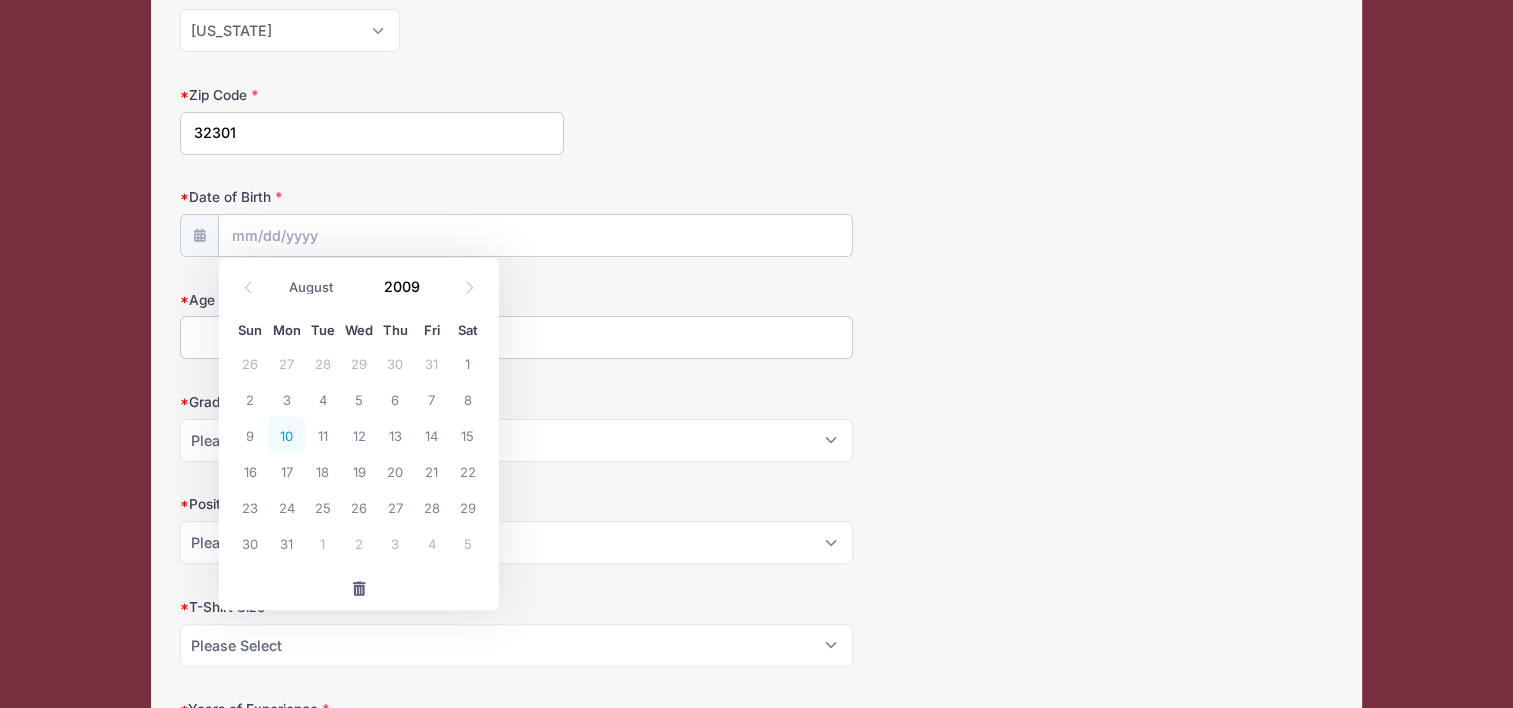 click on "10" at bounding box center (286, 435) 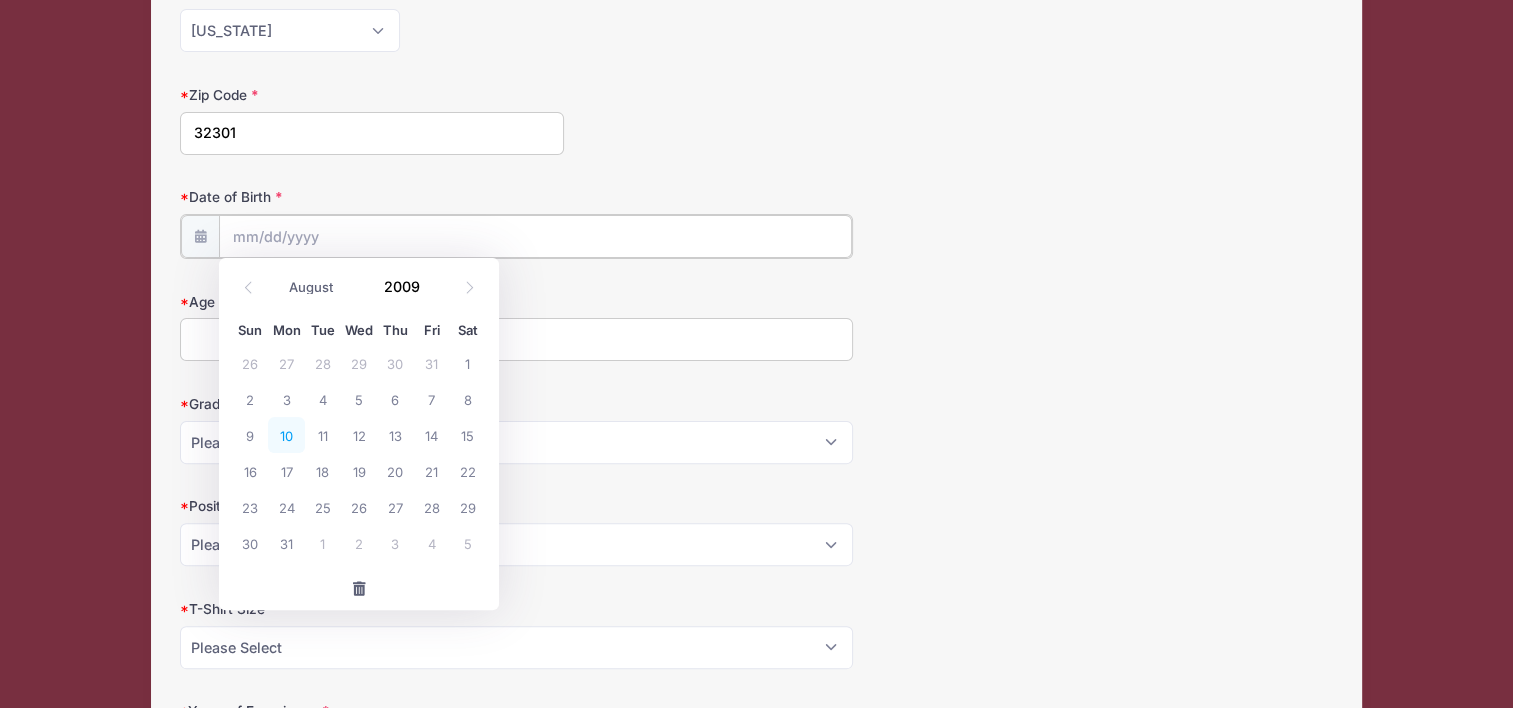type on "08/10/2009" 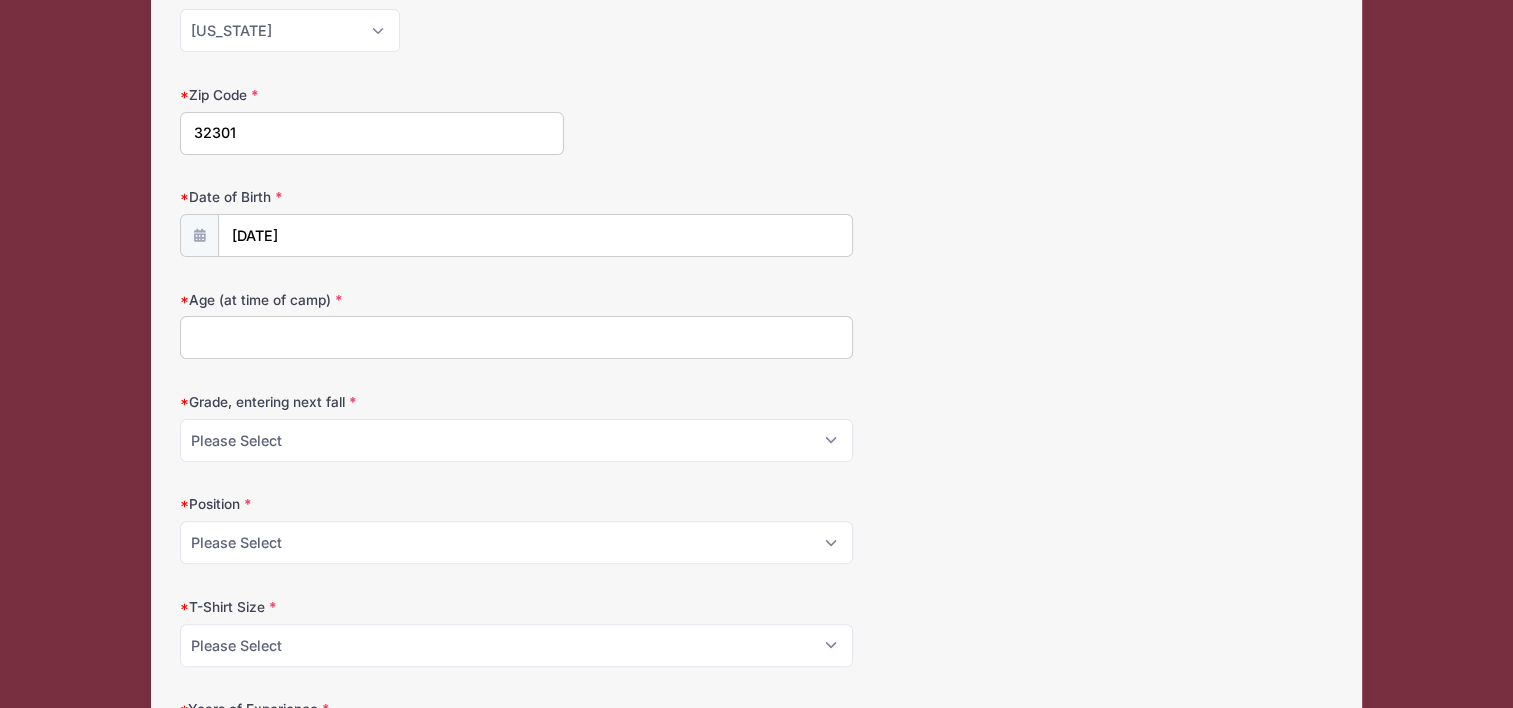 click on "Age (at time of camp)" at bounding box center (516, 337) 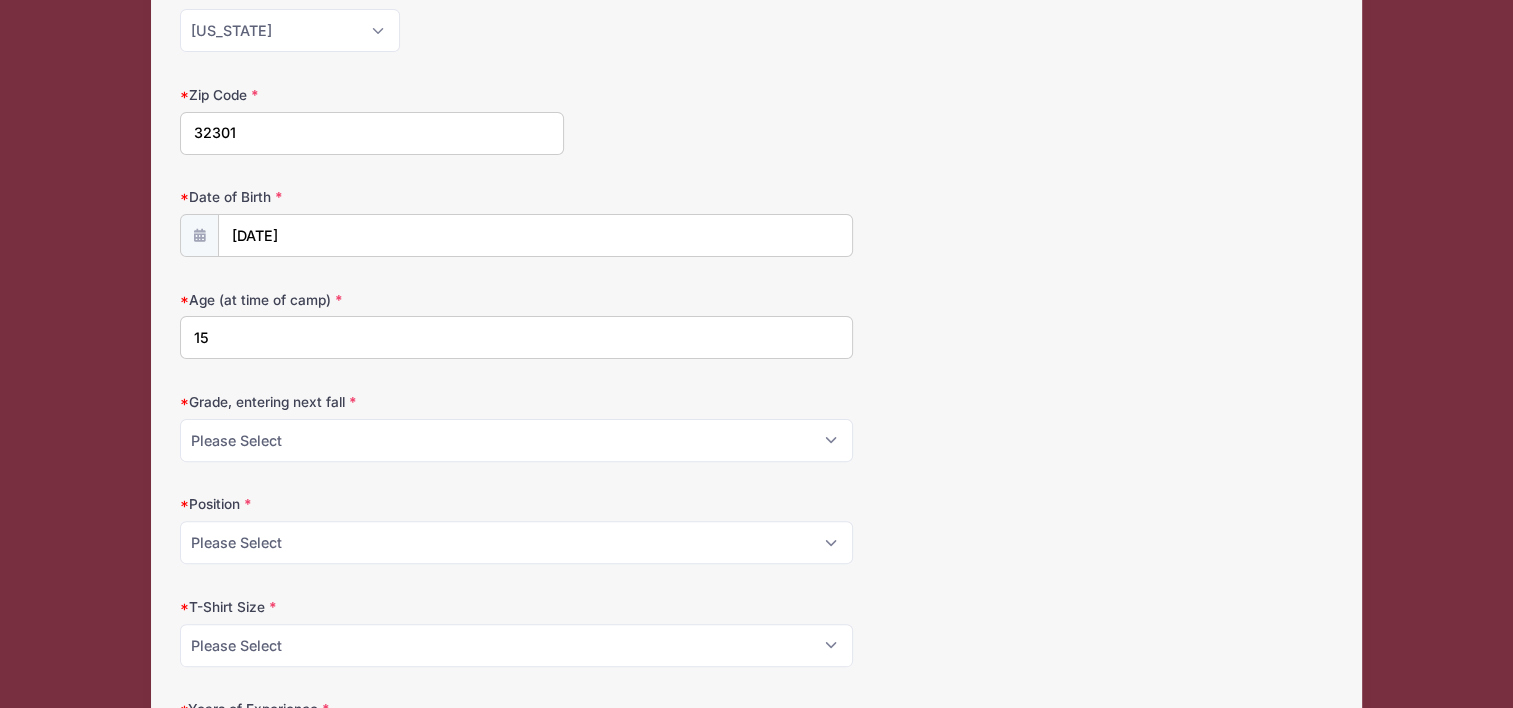 type on "15" 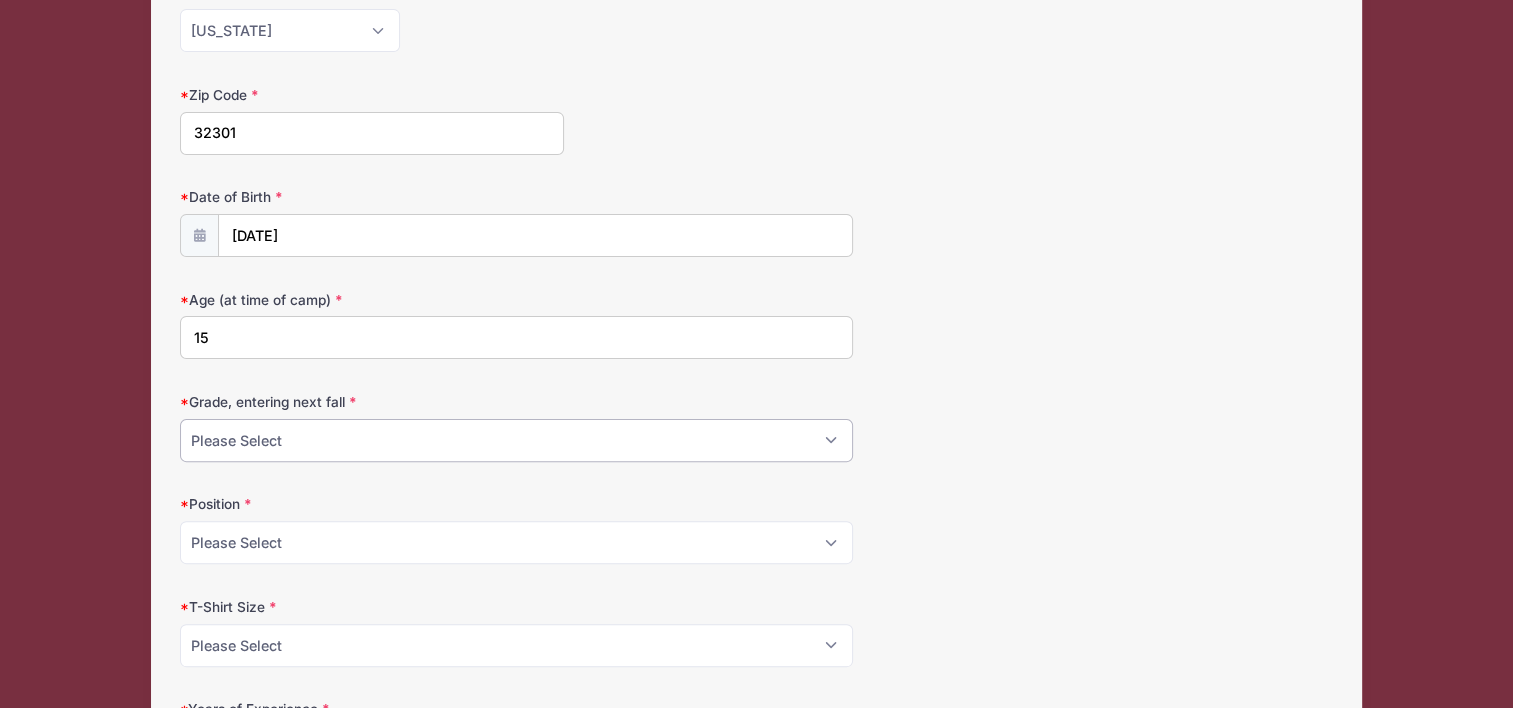 click on "Please Select 4th Grade
5th Grade
6th Grade
7th Grade
8th Grade
9th Grade
10th Grade
11th Grade
12th Grade" at bounding box center (516, 440) 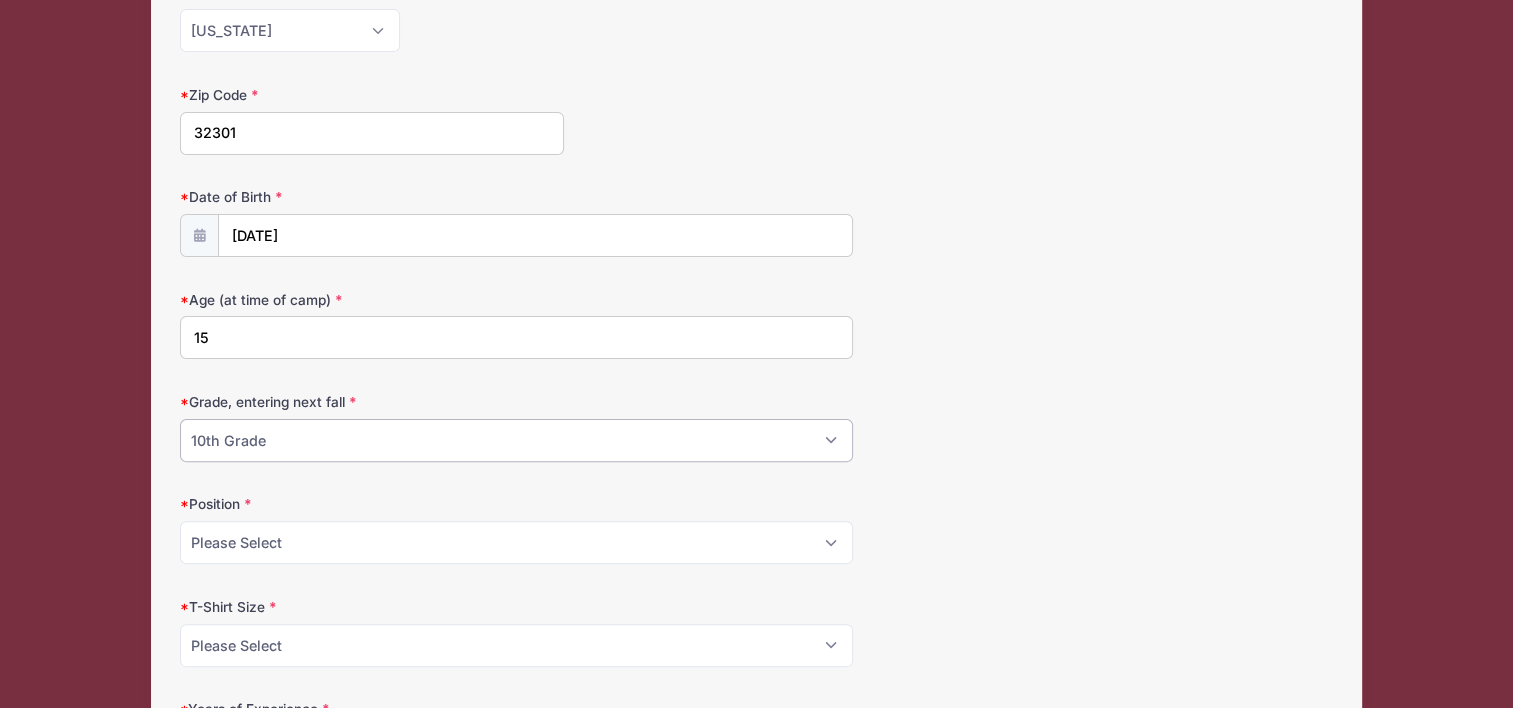 click on "Please Select 4th Grade
5th Grade
6th Grade
7th Grade
8th Grade
9th Grade
10th Grade
11th Grade
12th Grade" at bounding box center [516, 440] 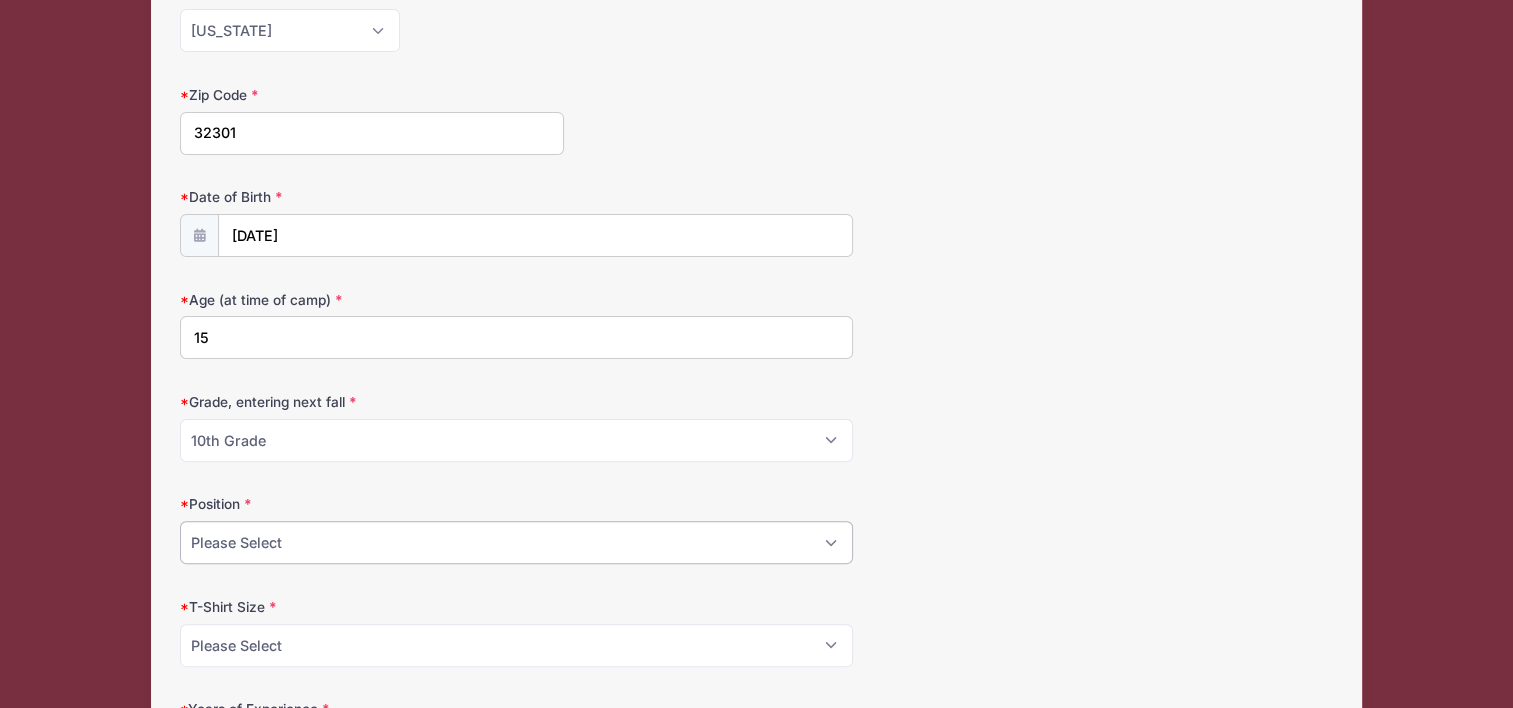 click on "Please Select Setter
Libero/ D.S
Middle Blocker
OH/OPP Hitter" at bounding box center [516, 542] 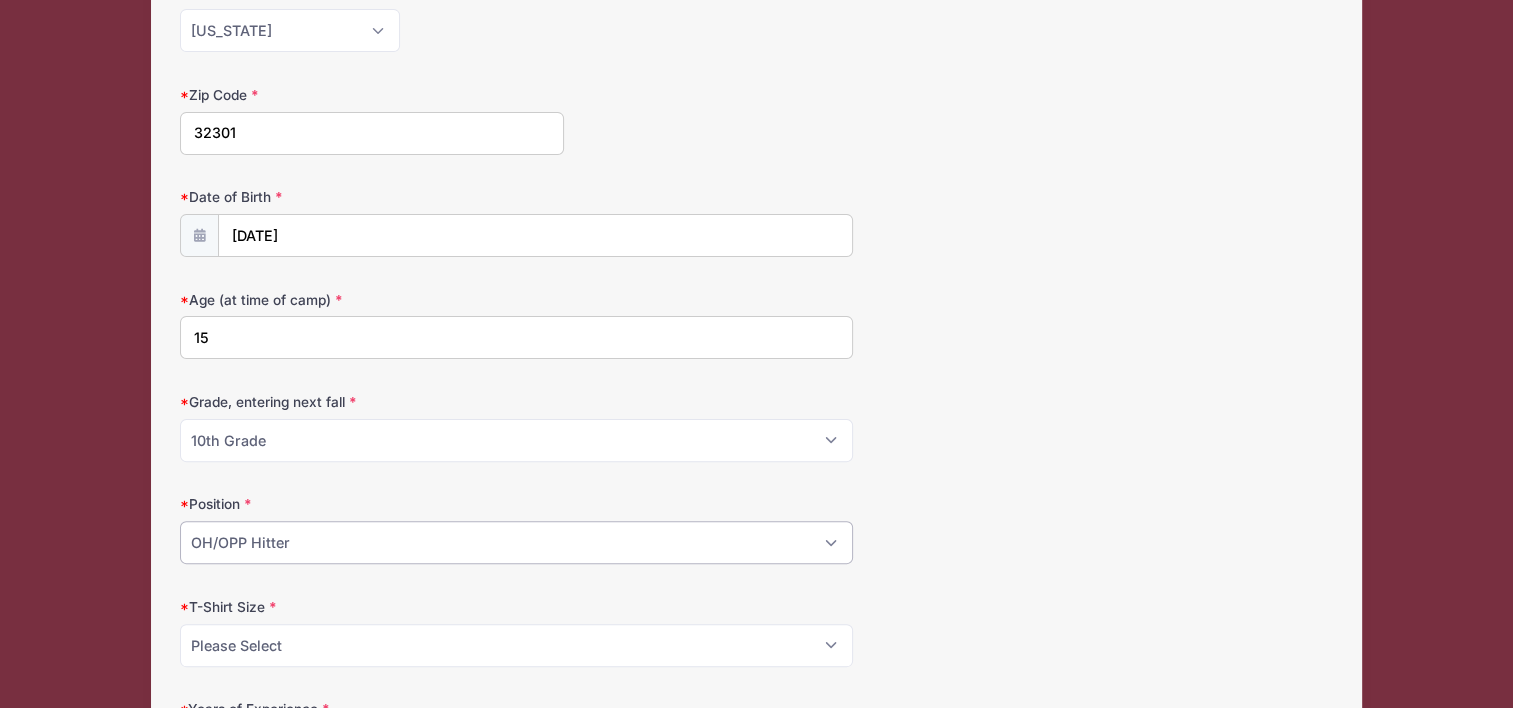 click on "Please Select Setter
Libero/ D.S
Middle Blocker
OH/OPP Hitter" at bounding box center (516, 542) 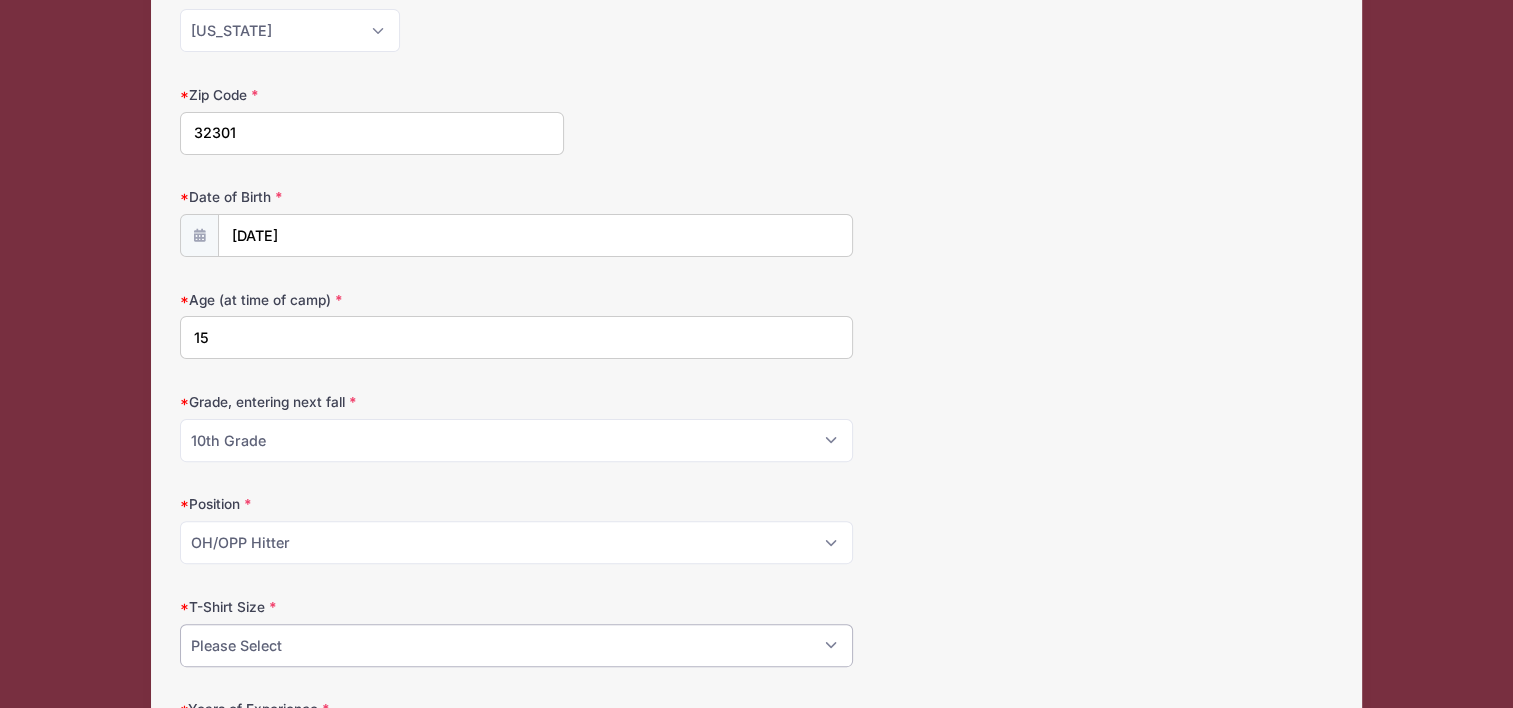 click on "Please Select Youth Large
Adult Small
Adult Medium
Adult Large
Adult XL
Adult XXL" at bounding box center [516, 645] 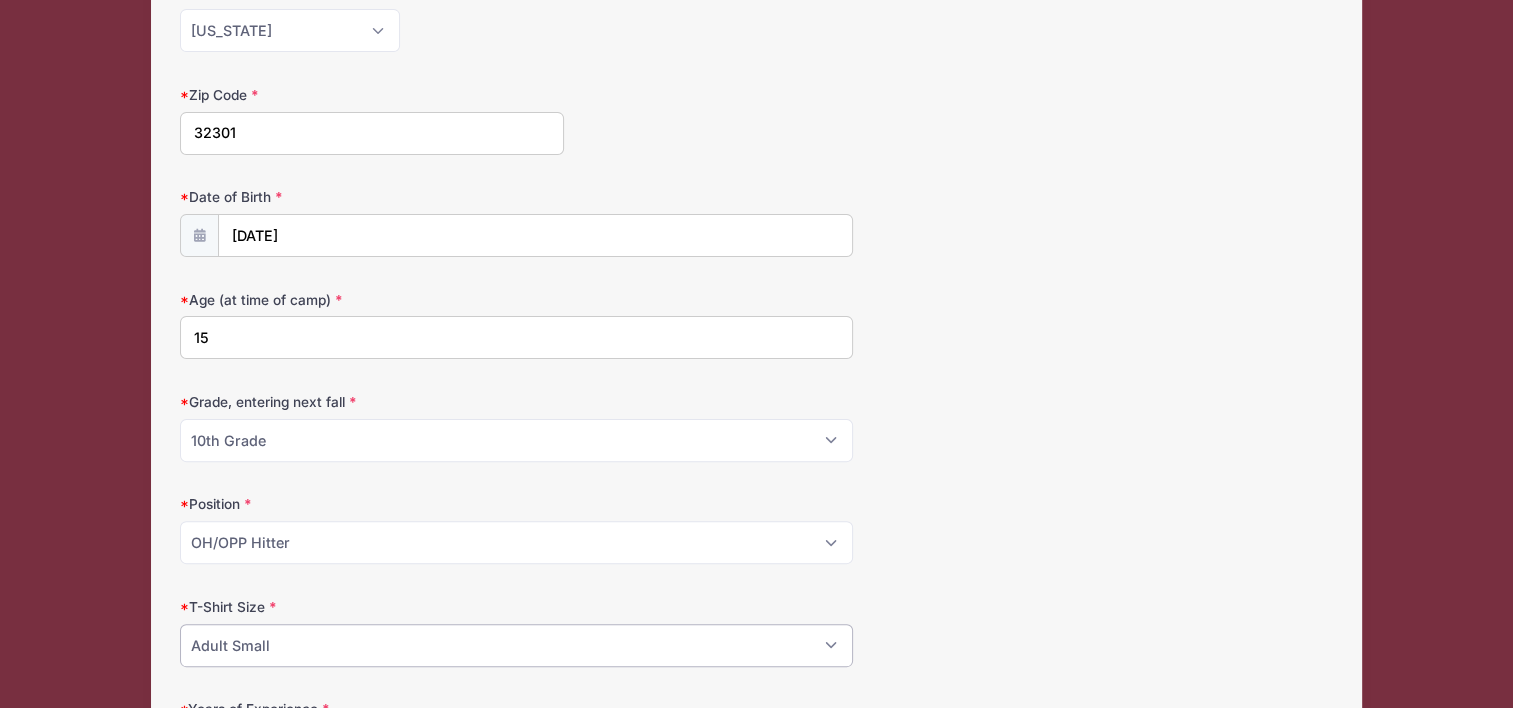 click on "Please Select Youth Large
Adult Small
Adult Medium
Adult Large
Adult XL
Adult XXL" at bounding box center [516, 645] 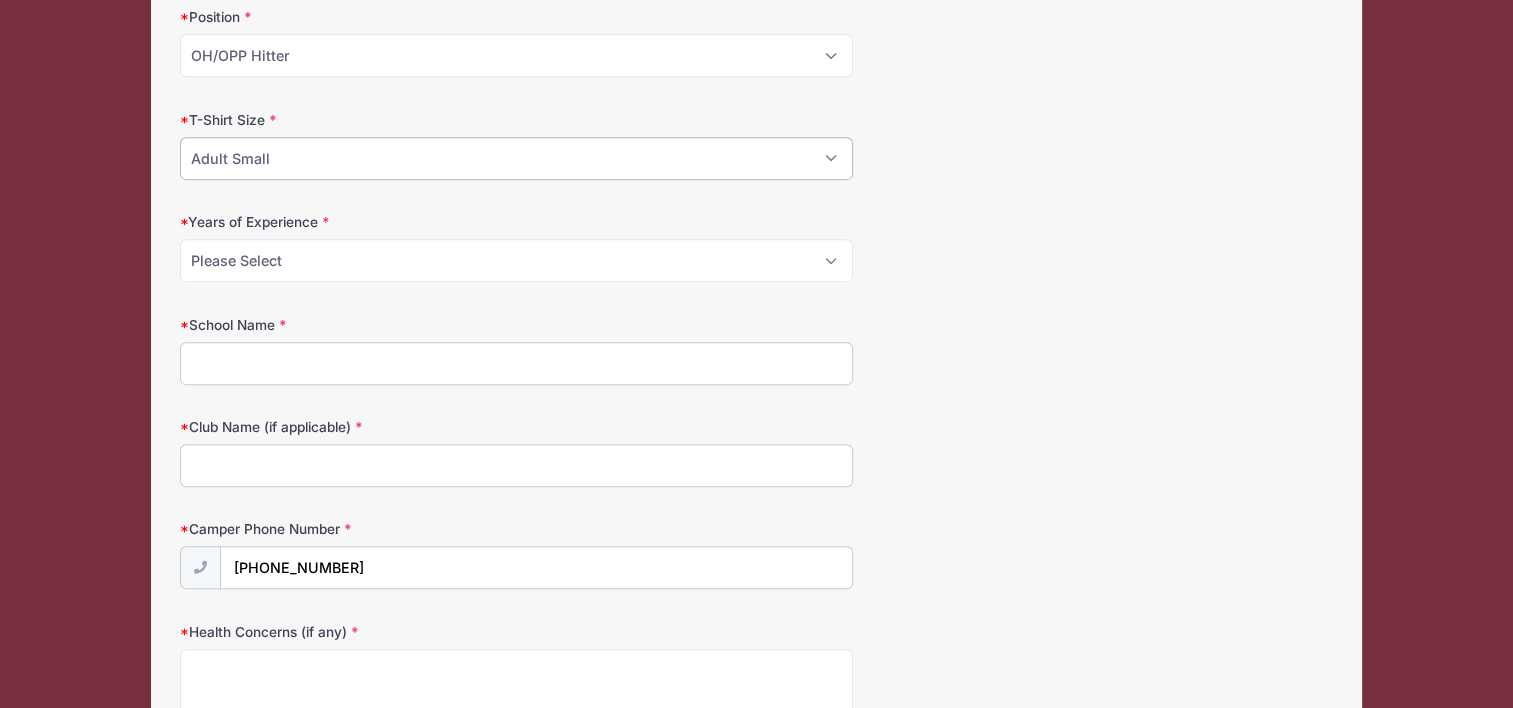scroll, scrollTop: 996, scrollLeft: 0, axis: vertical 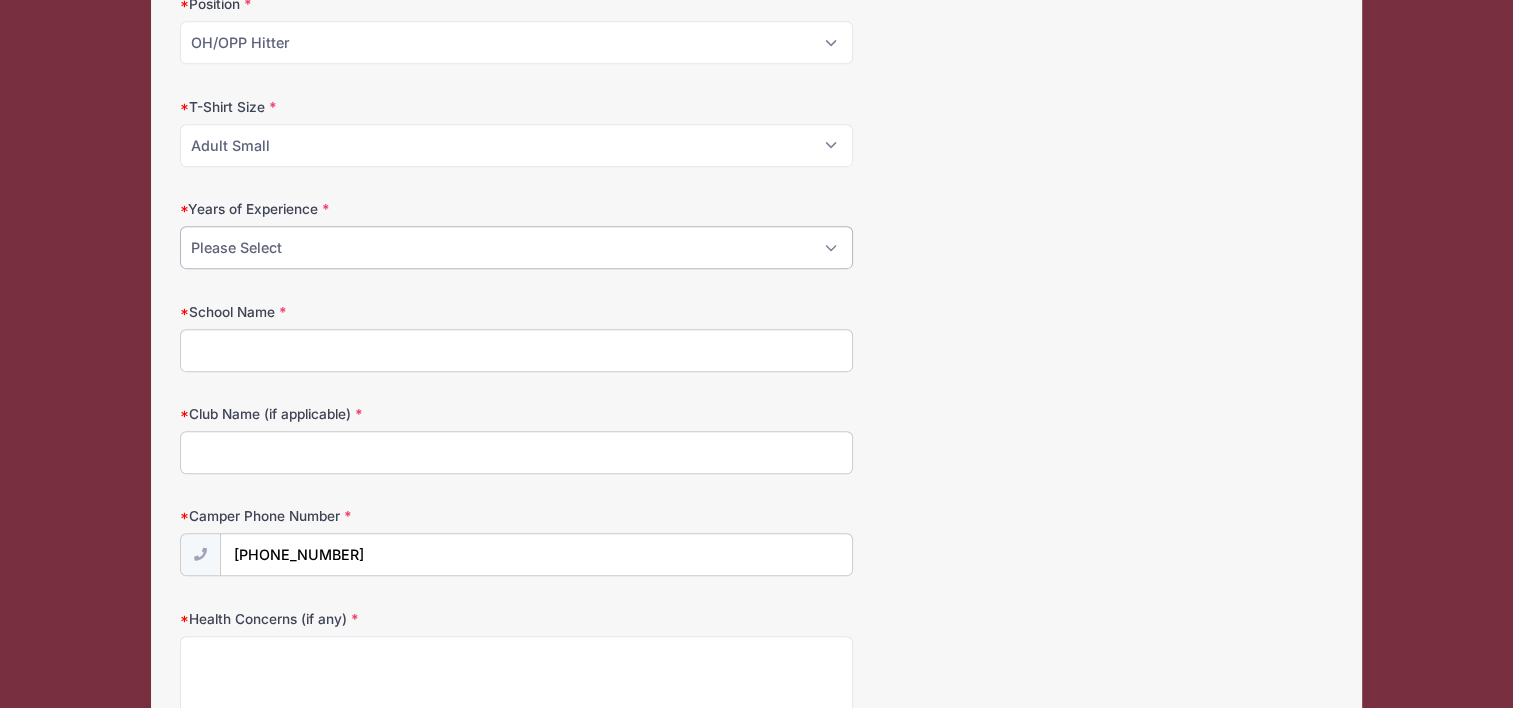 click on "Please Select 1
2
3
4
5
6
7
8
9
10+" at bounding box center [516, 247] 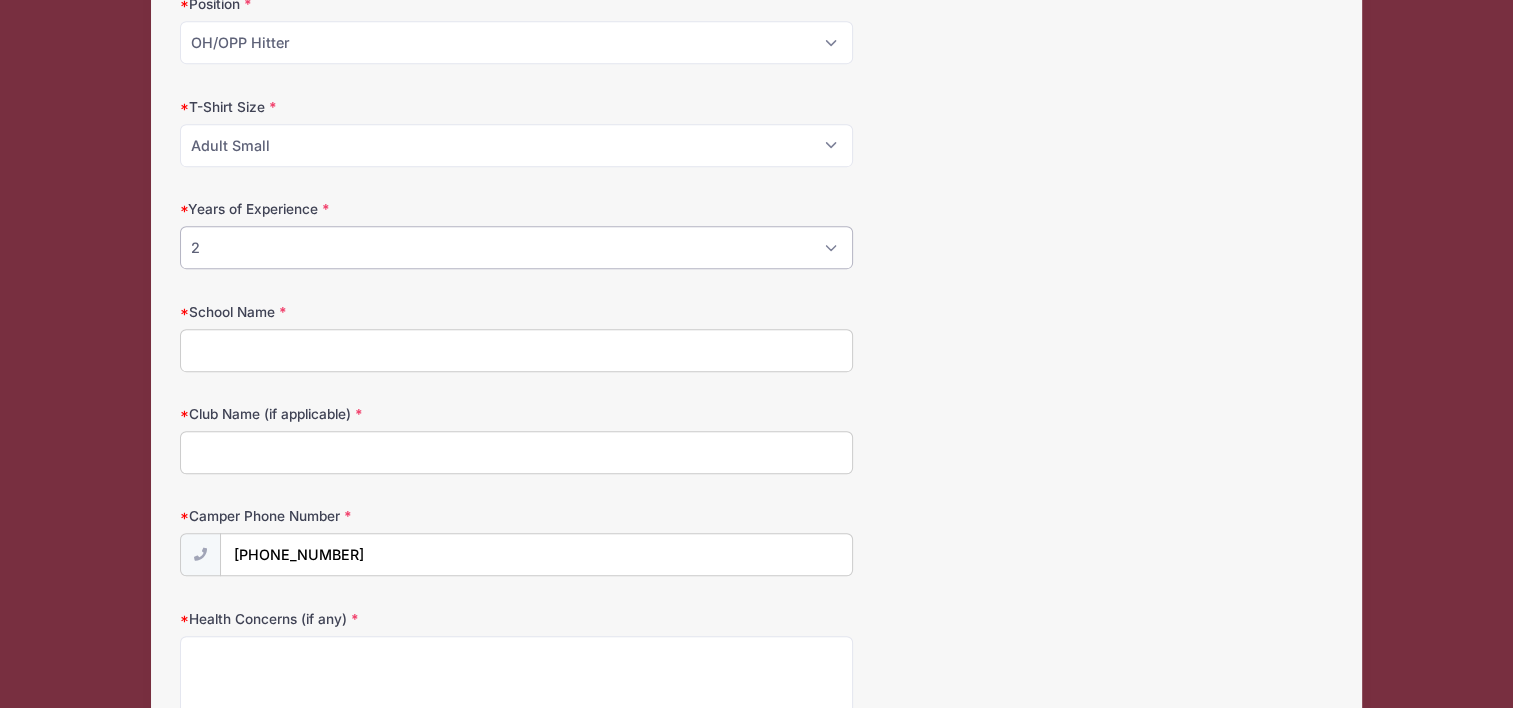 click on "Please Select 1
2
3
4
5
6
7
8
9
10+" at bounding box center [516, 247] 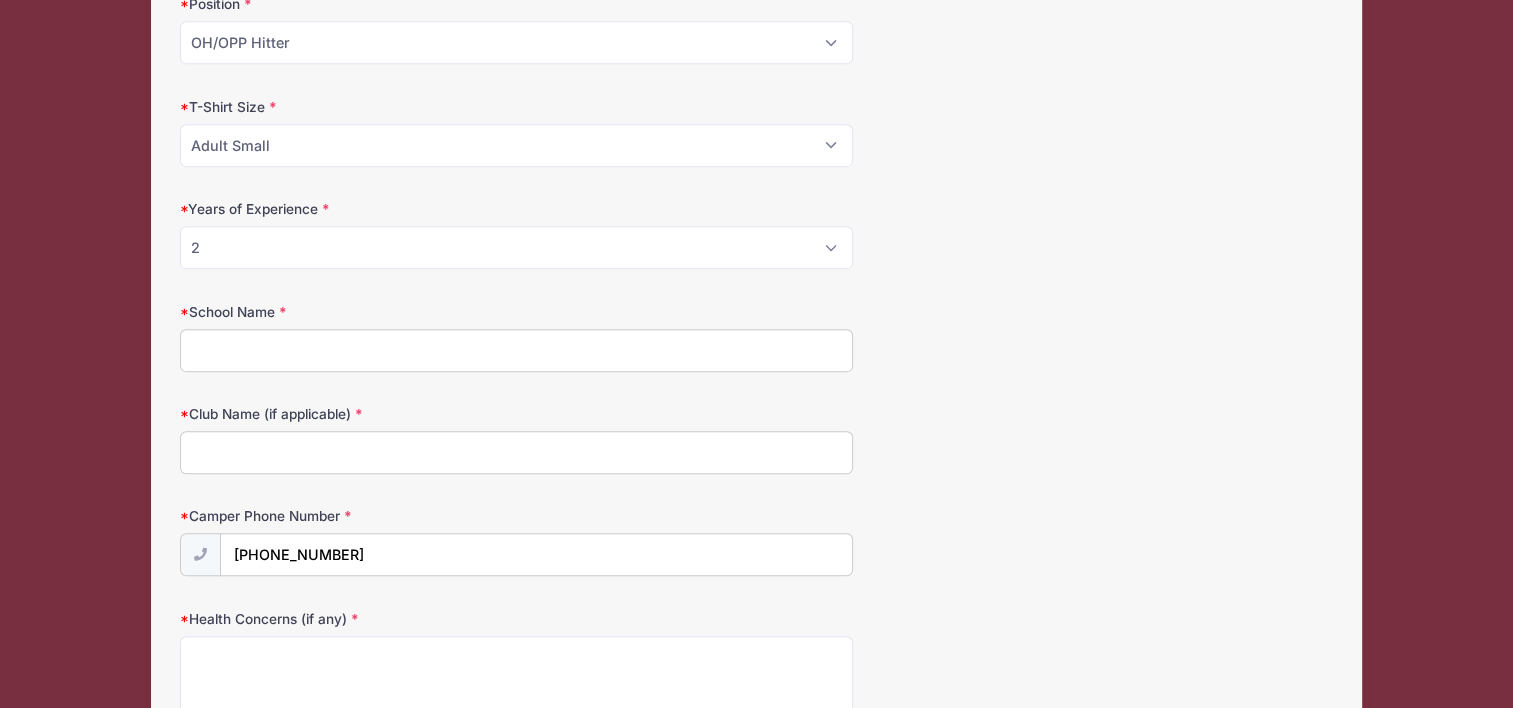 click on "School Name" at bounding box center (516, 350) 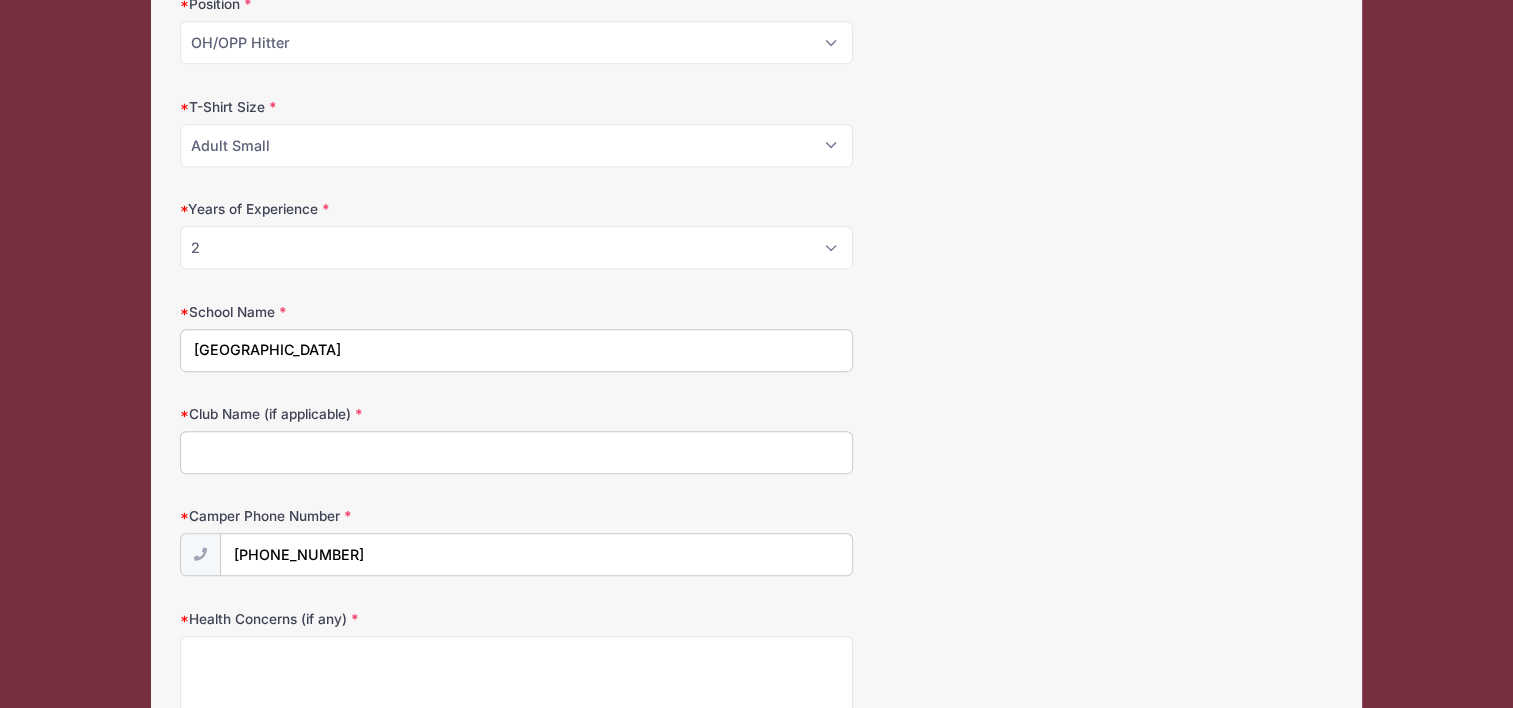 type on "Dixie County High School" 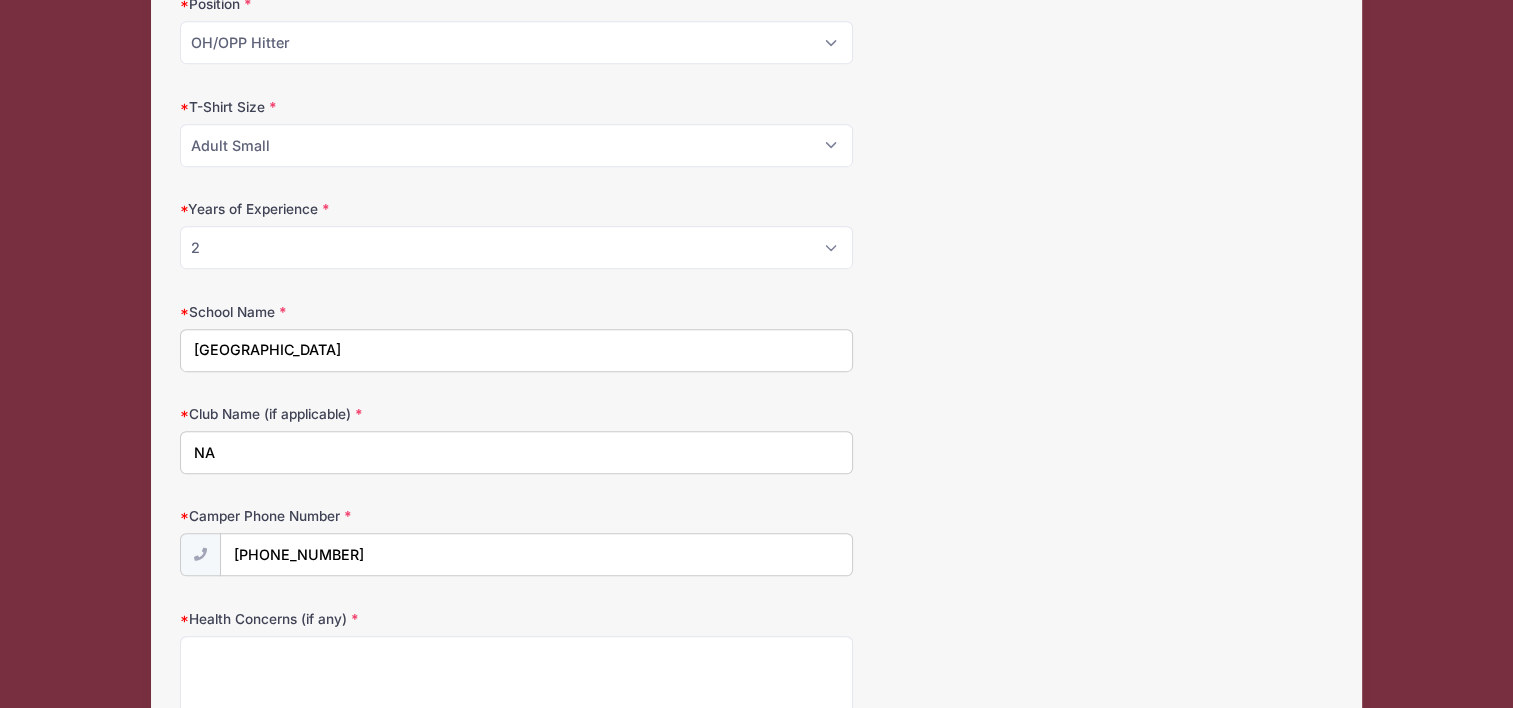 type on "NA" 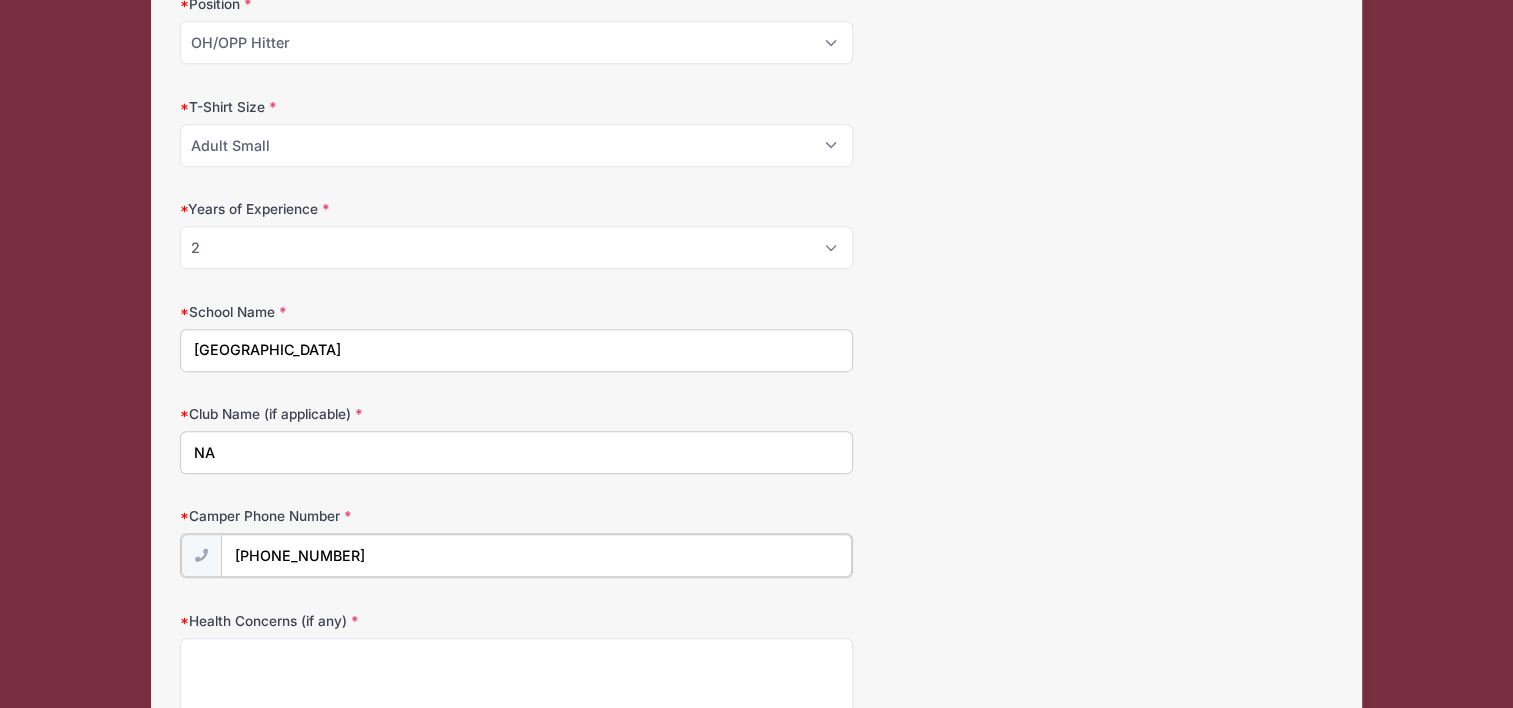 drag, startPoint x: 366, startPoint y: 555, endPoint x: 194, endPoint y: 554, distance: 172.00291 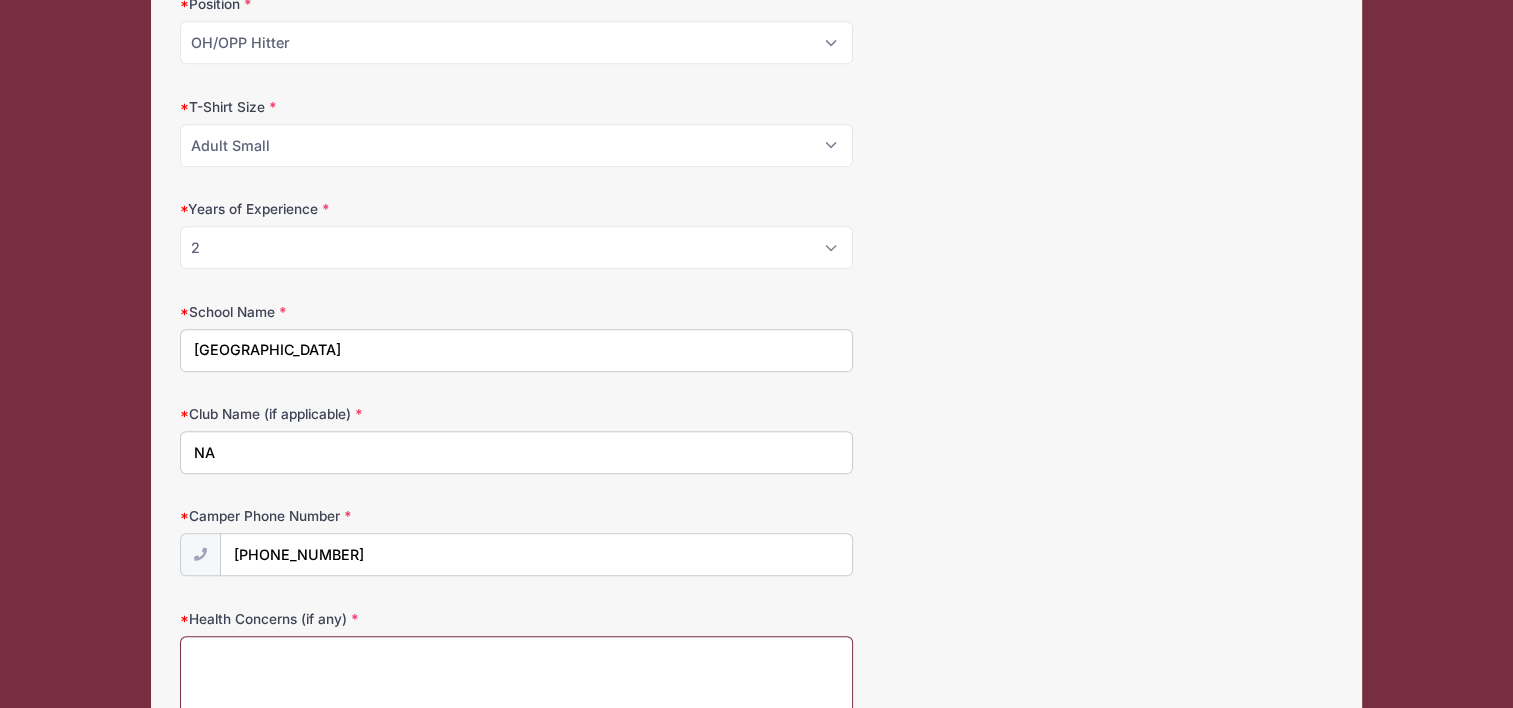 click on "Health Concerns (if any)" at bounding box center [516, 700] 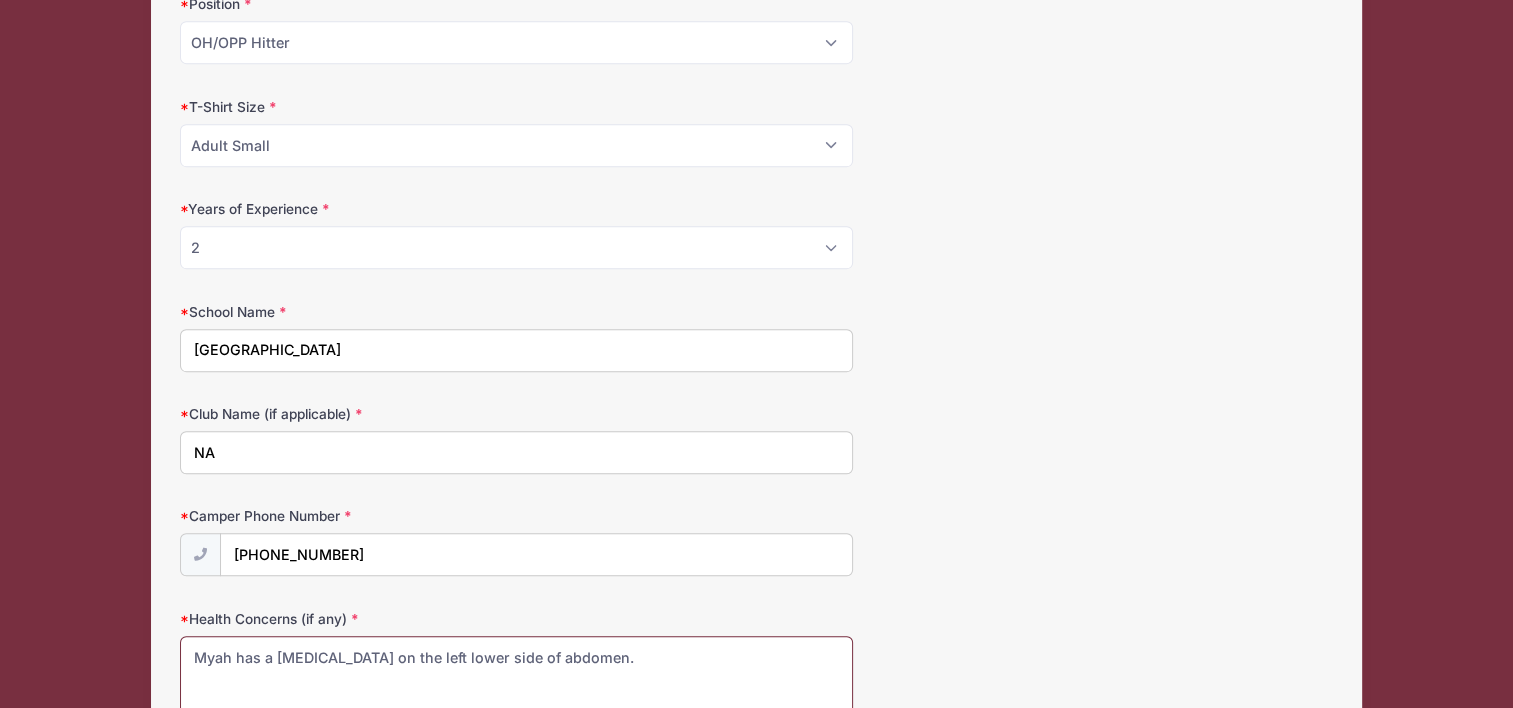 click on "Myah has a pacemaker on the left lower side of abdomen." at bounding box center [516, 700] 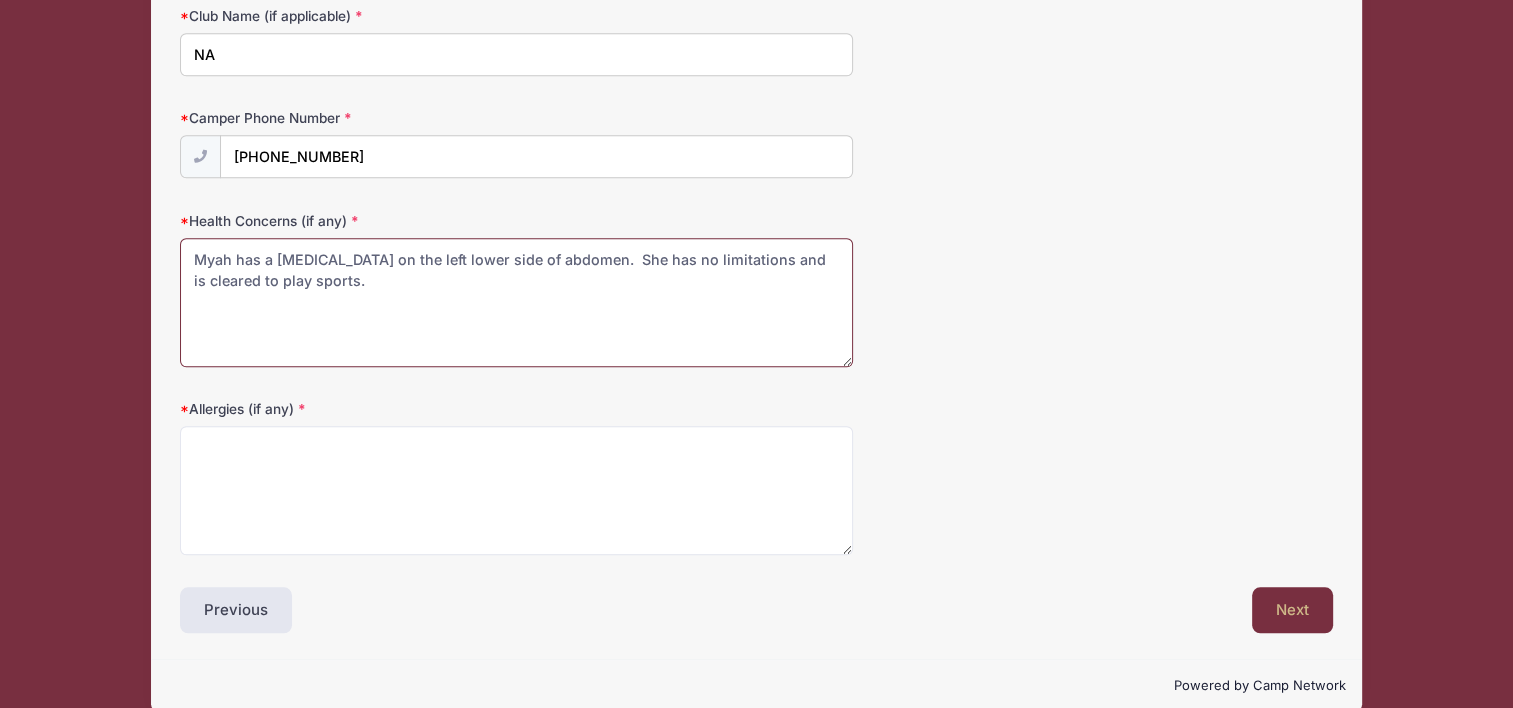scroll, scrollTop: 1417, scrollLeft: 0, axis: vertical 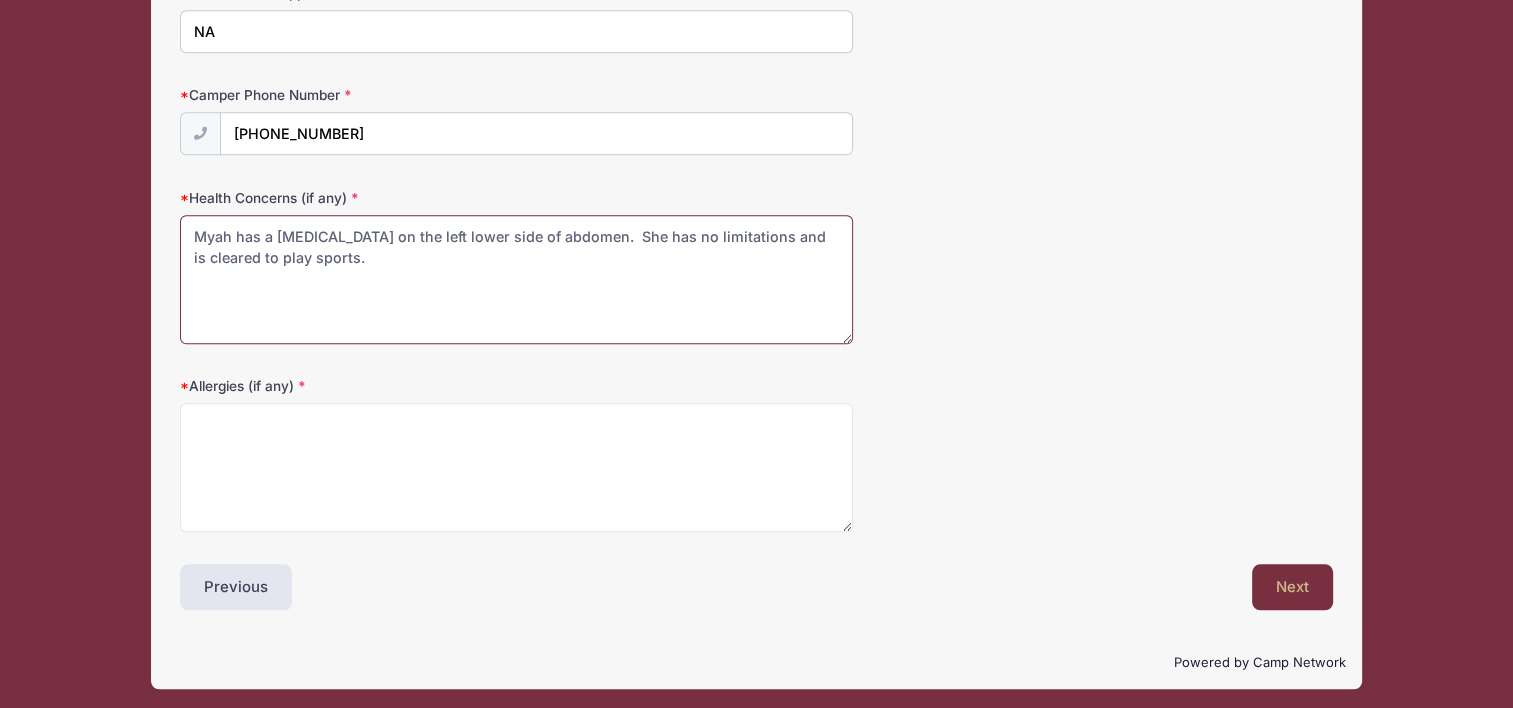 type on "Myah has a pacemaker on the left lower side of abdomen.  She has no limitations and is cleared to play sports." 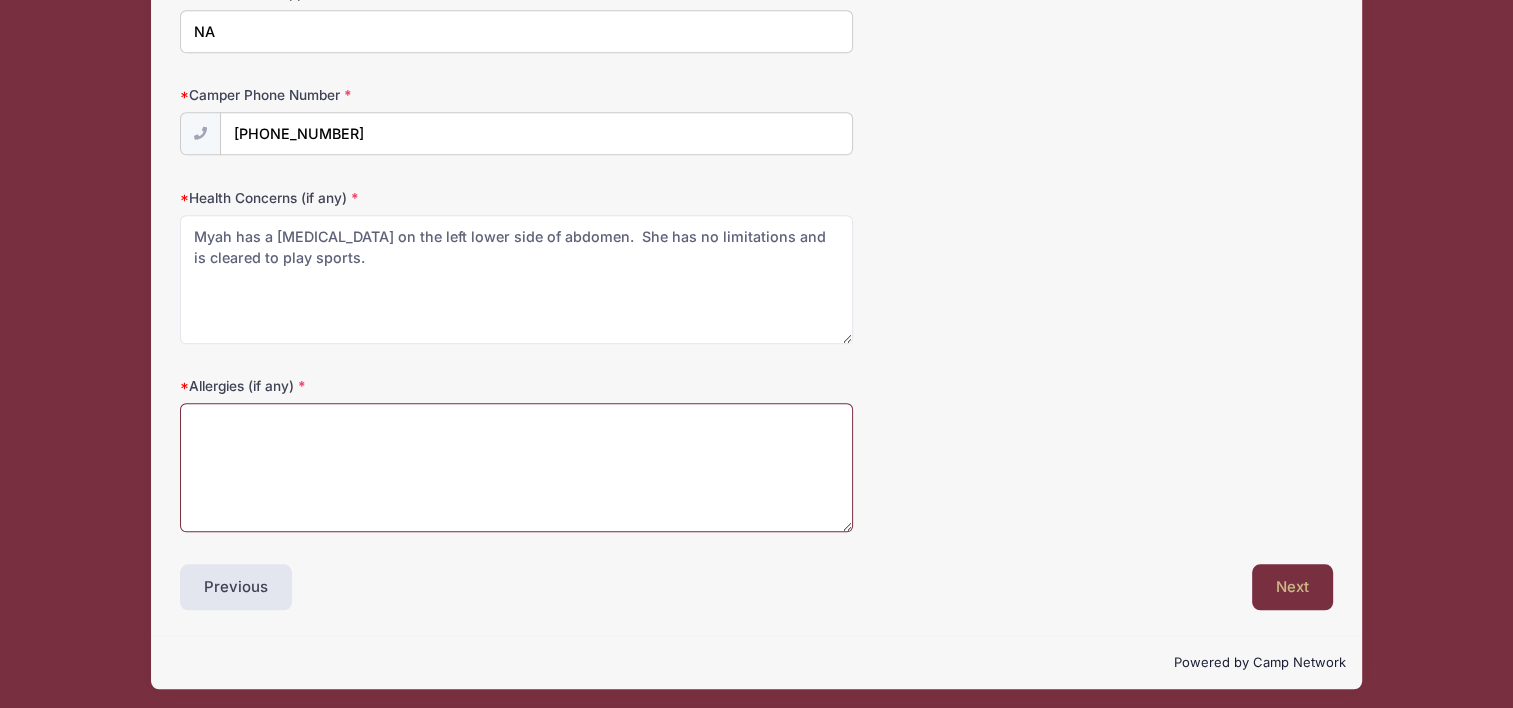 click on "Allergies (if any)" at bounding box center [516, 467] 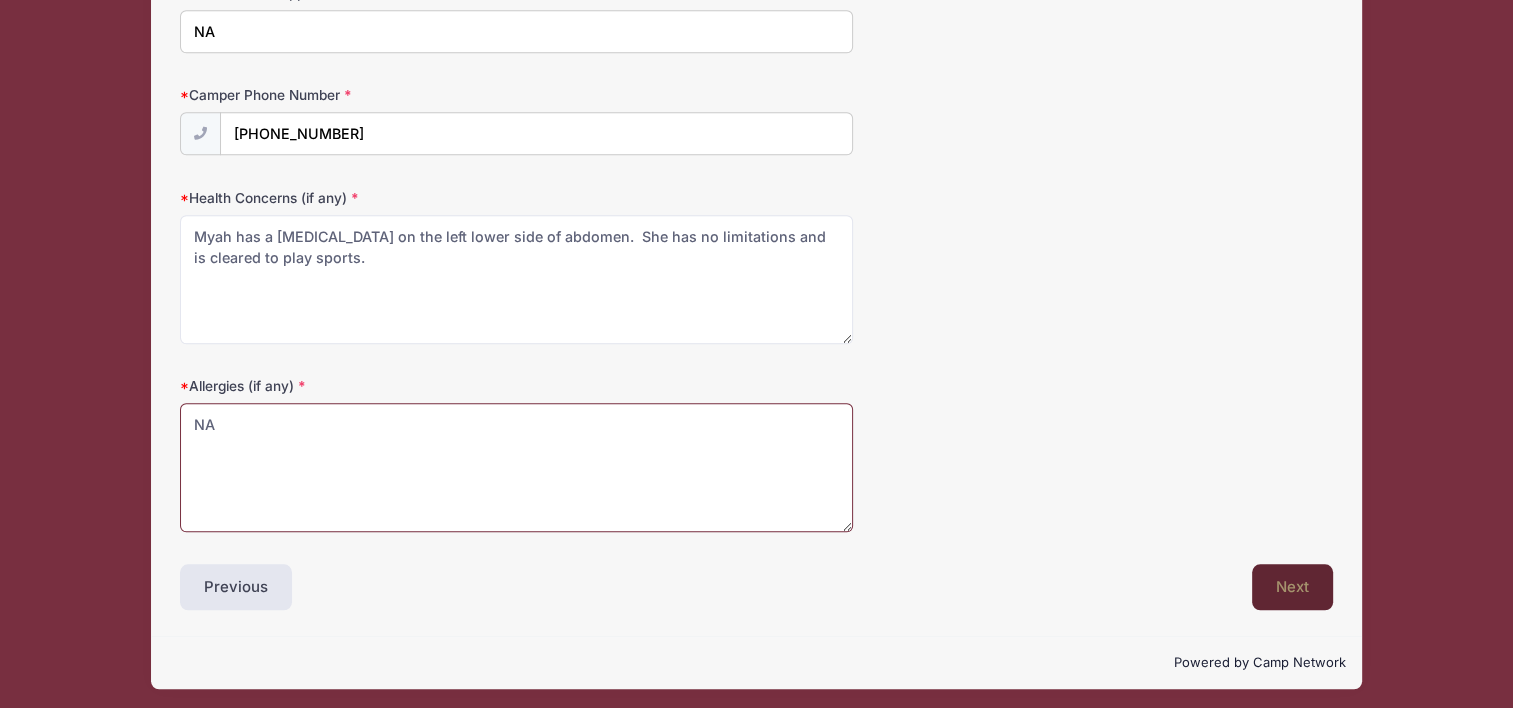 type on "NA" 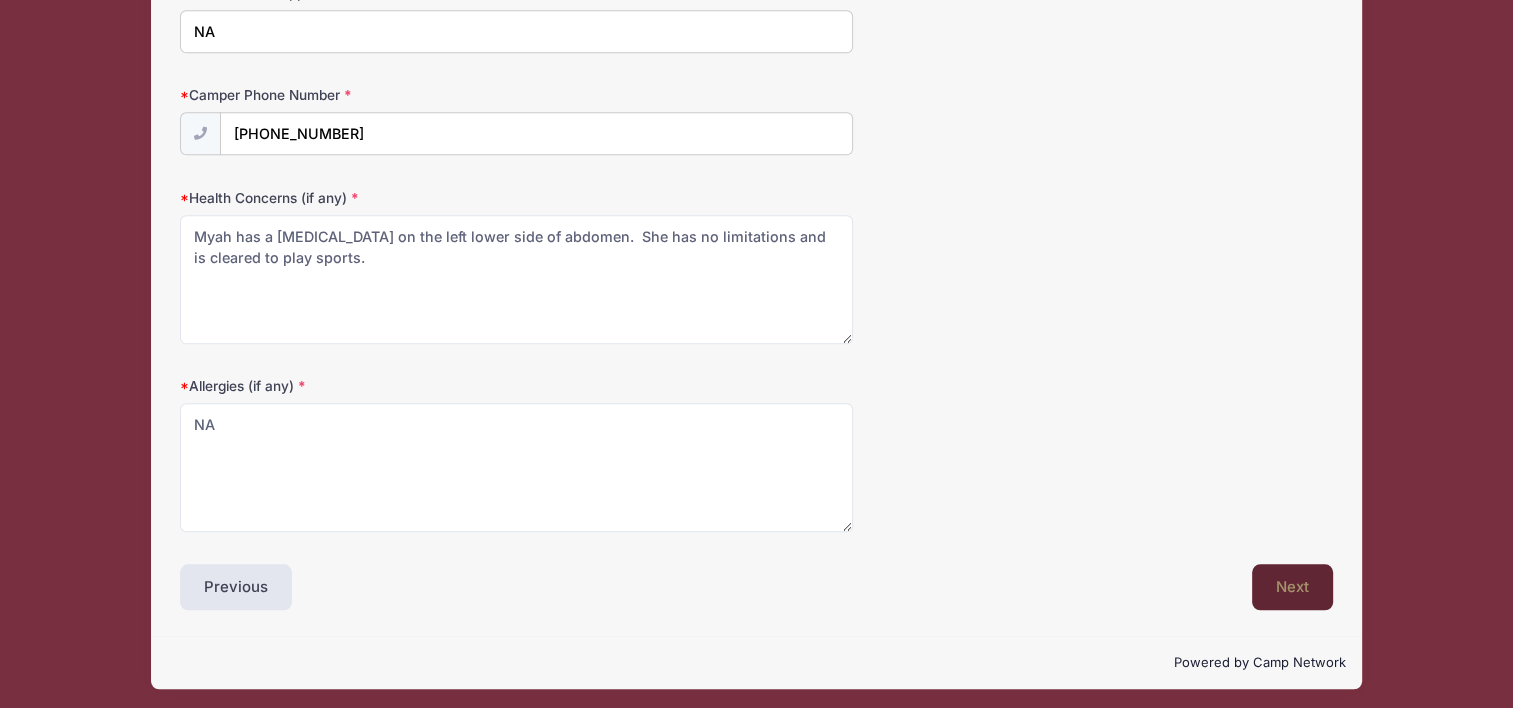 click on "Next" at bounding box center (1292, 587) 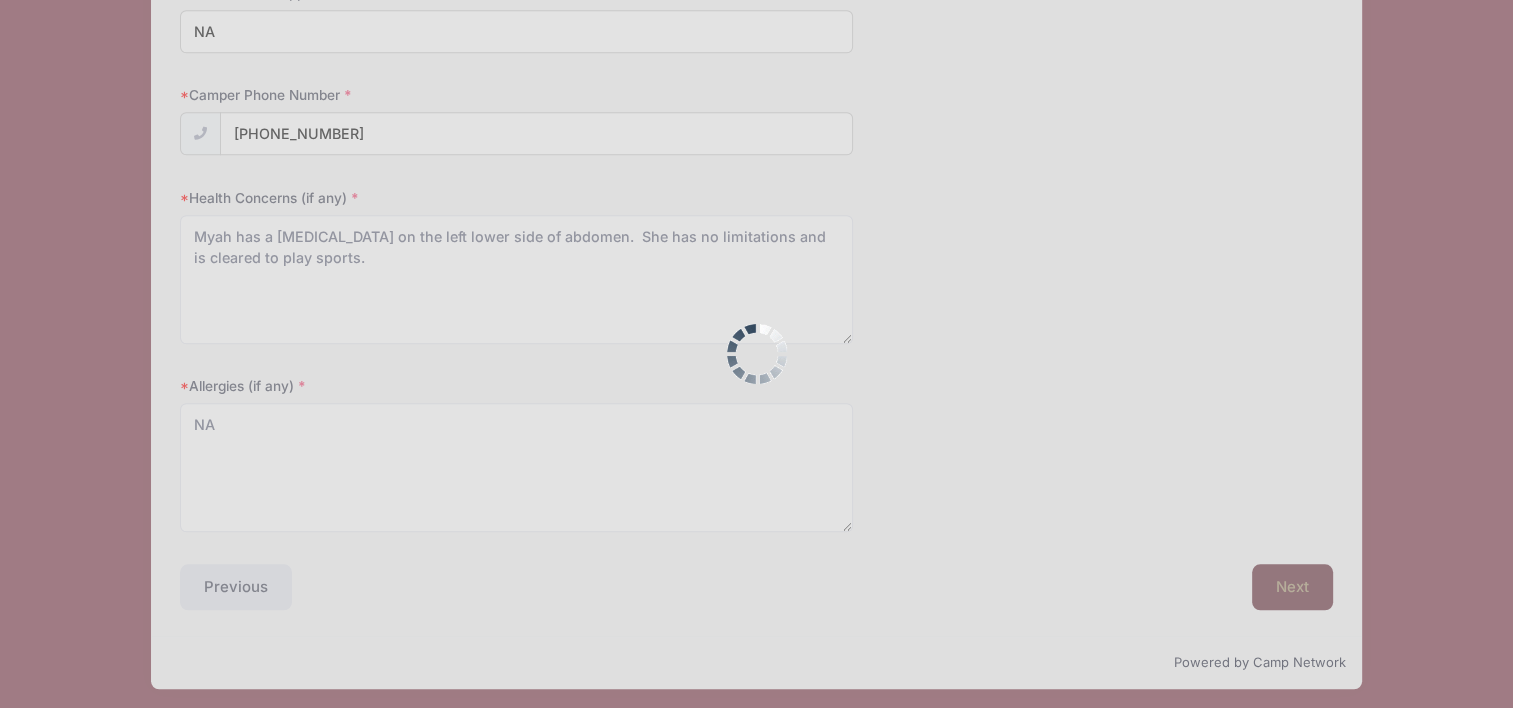 scroll, scrollTop: 0, scrollLeft: 0, axis: both 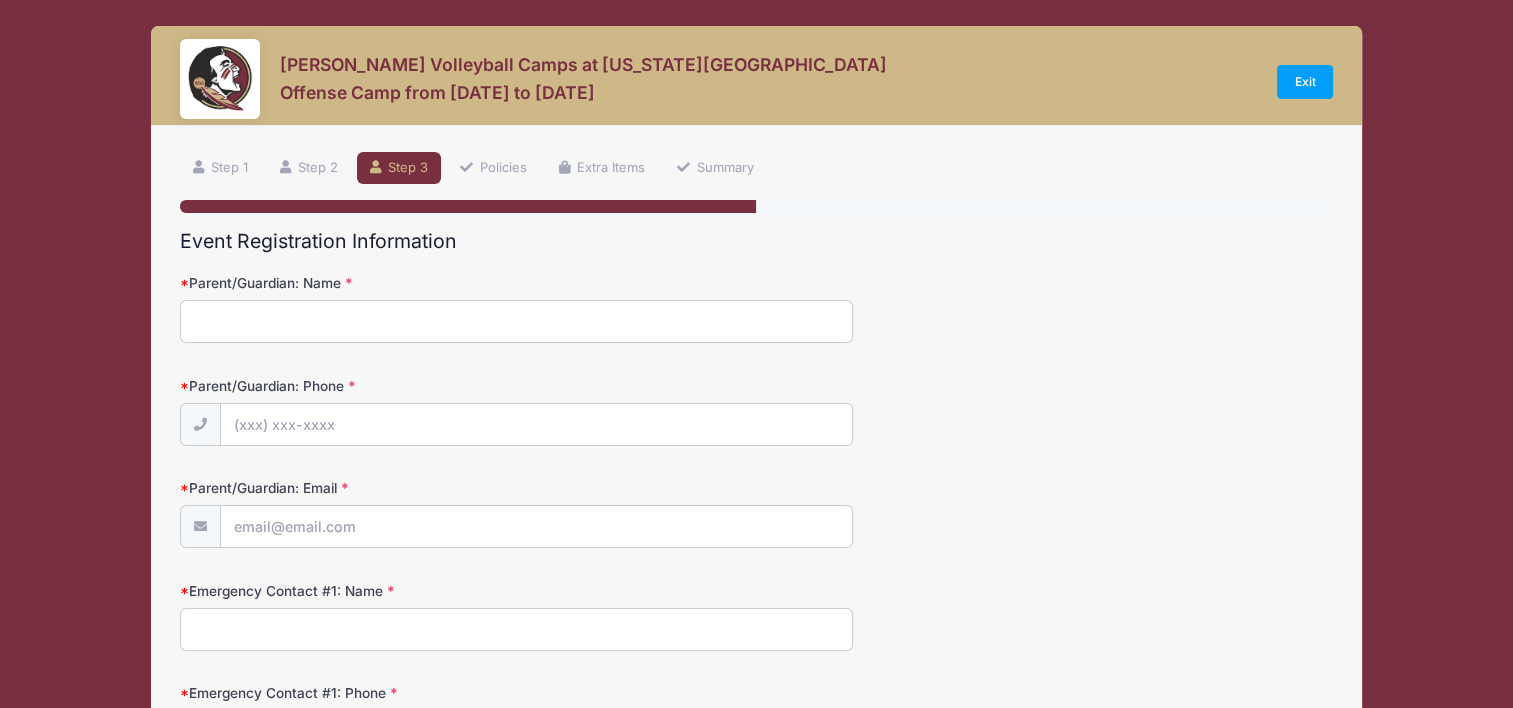 click on "Parent/Guardian: Name" at bounding box center [516, 321] 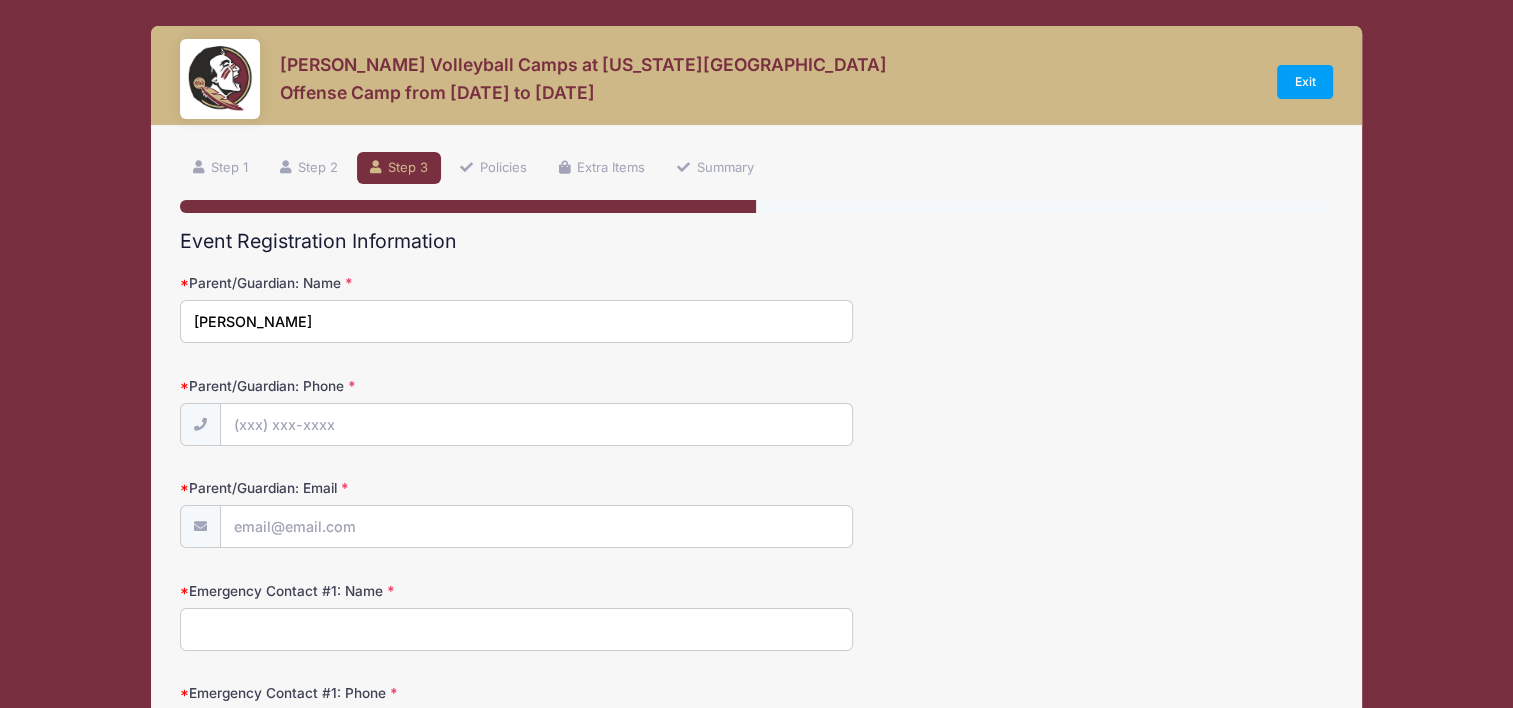 type on "Richard Koschatzky" 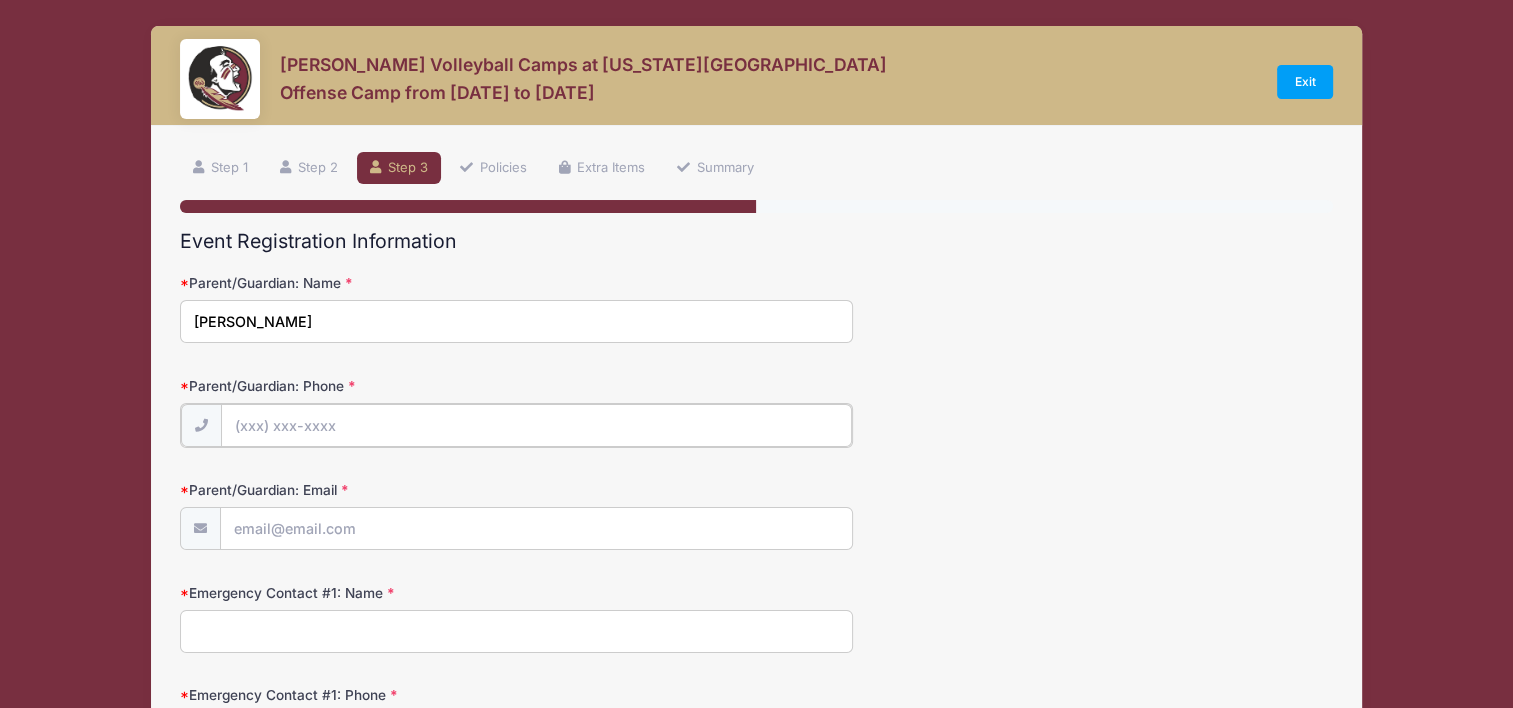 click on "Parent/Guardian: Phone" at bounding box center [536, 425] 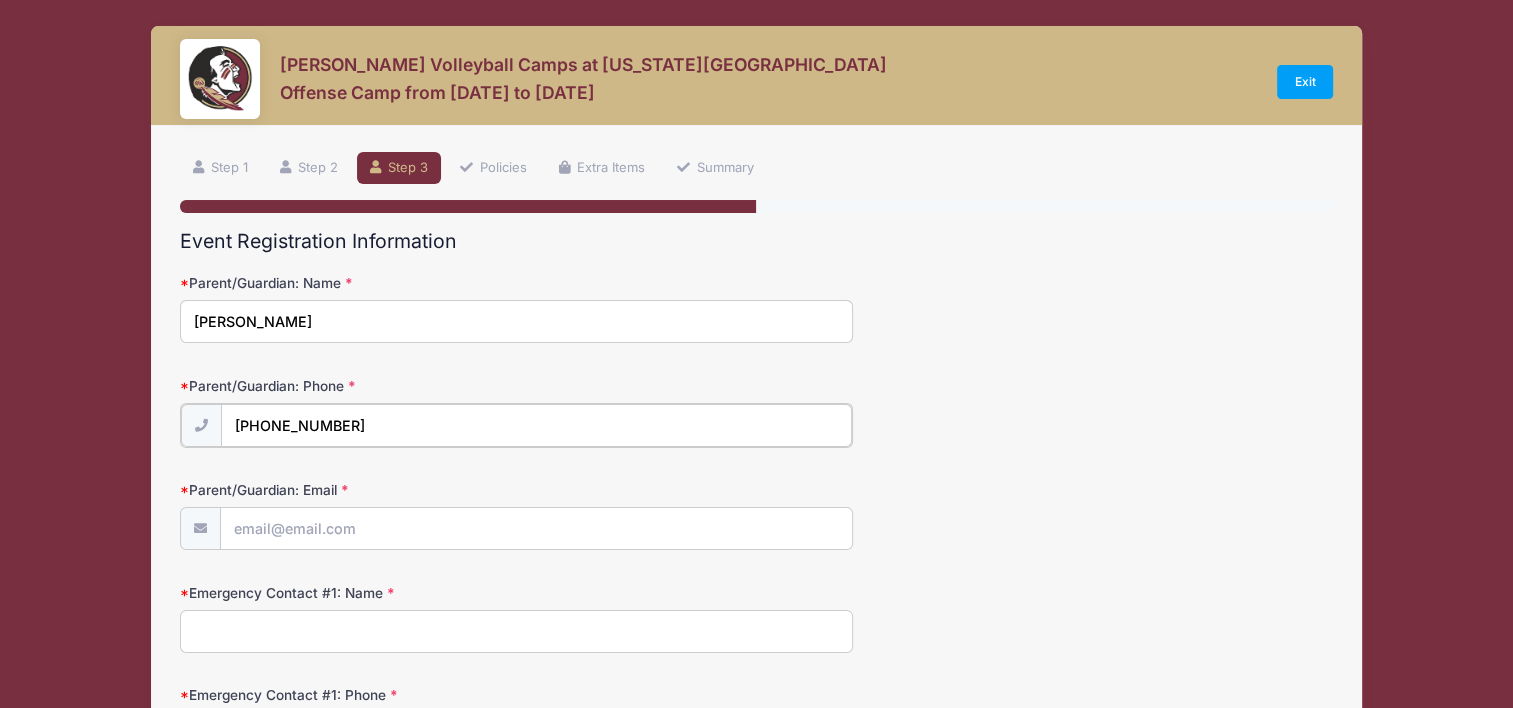 type on "(352) 762-3091" 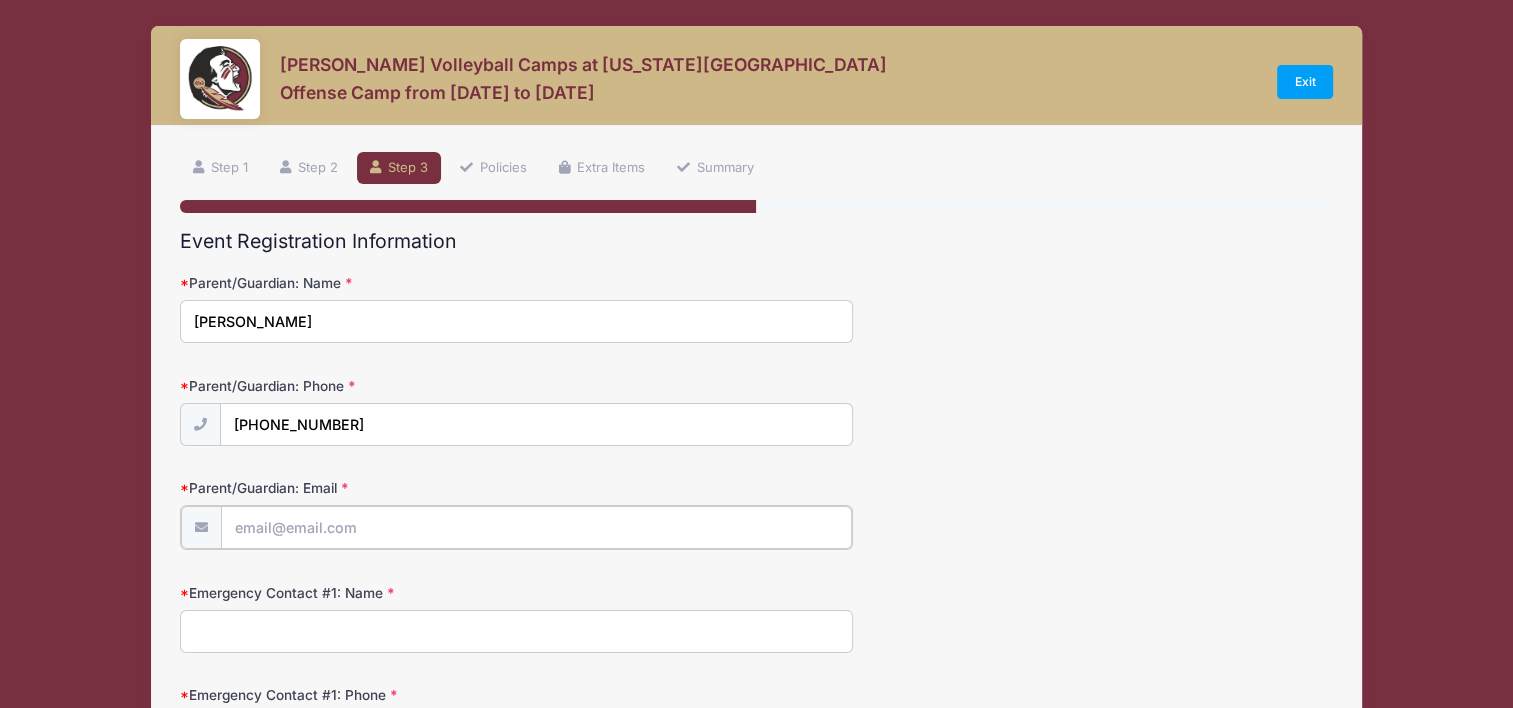 click on "Parent/Guardian: Email" at bounding box center (536, 527) 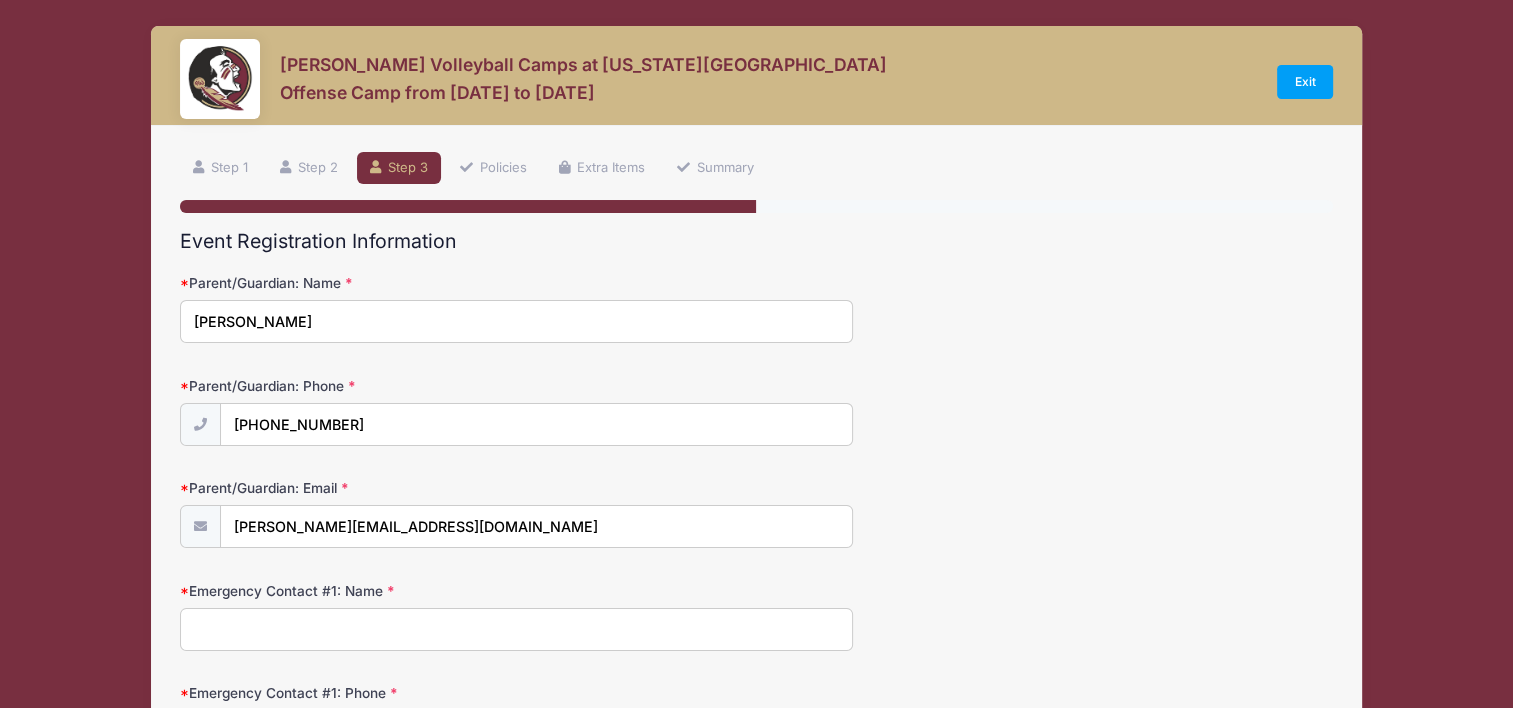 click on "Emergency Contact #1: Name" at bounding box center [516, 629] 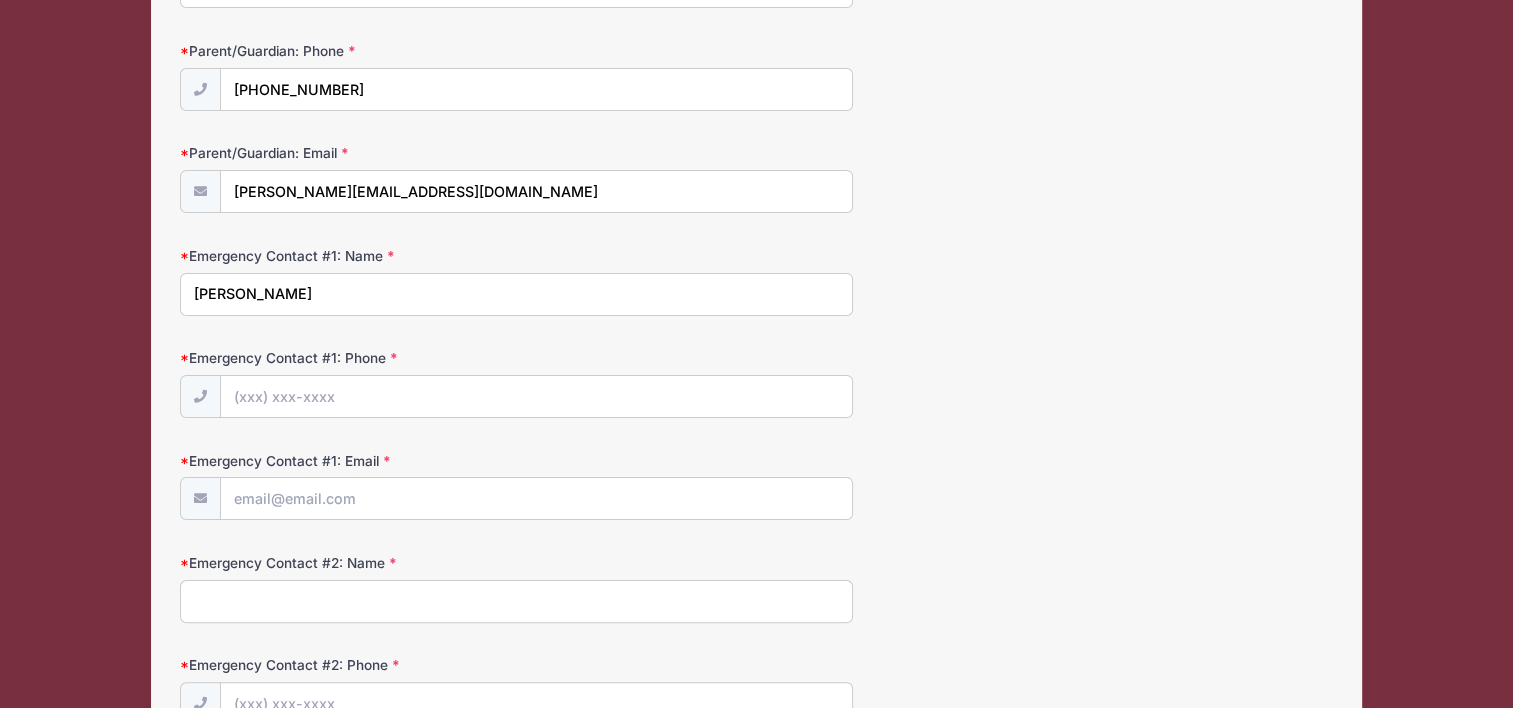 scroll, scrollTop: 376, scrollLeft: 0, axis: vertical 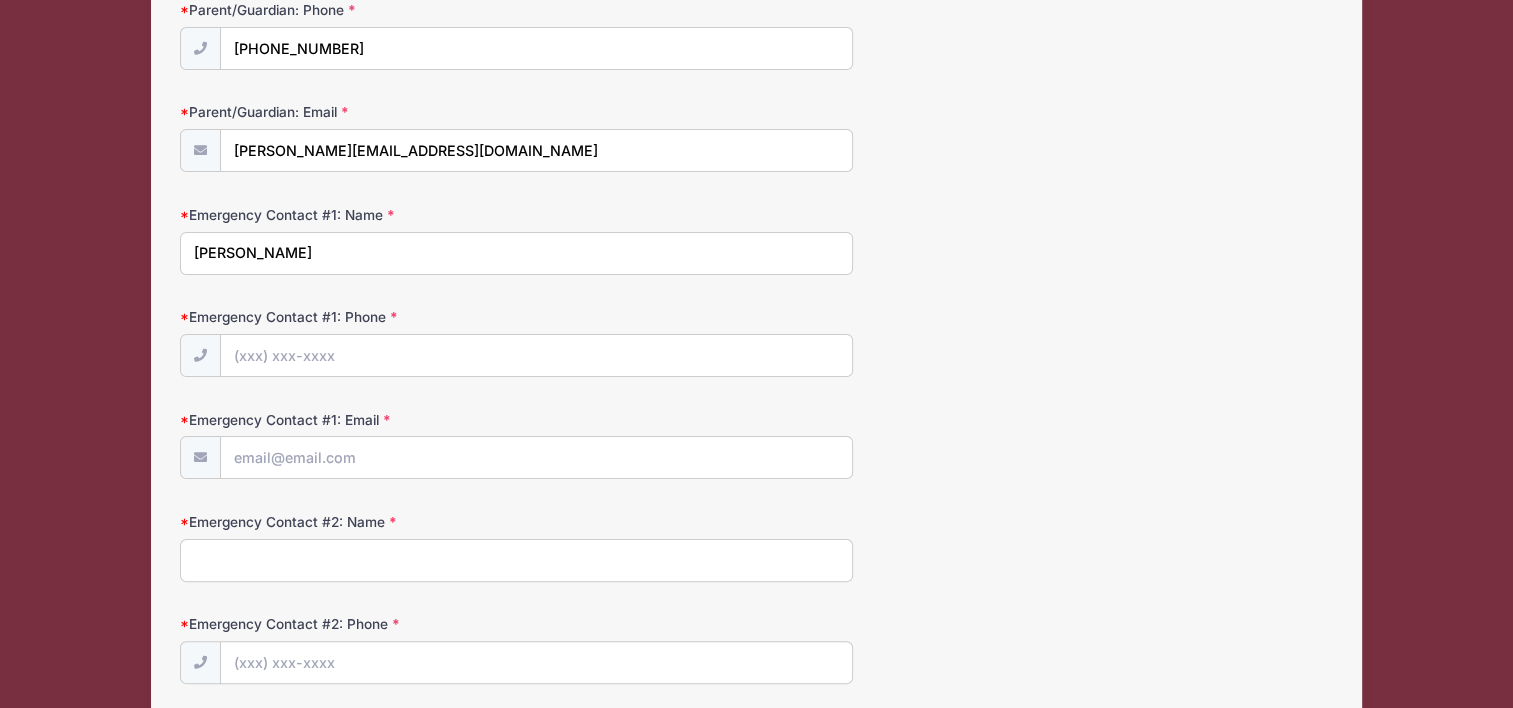 type on "Kelly Thomas" 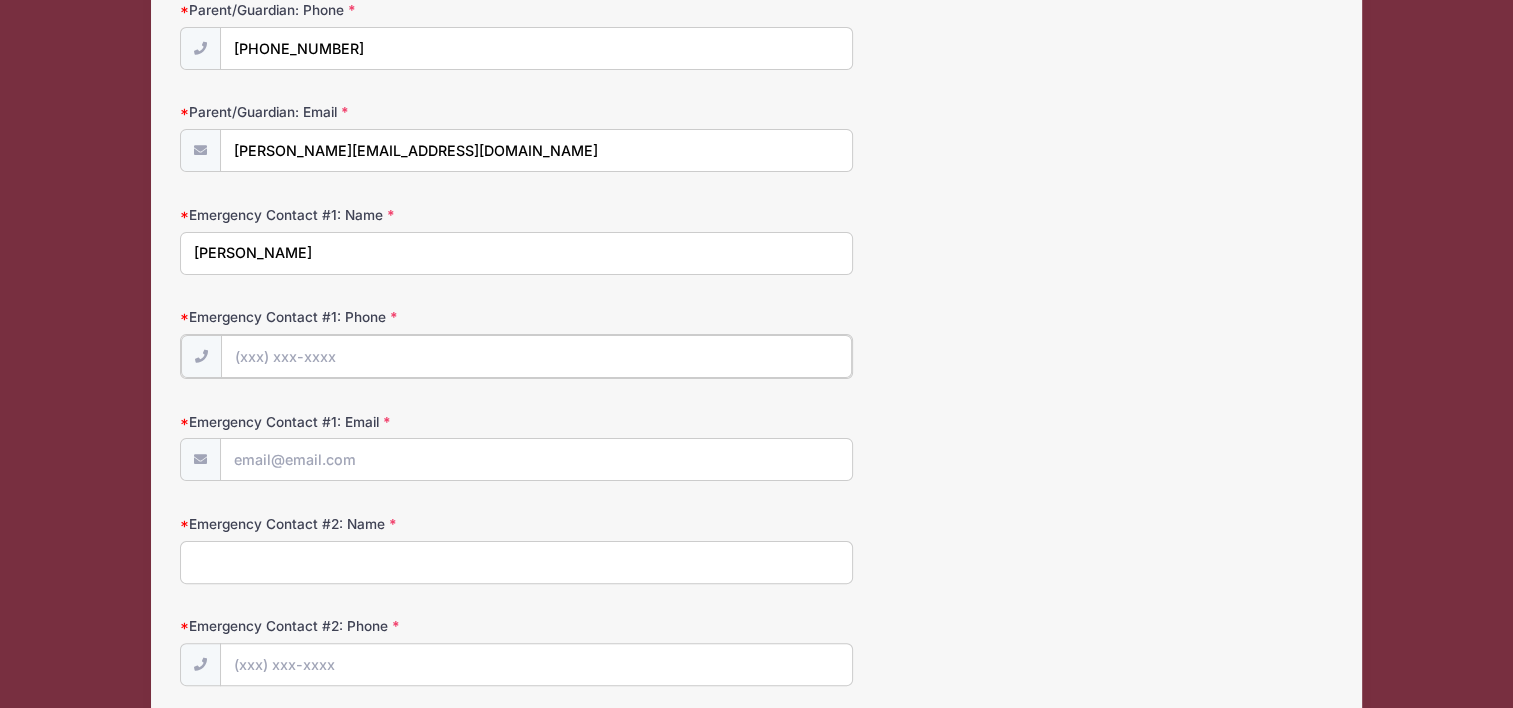 click on "Emergency Contact #1: Phone" at bounding box center (536, 356) 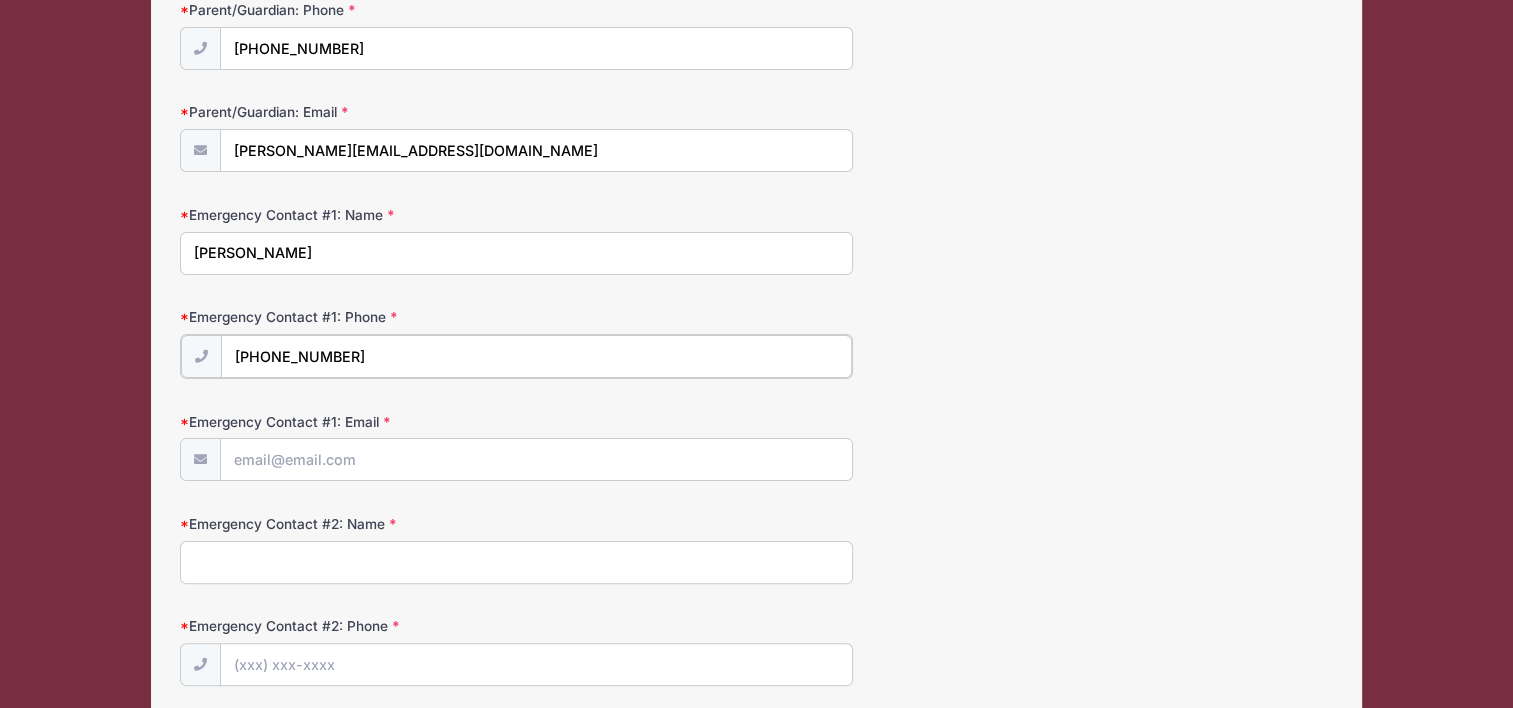 type on "(352) 440-0018" 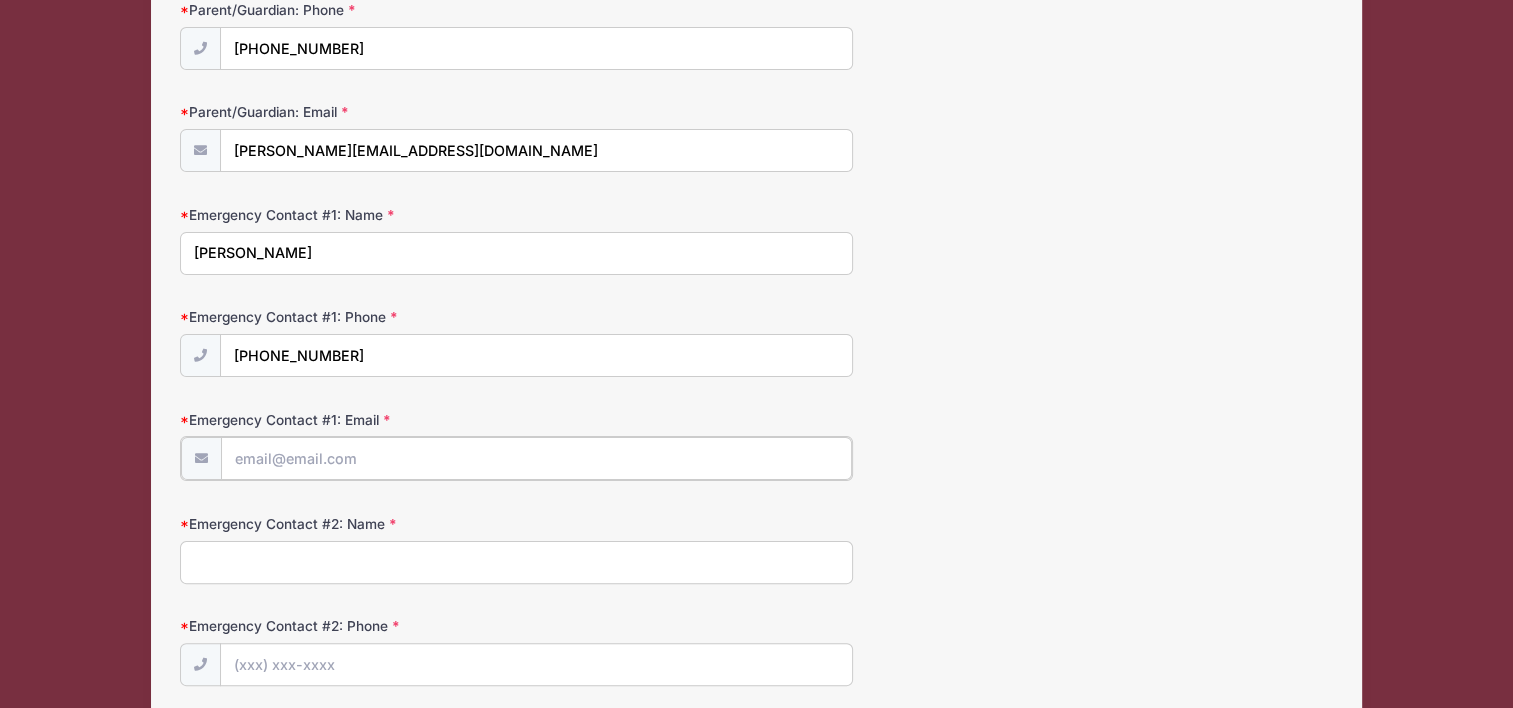 click on "Emergency Contact #1: Email" at bounding box center (536, 458) 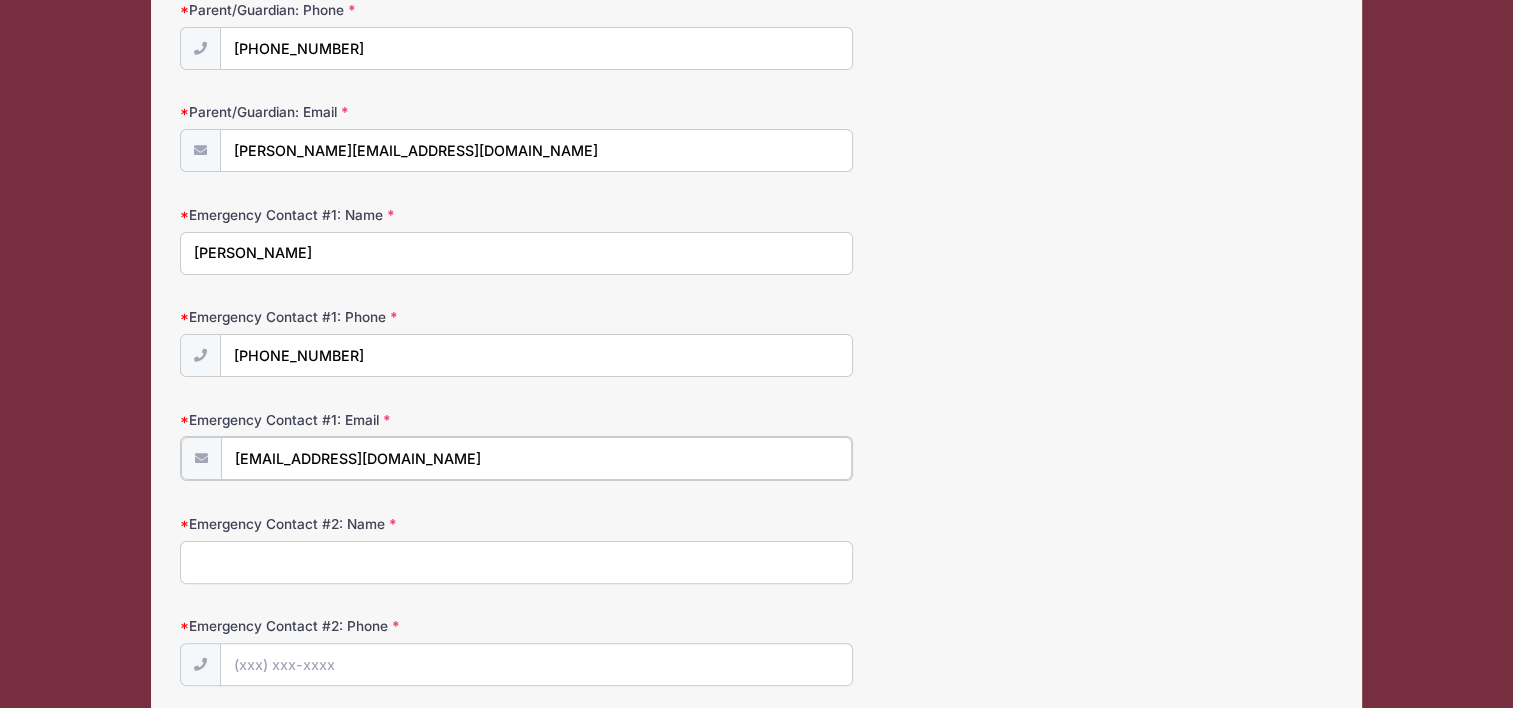 type on "kellythomas1130@gmail.com" 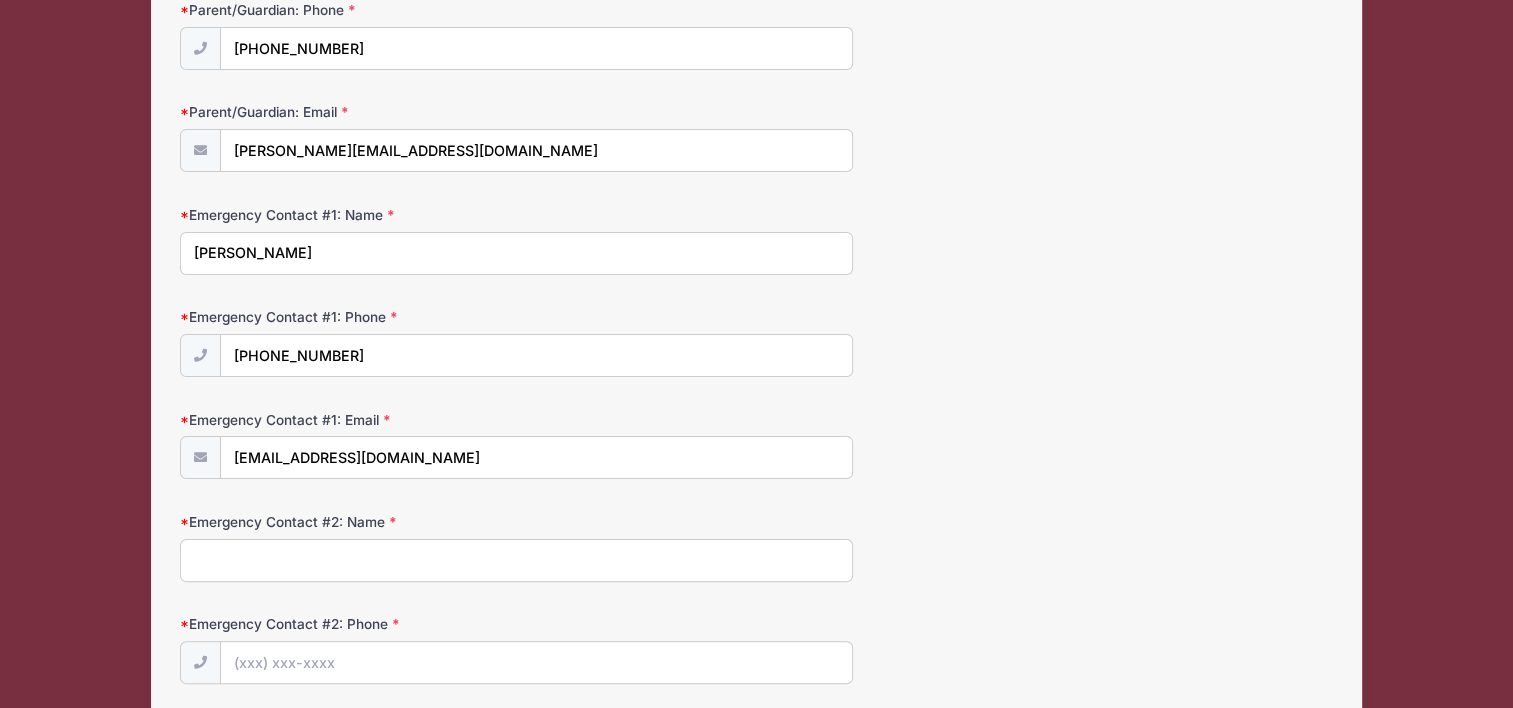 click on "Emergency Contact #2: Name" at bounding box center [516, 560] 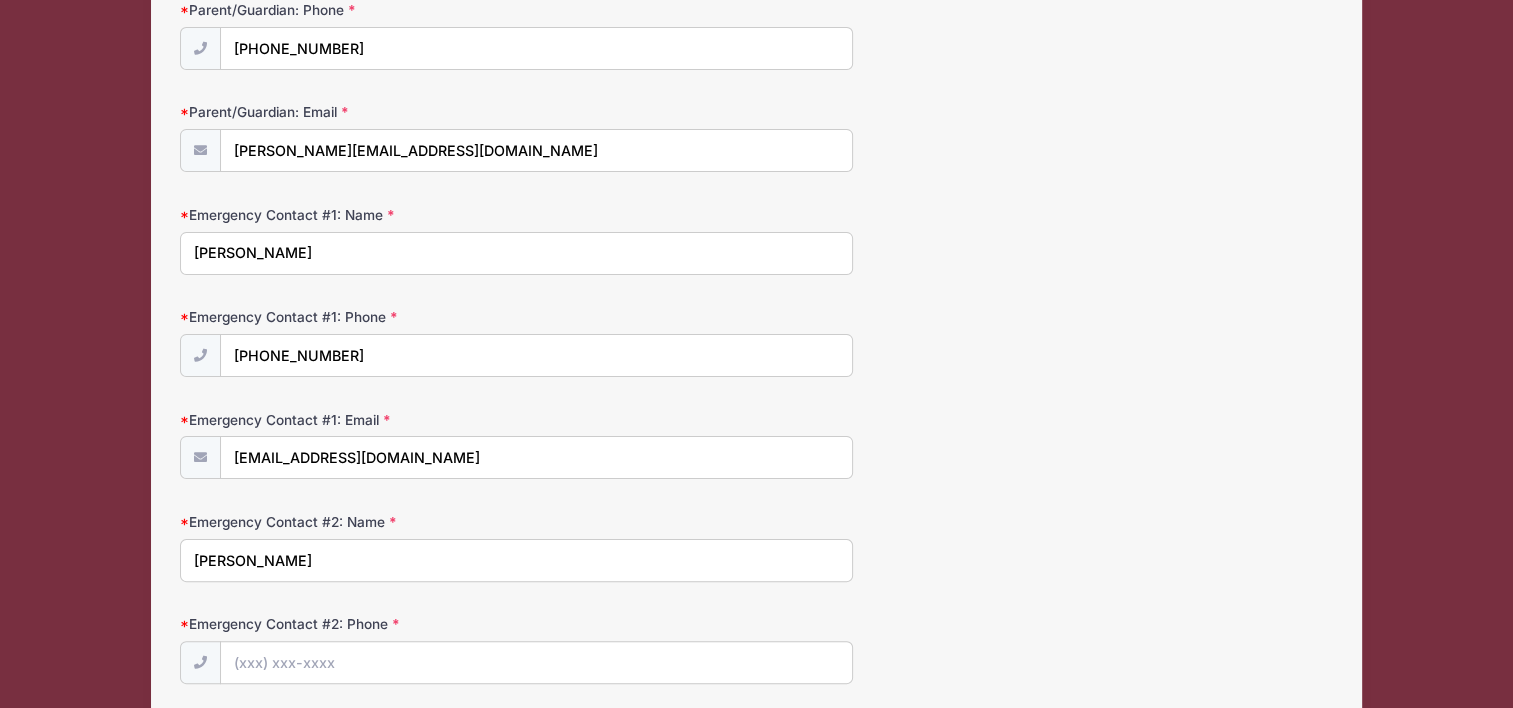 type on "Kristen Herring" 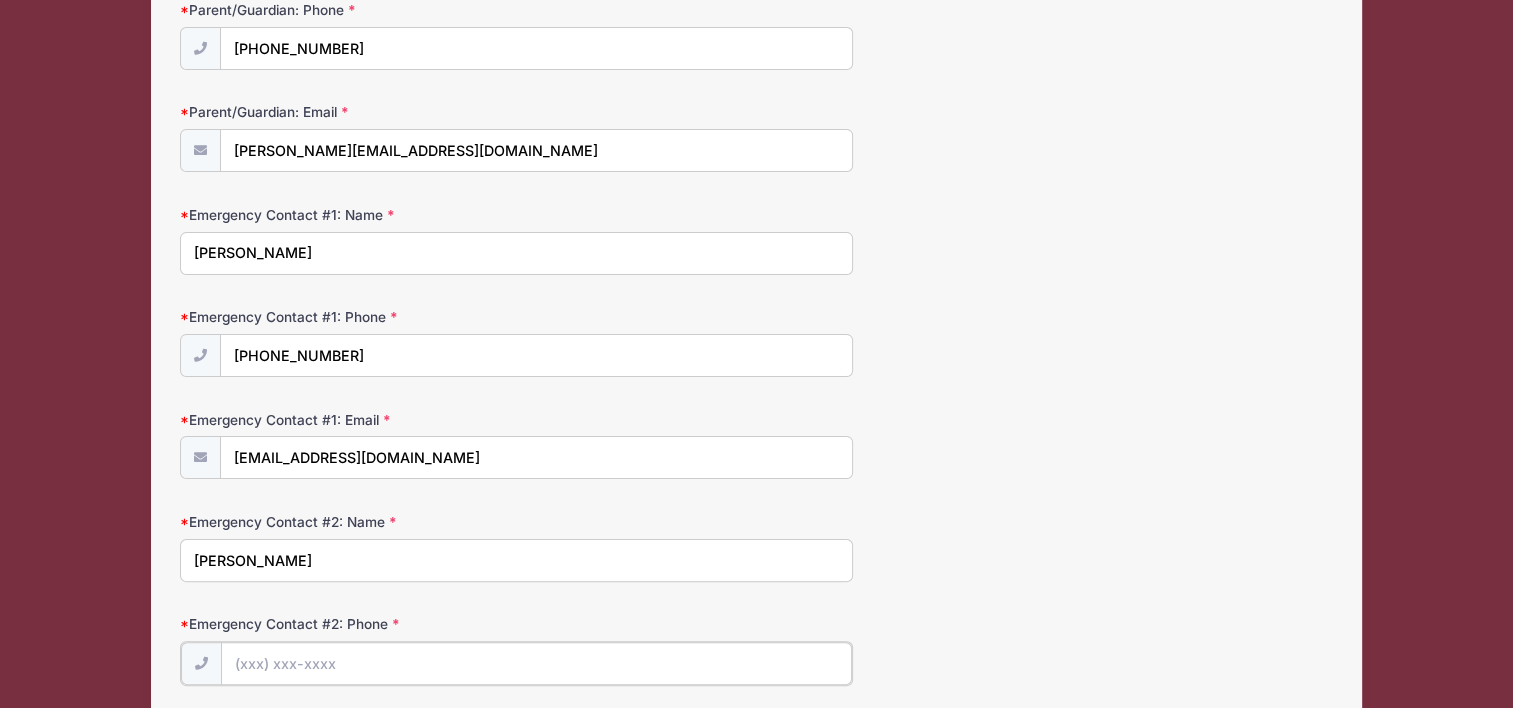 click on "Emergency Contact #2: Phone" at bounding box center (536, 663) 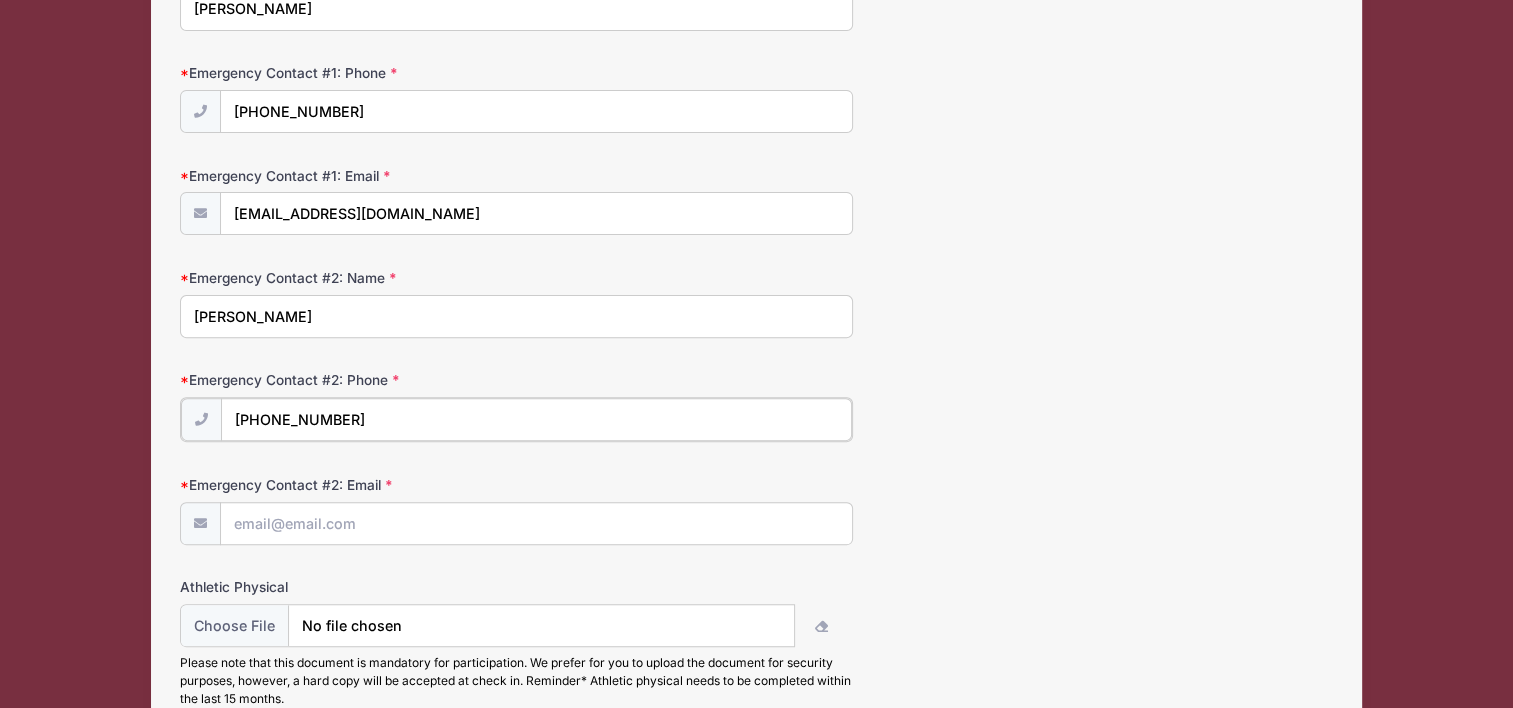 scroll, scrollTop: 632, scrollLeft: 0, axis: vertical 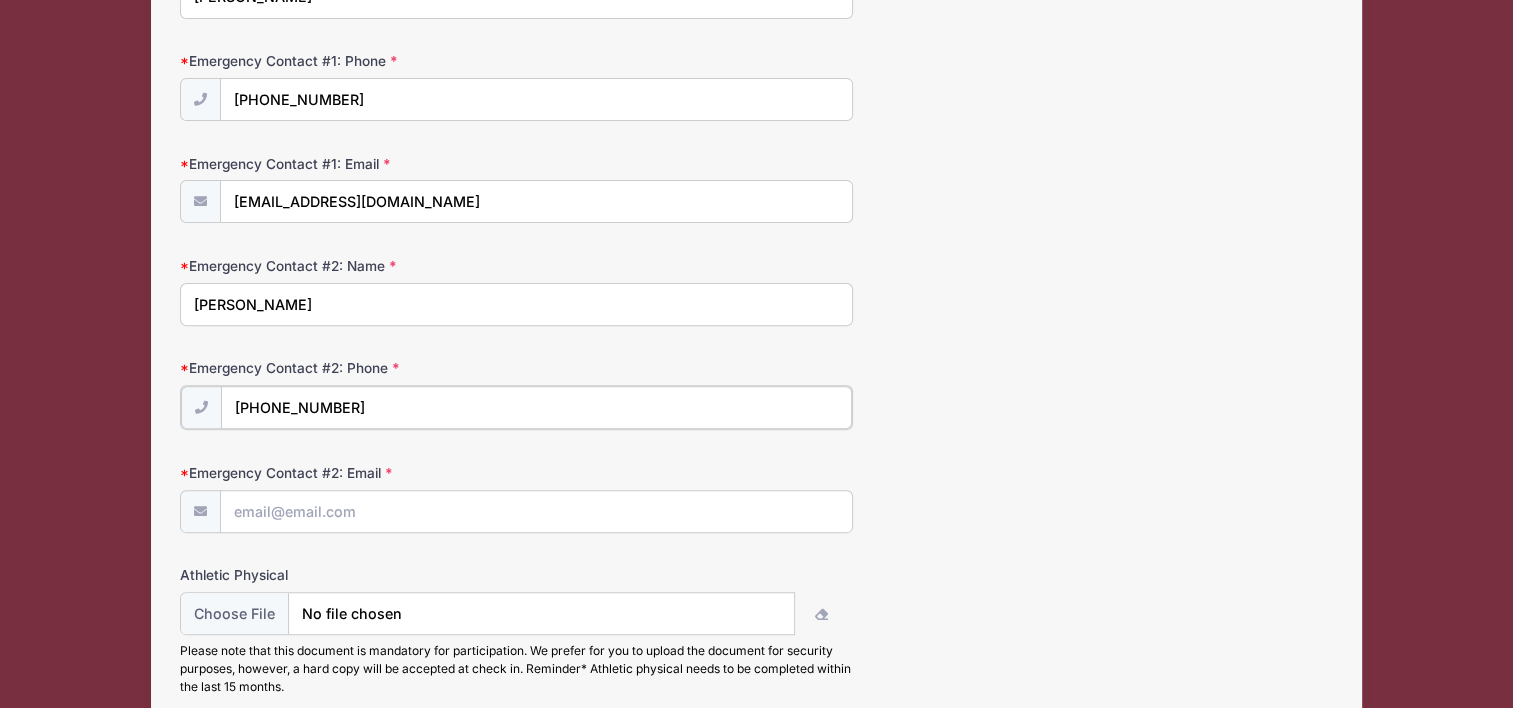 type on "(352) 356-0929" 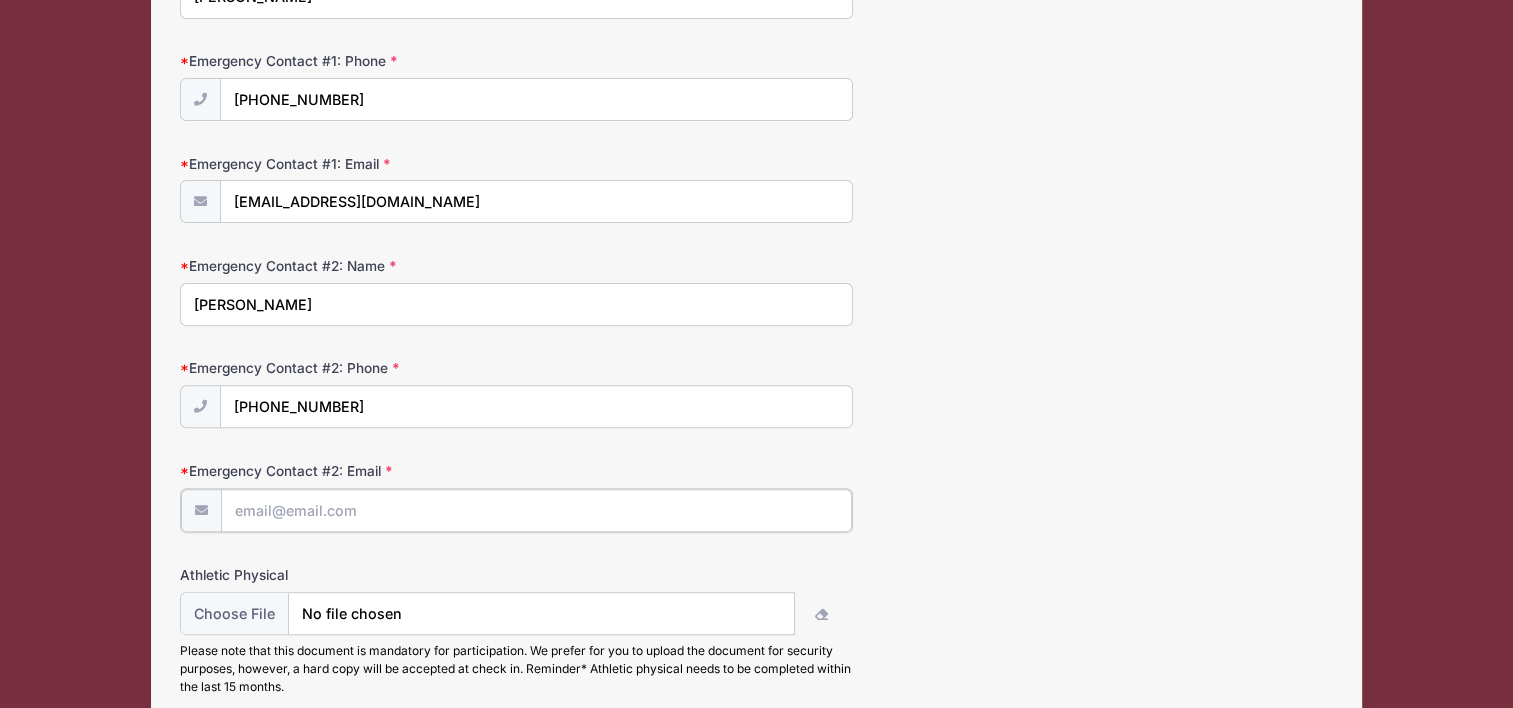 click on "Emergency Contact #2: Email" at bounding box center (536, 510) 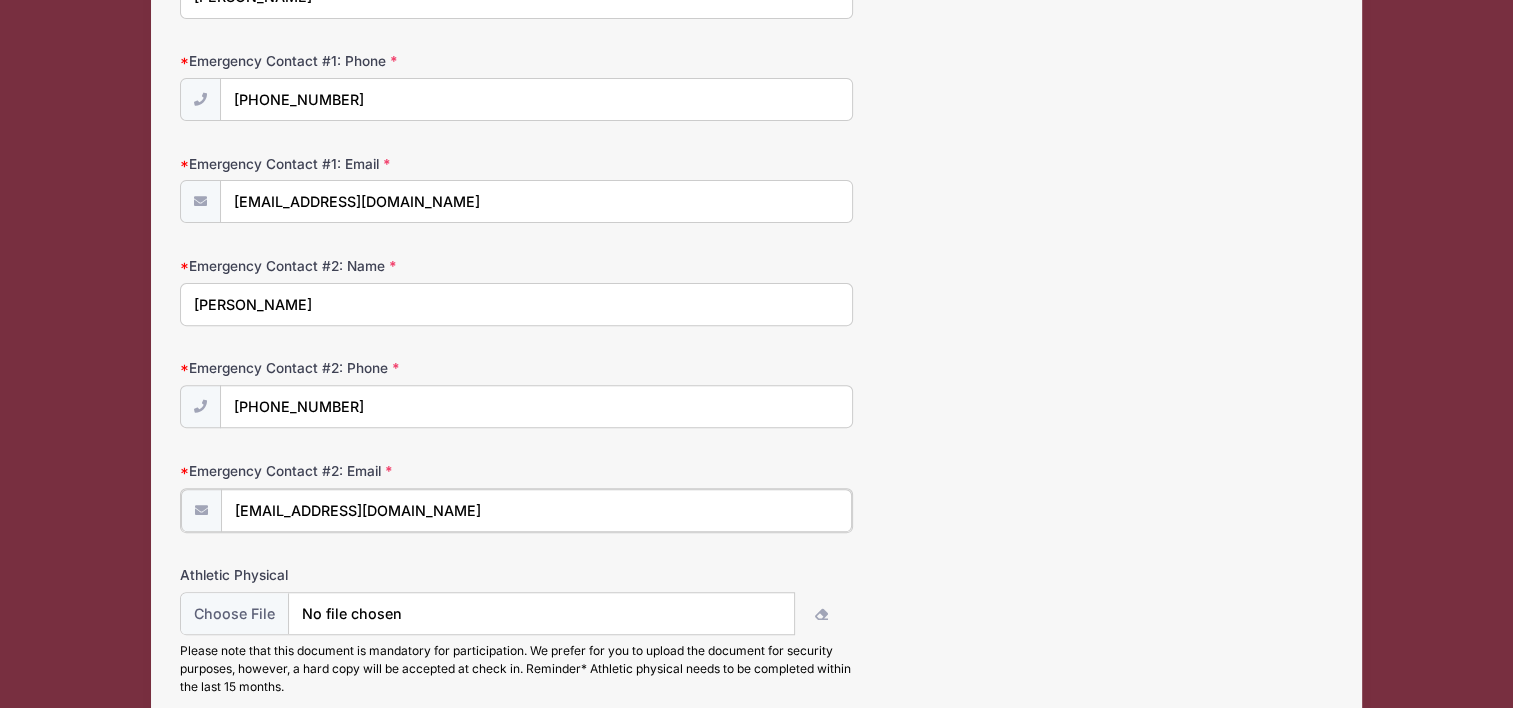 type on "kristenkoschatzky@gmail.com" 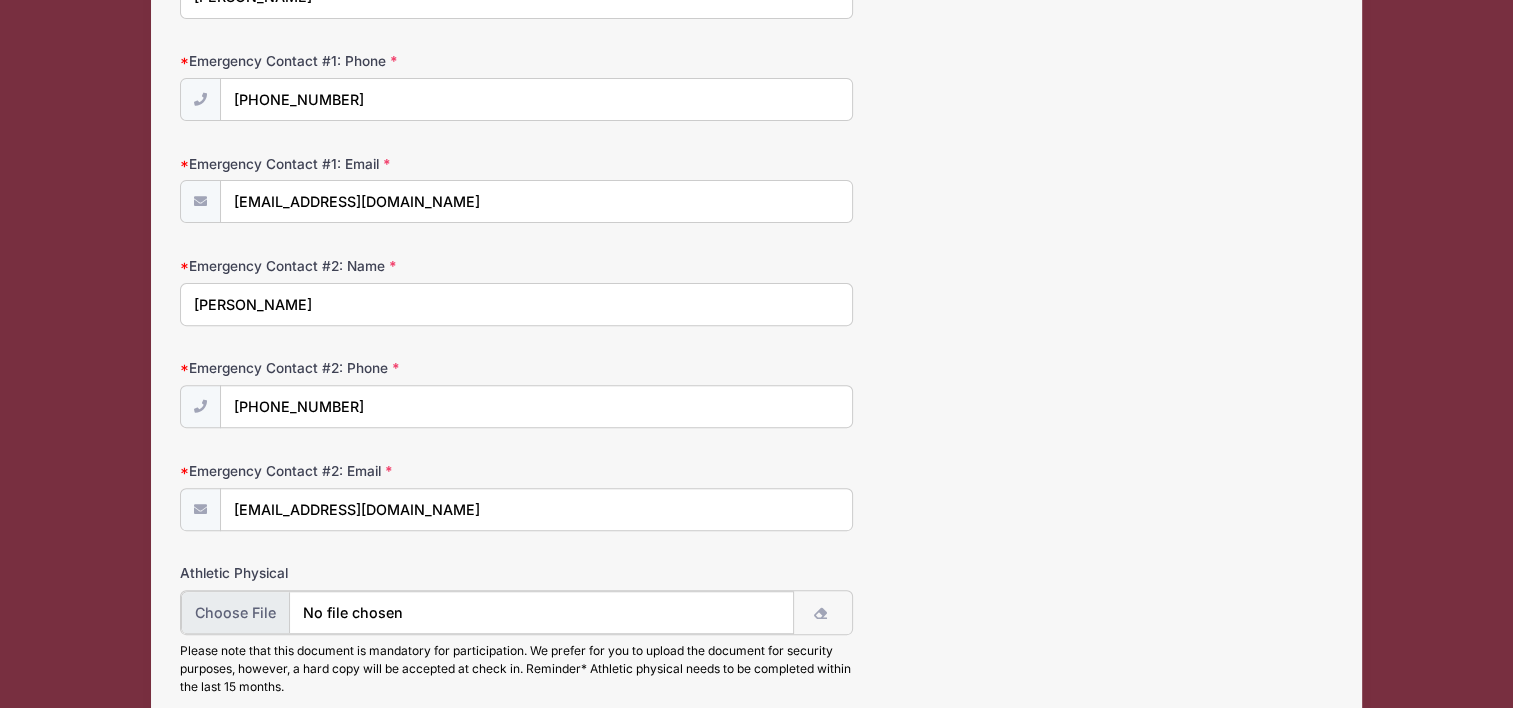 click at bounding box center [487, 612] 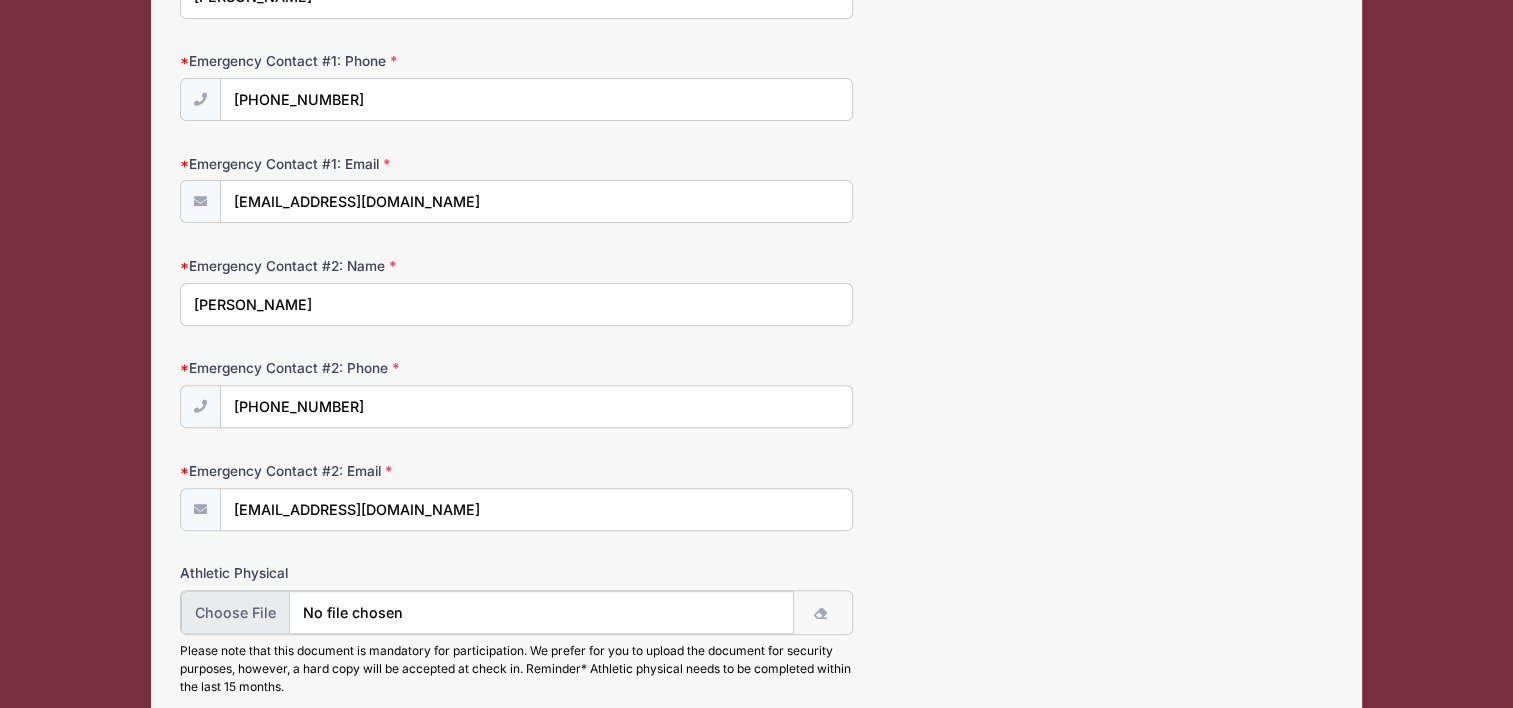 type on "C:\fakepath\Myah Physical.pdf" 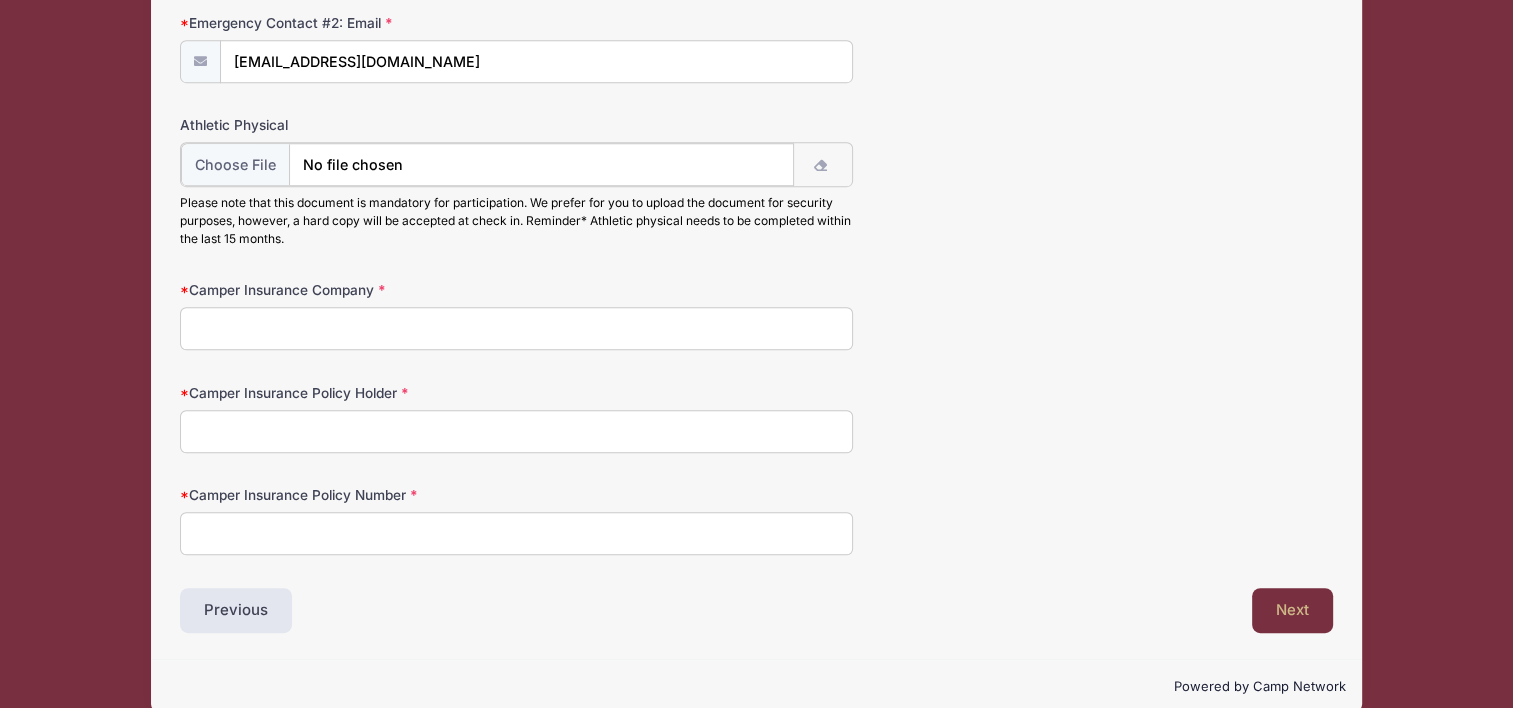 scroll, scrollTop: 1104, scrollLeft: 0, axis: vertical 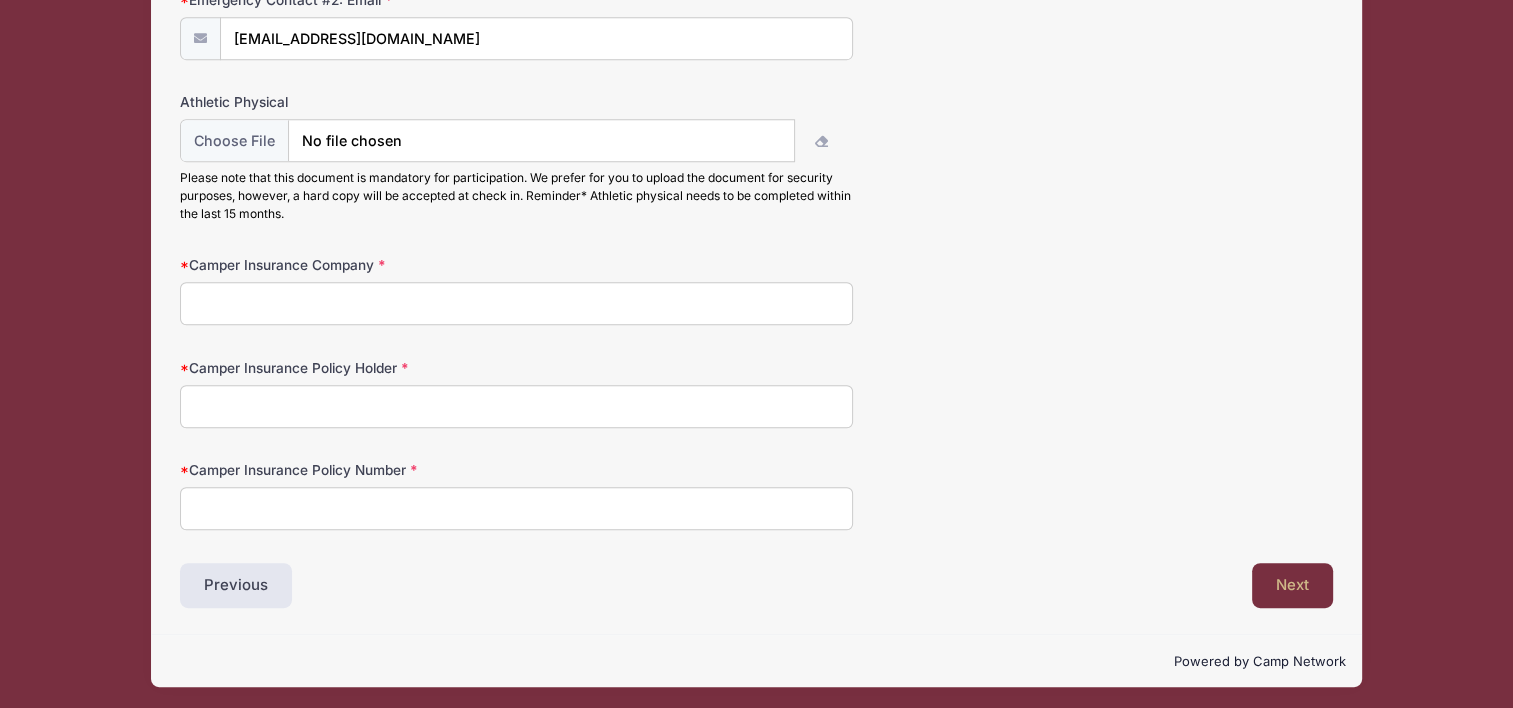 click on "Camper Insurance Company" at bounding box center [516, 303] 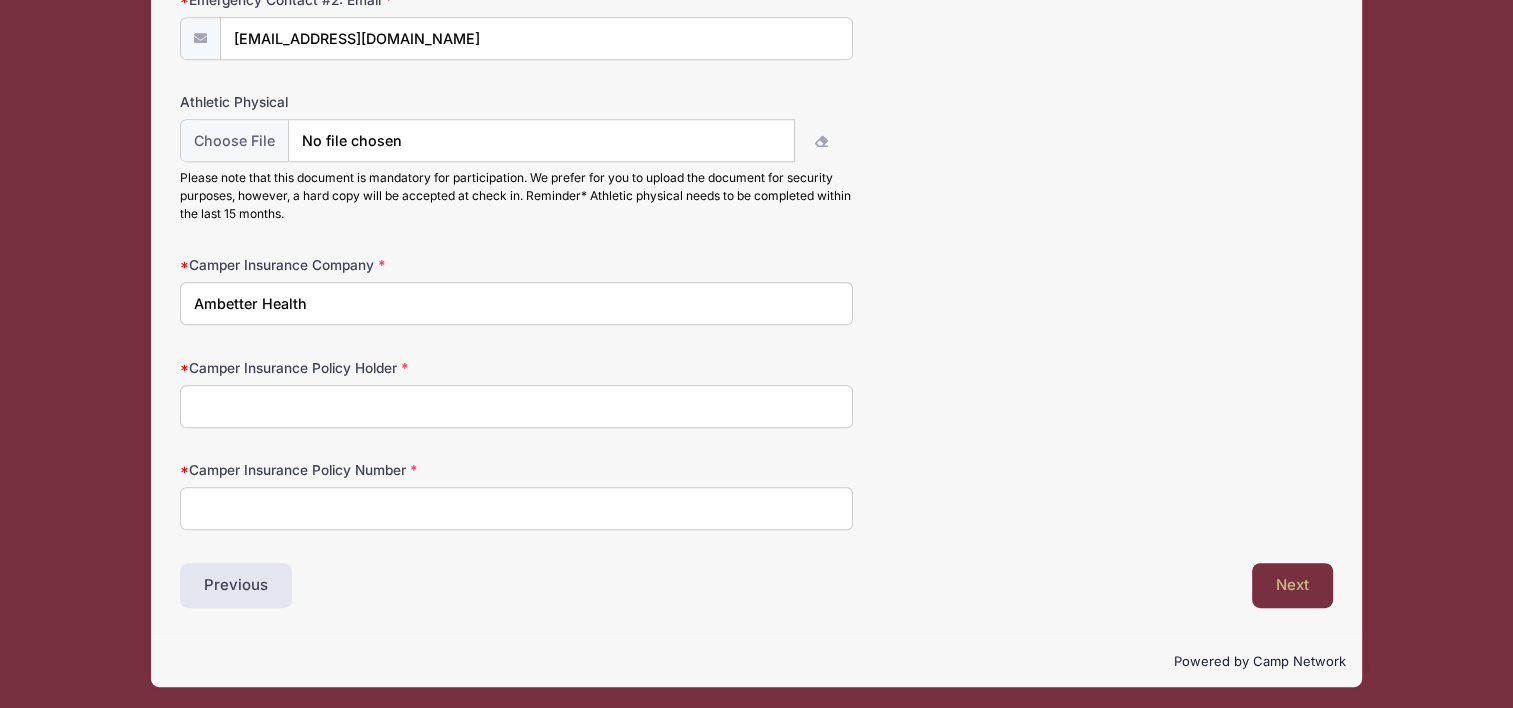 type on "Ambetter Health" 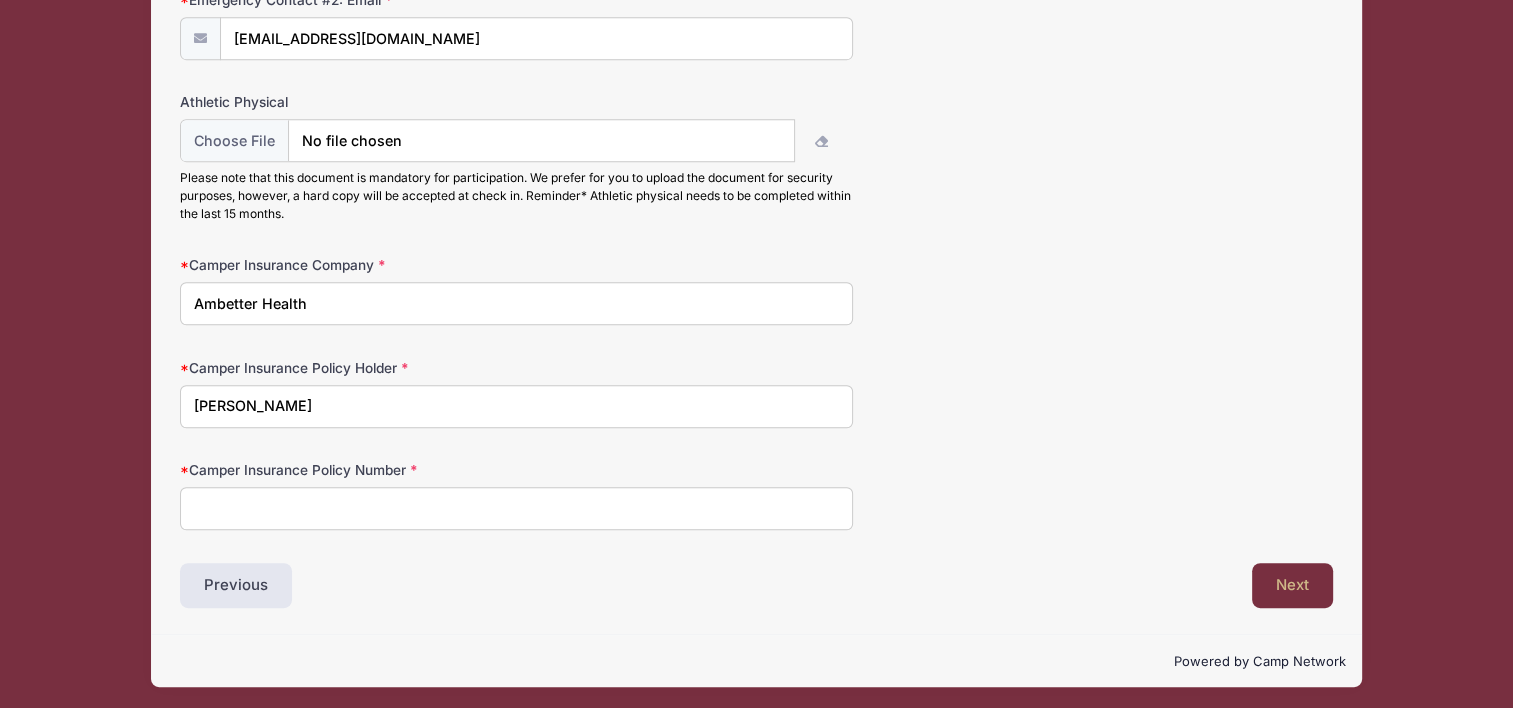 type on "Richard Koschatzky" 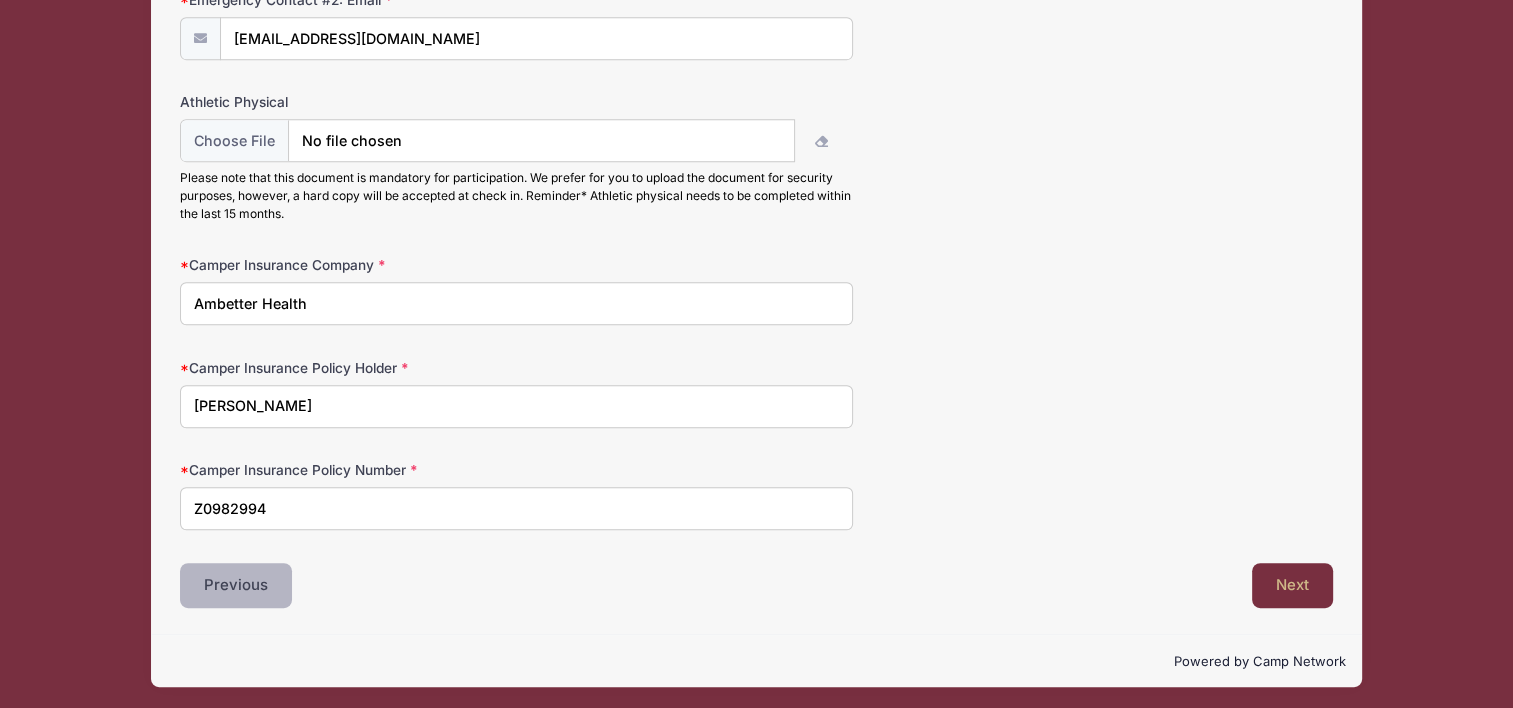 type on "Z0982994" 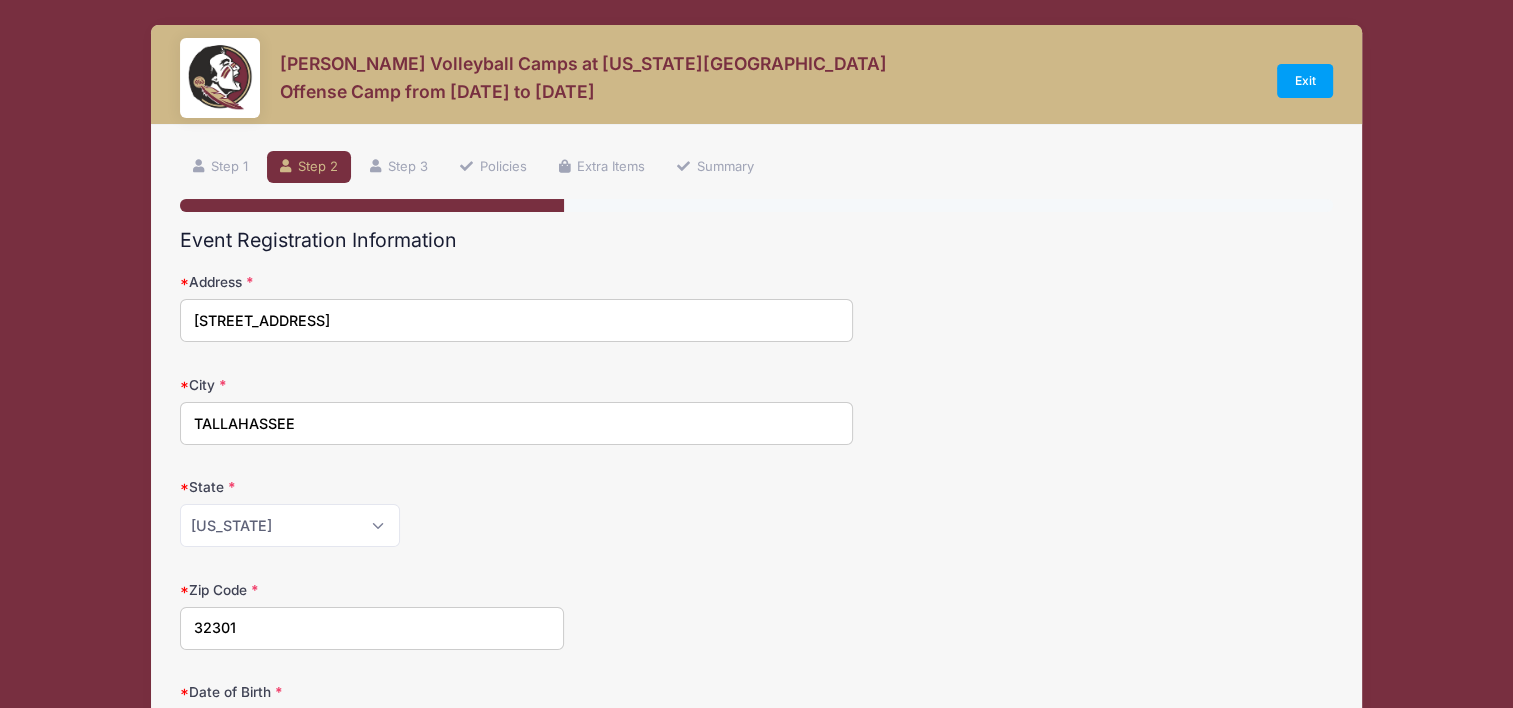 scroll, scrollTop: 0, scrollLeft: 0, axis: both 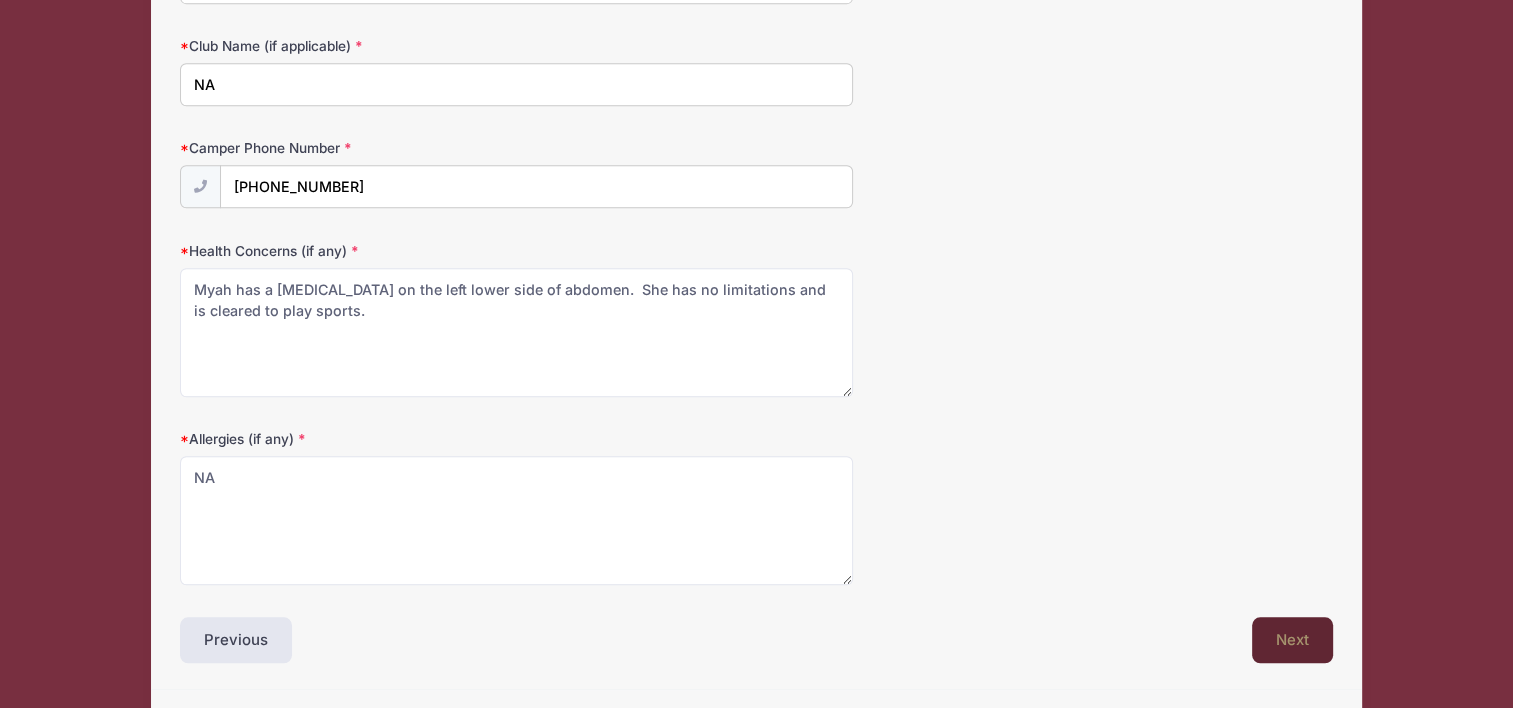 click on "Next" at bounding box center [1292, 640] 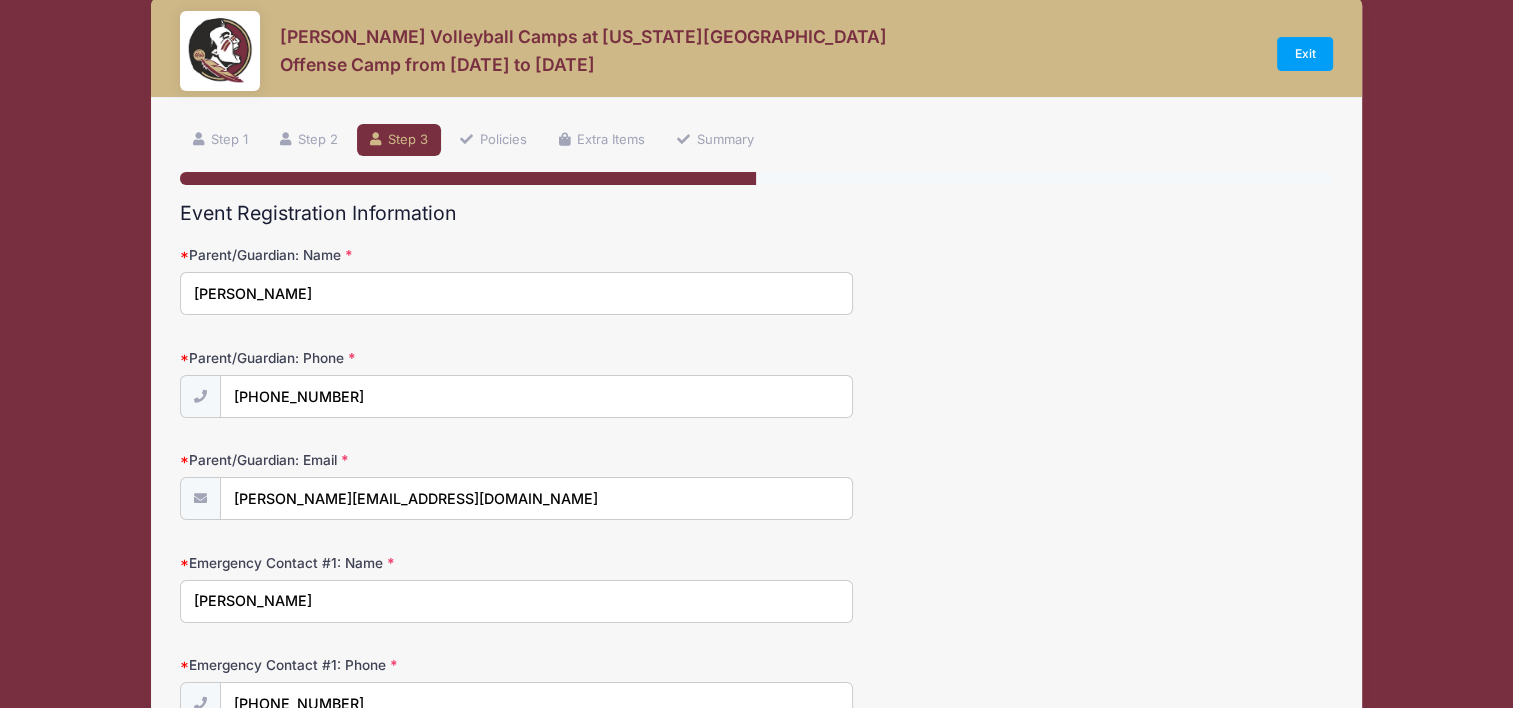 scroll, scrollTop: 0, scrollLeft: 0, axis: both 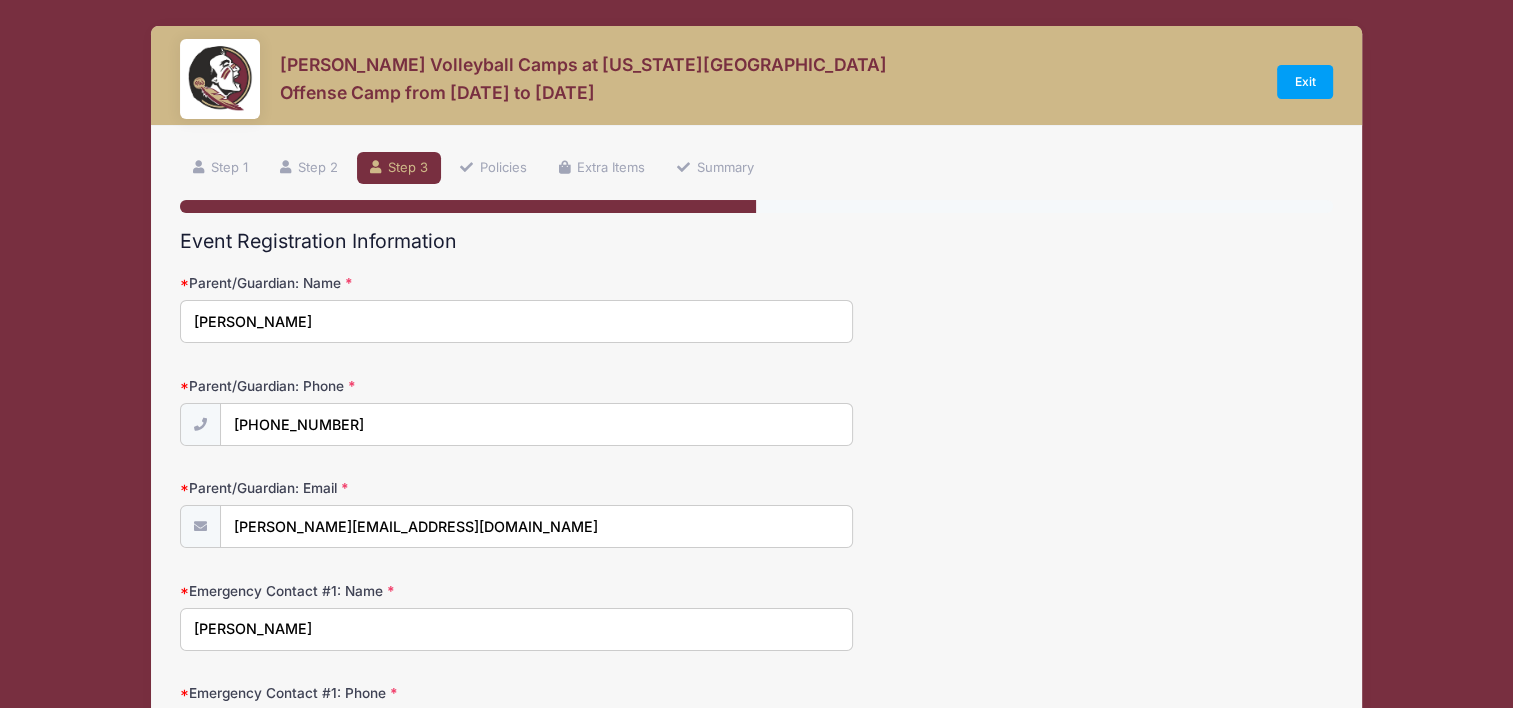 click on "Chris Poole Volleyball Camps at Florida State
Offense Camp from 07/21 to 07/21/2025
Exit
Step  3 /7
Step 1
Step 2
Step 3
Policies
Extra Items Myah" at bounding box center (756, 908) 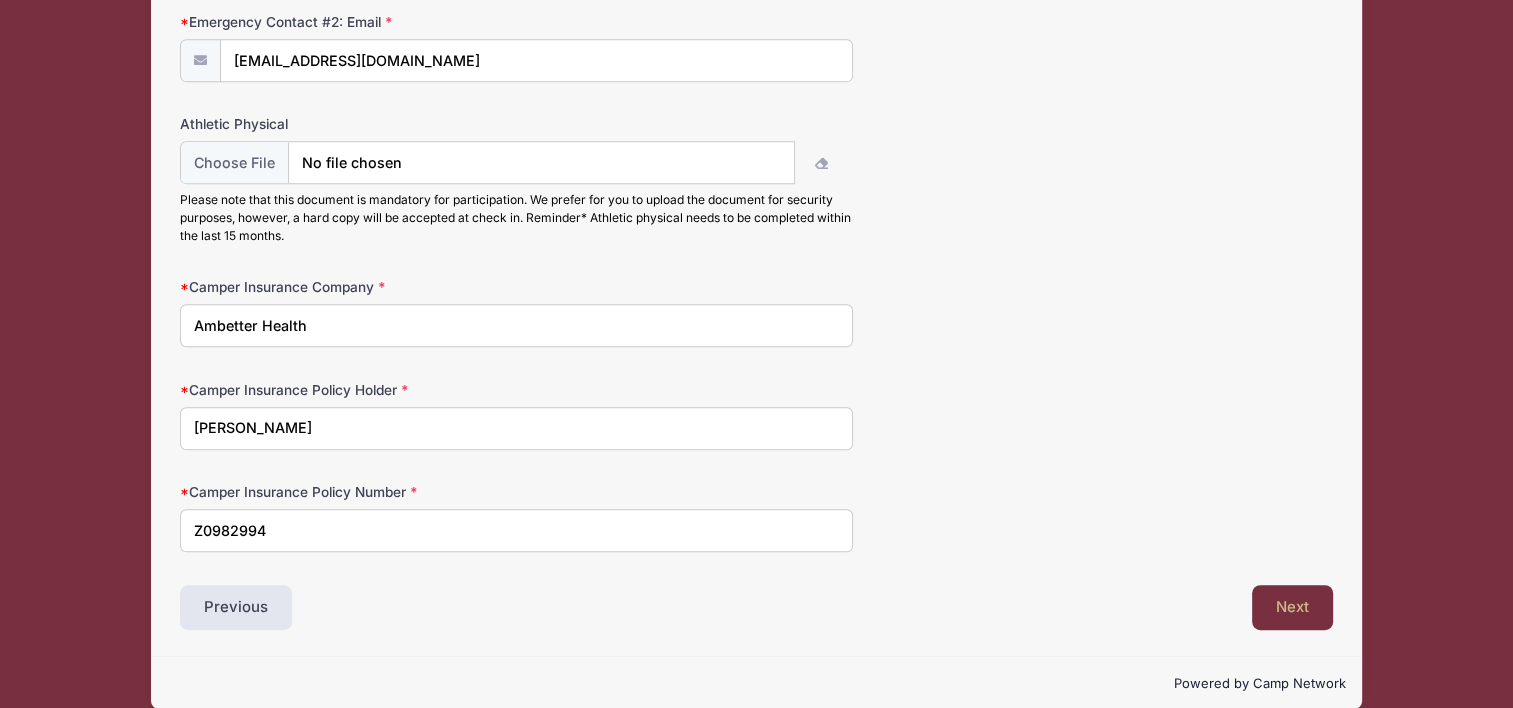 scroll, scrollTop: 1092, scrollLeft: 0, axis: vertical 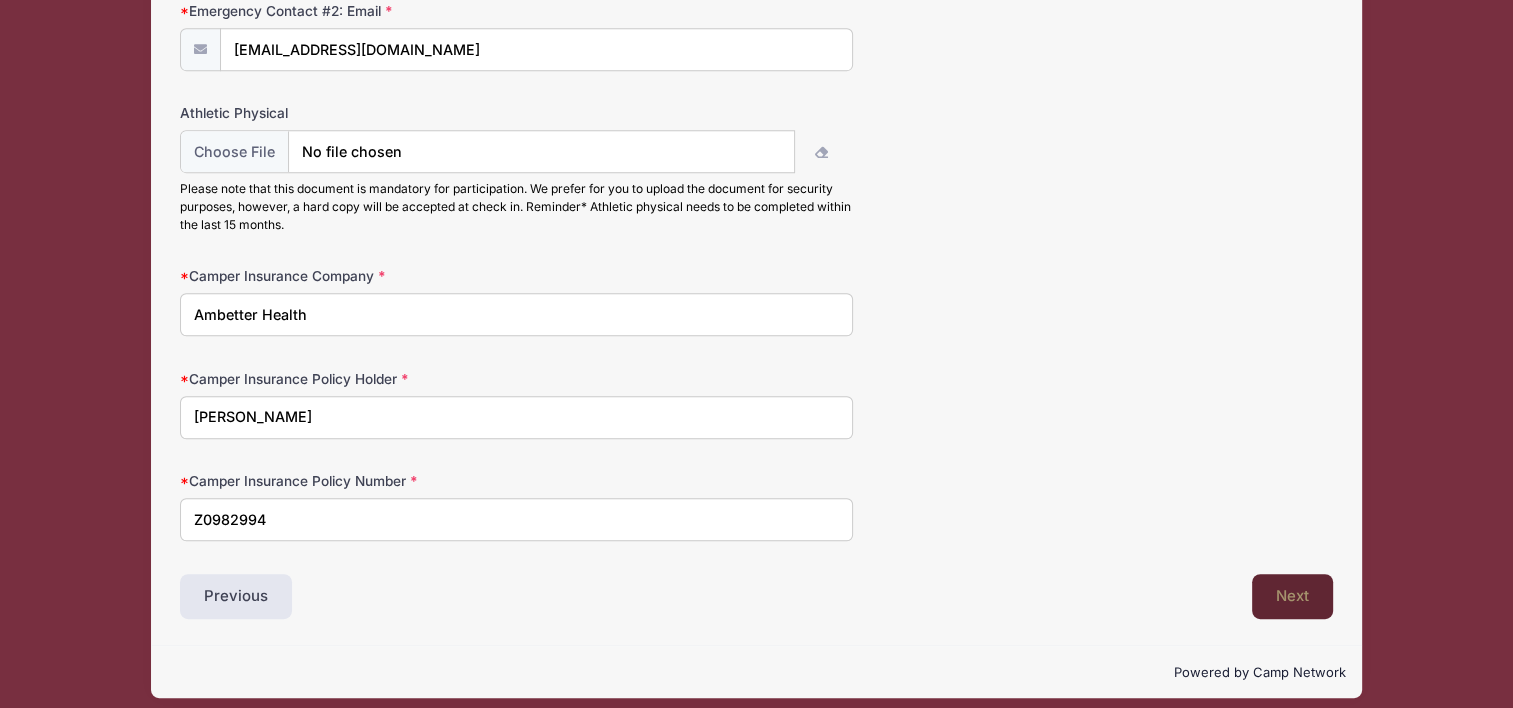 click on "Next" at bounding box center [1292, 597] 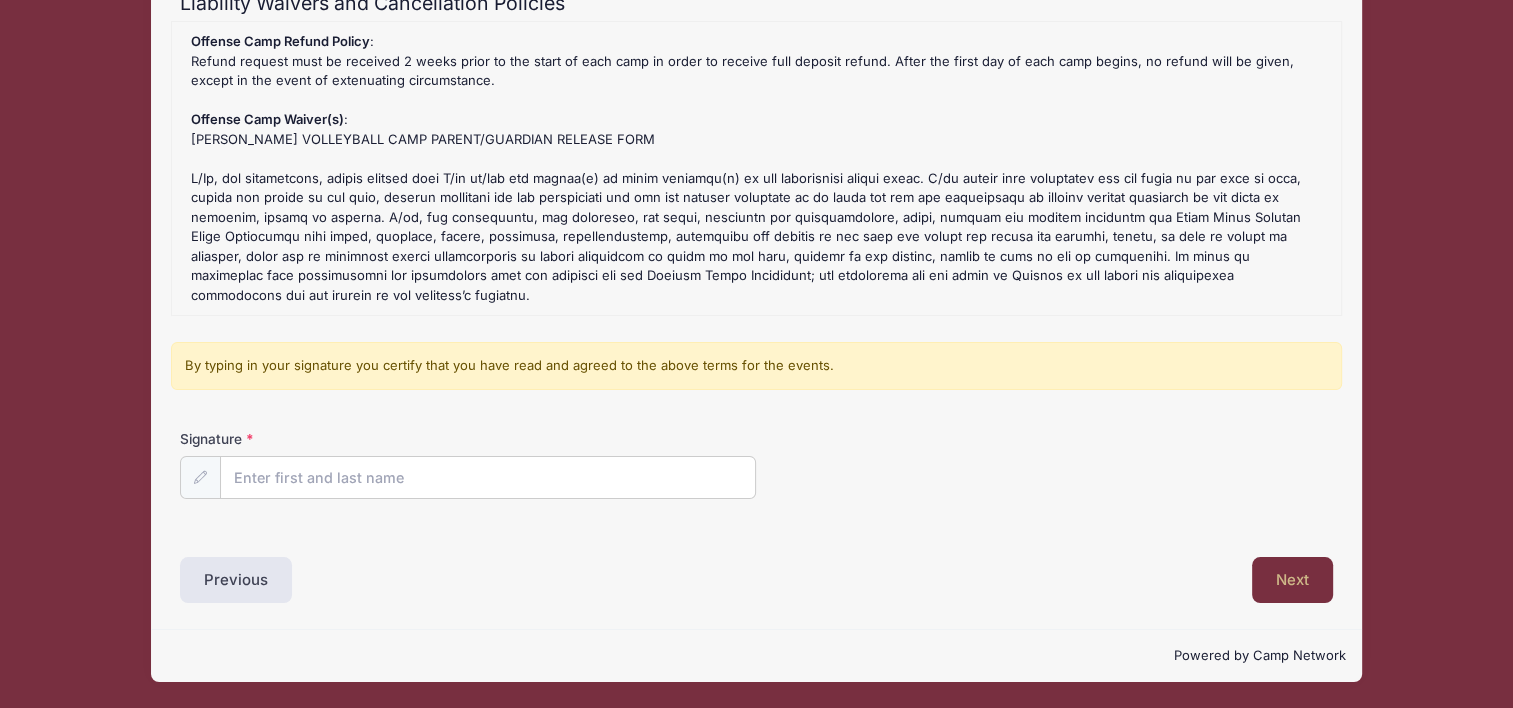 scroll, scrollTop: 0, scrollLeft: 0, axis: both 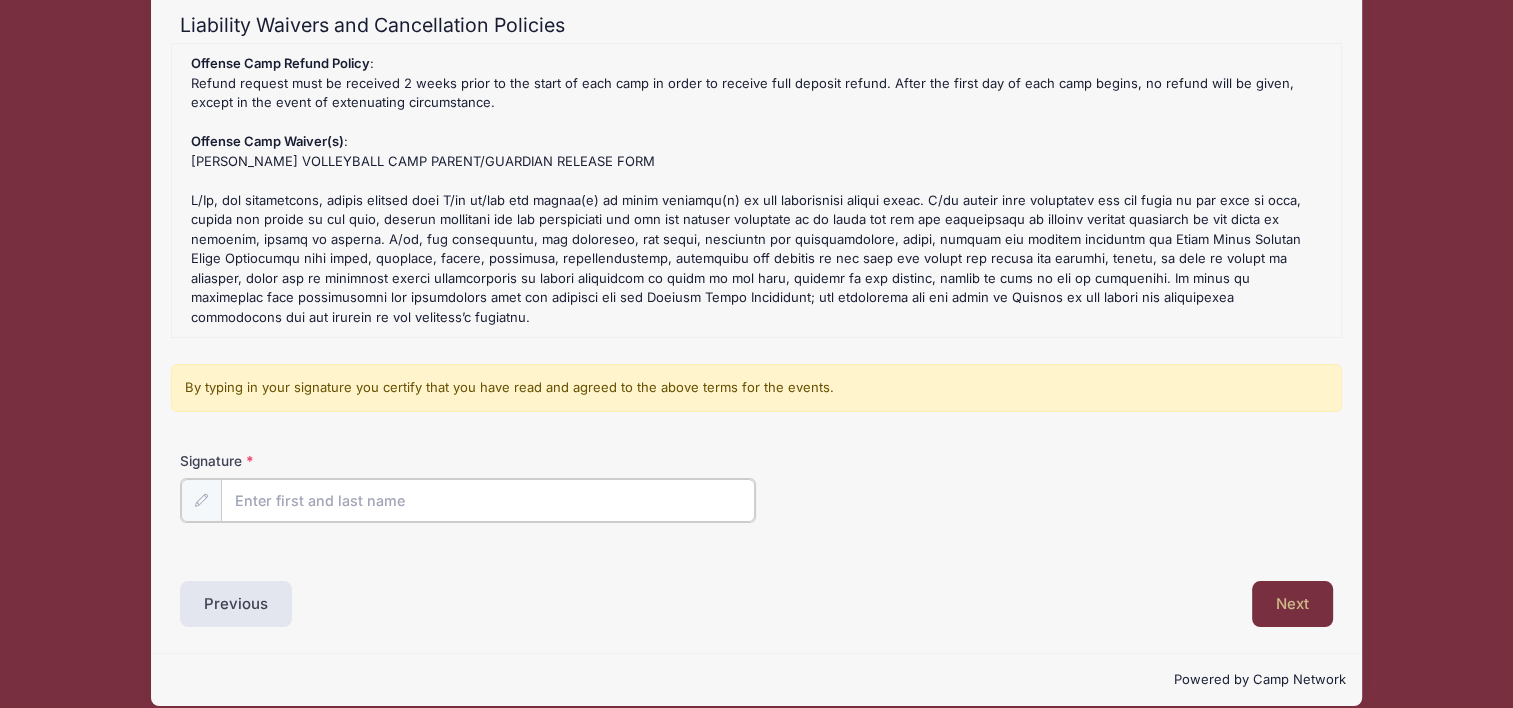 click on "Signature" at bounding box center [488, 500] 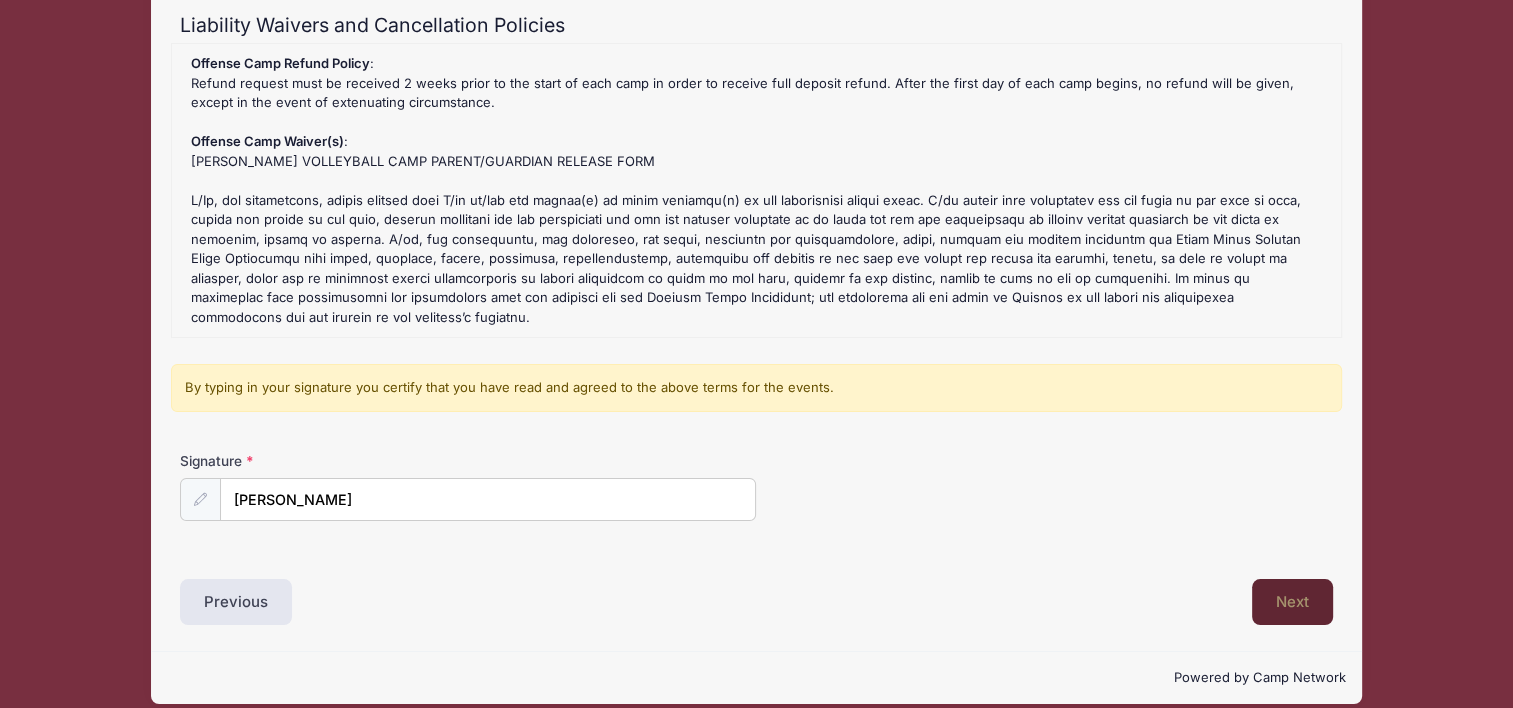 click on "Next" at bounding box center (1292, 602) 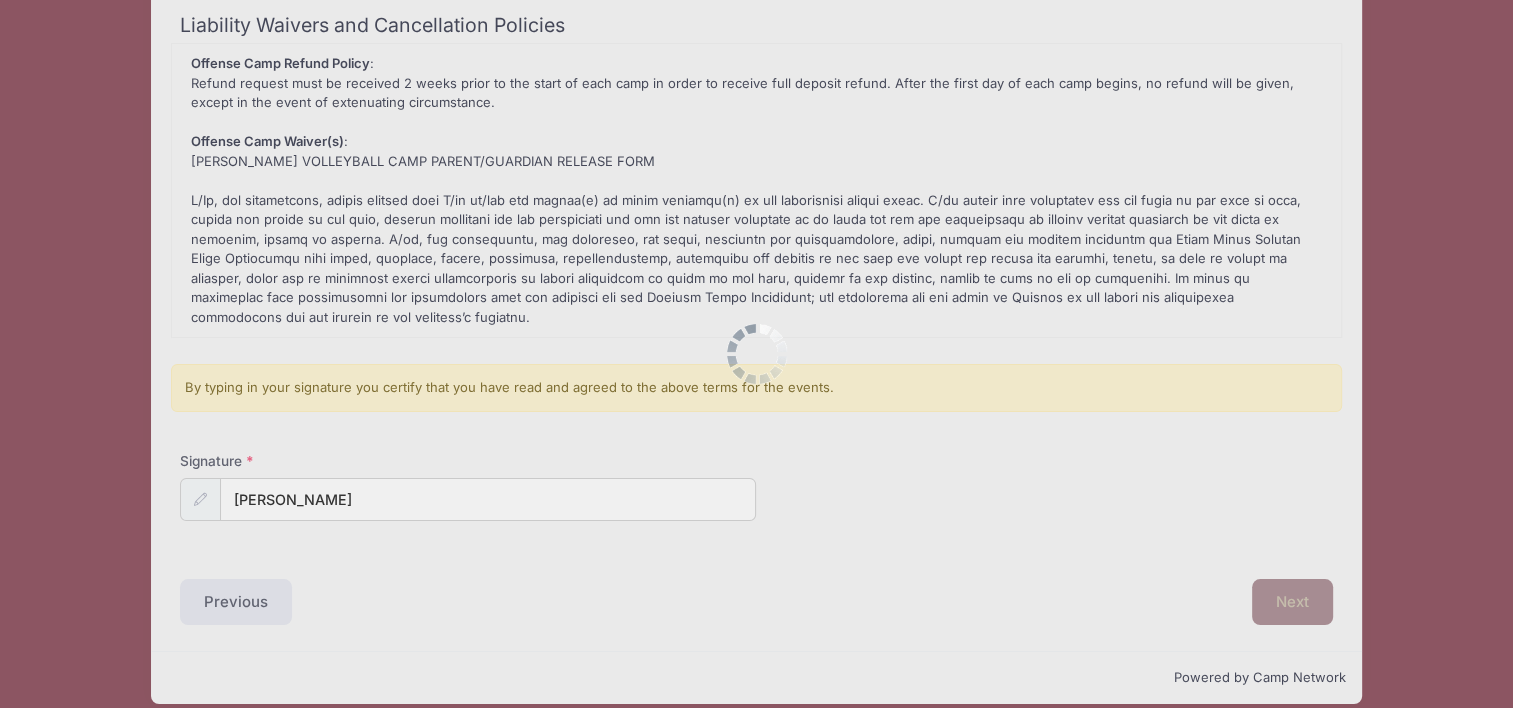 scroll, scrollTop: 0, scrollLeft: 0, axis: both 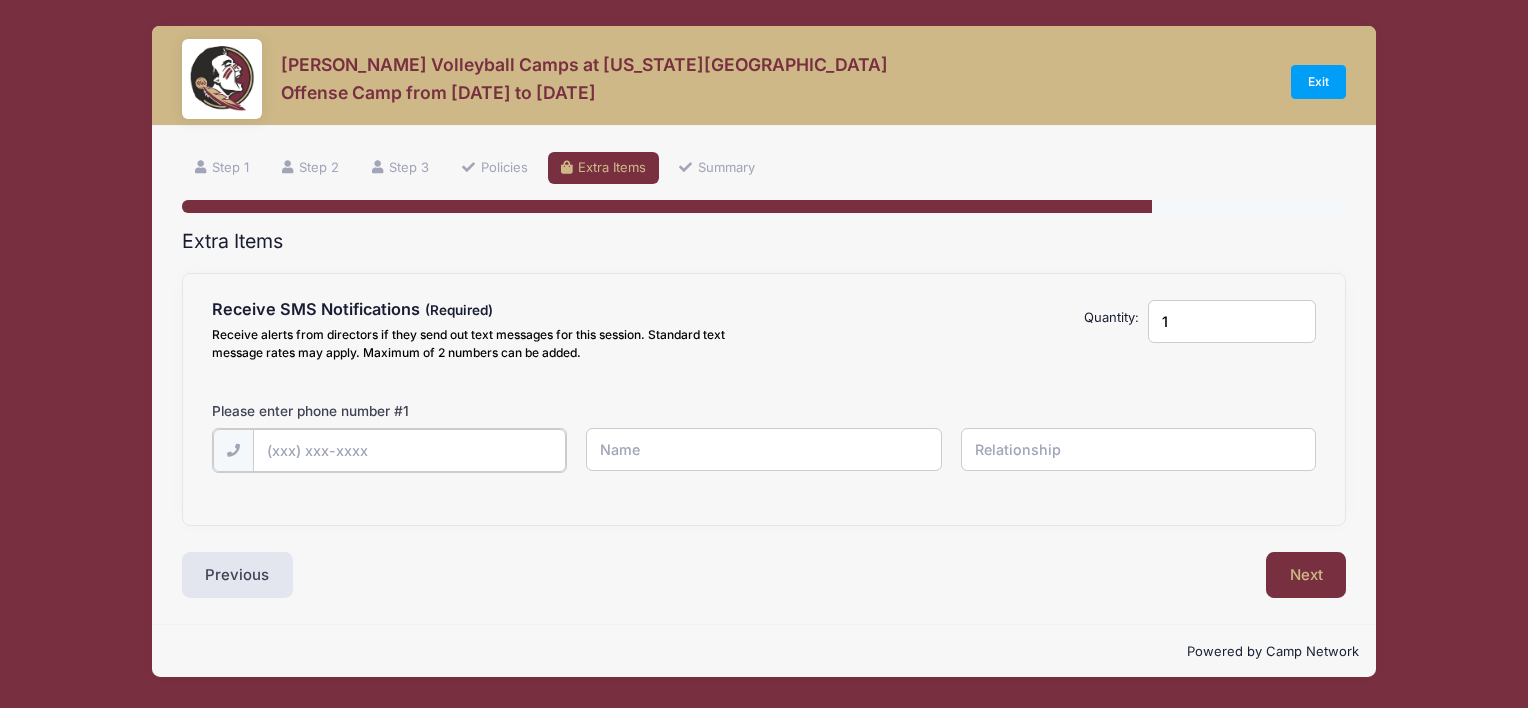 click at bounding box center [0, 0] 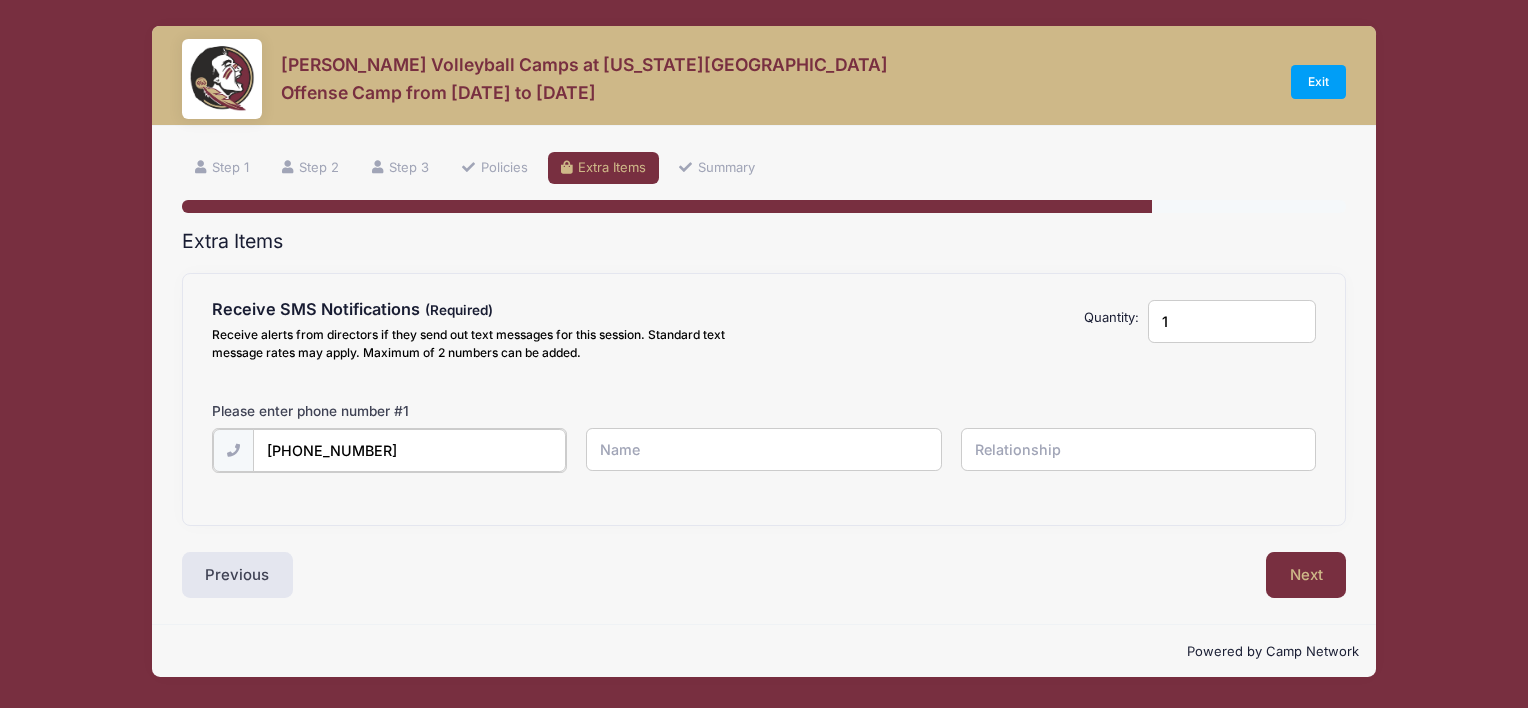 type on "(352) 762-3091" 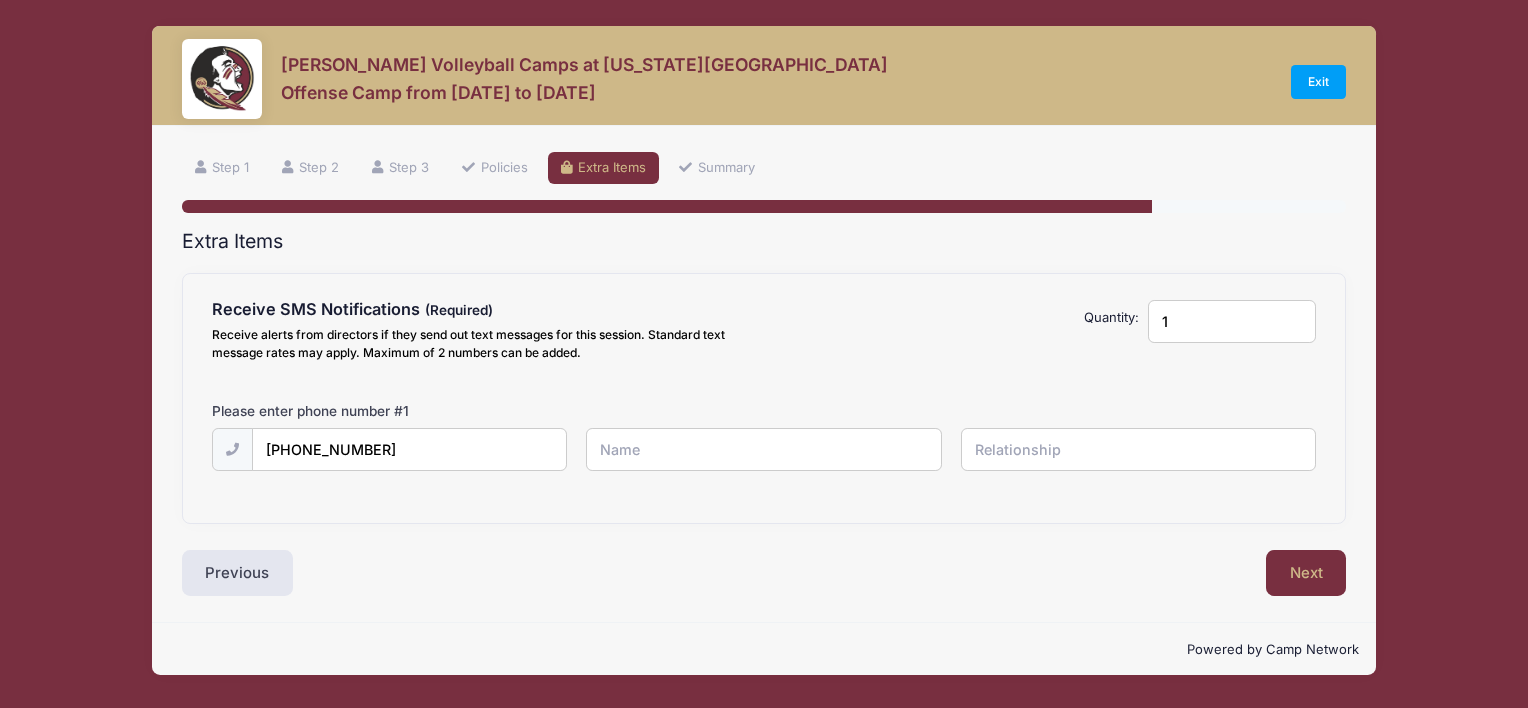 click at bounding box center [0, 0] 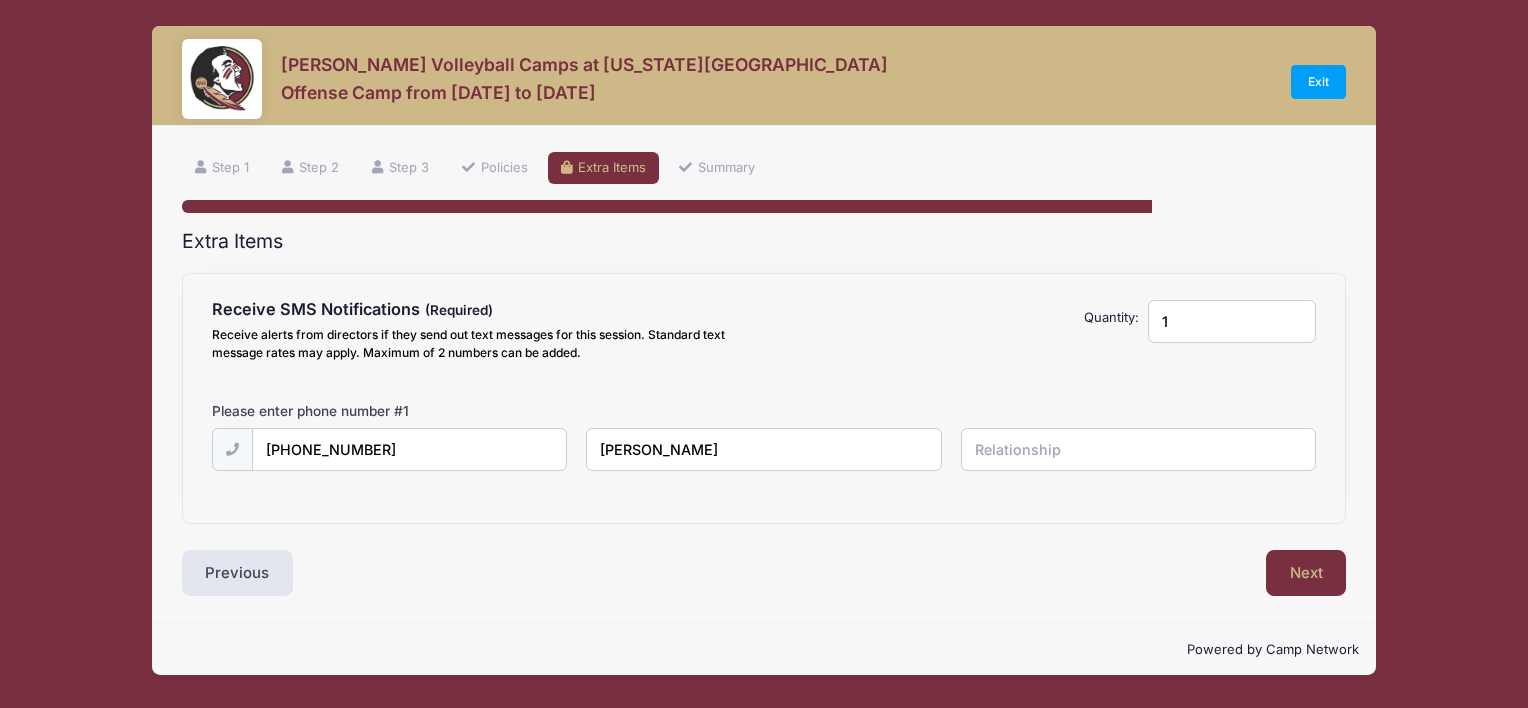 type on "Richie Koschatzky" 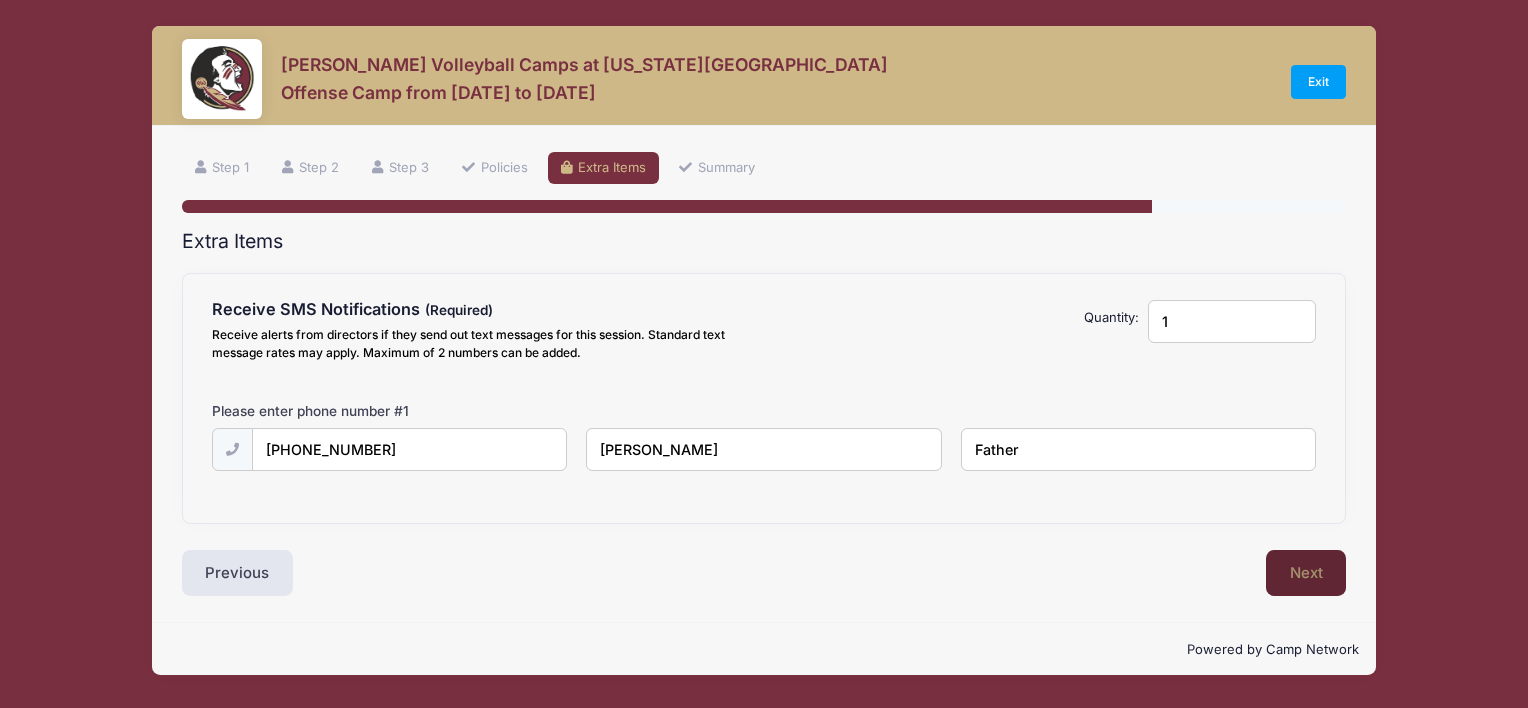 type on "Father" 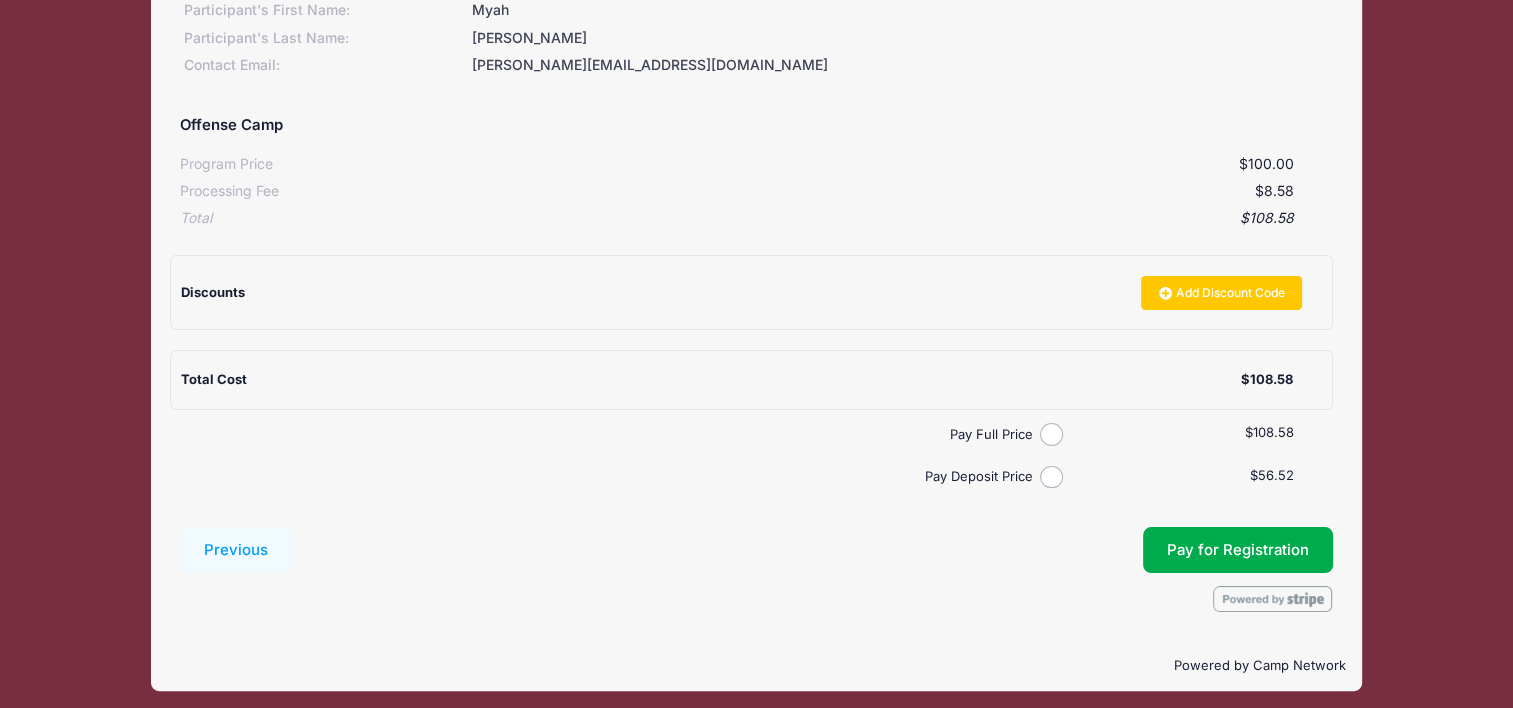 scroll, scrollTop: 316, scrollLeft: 0, axis: vertical 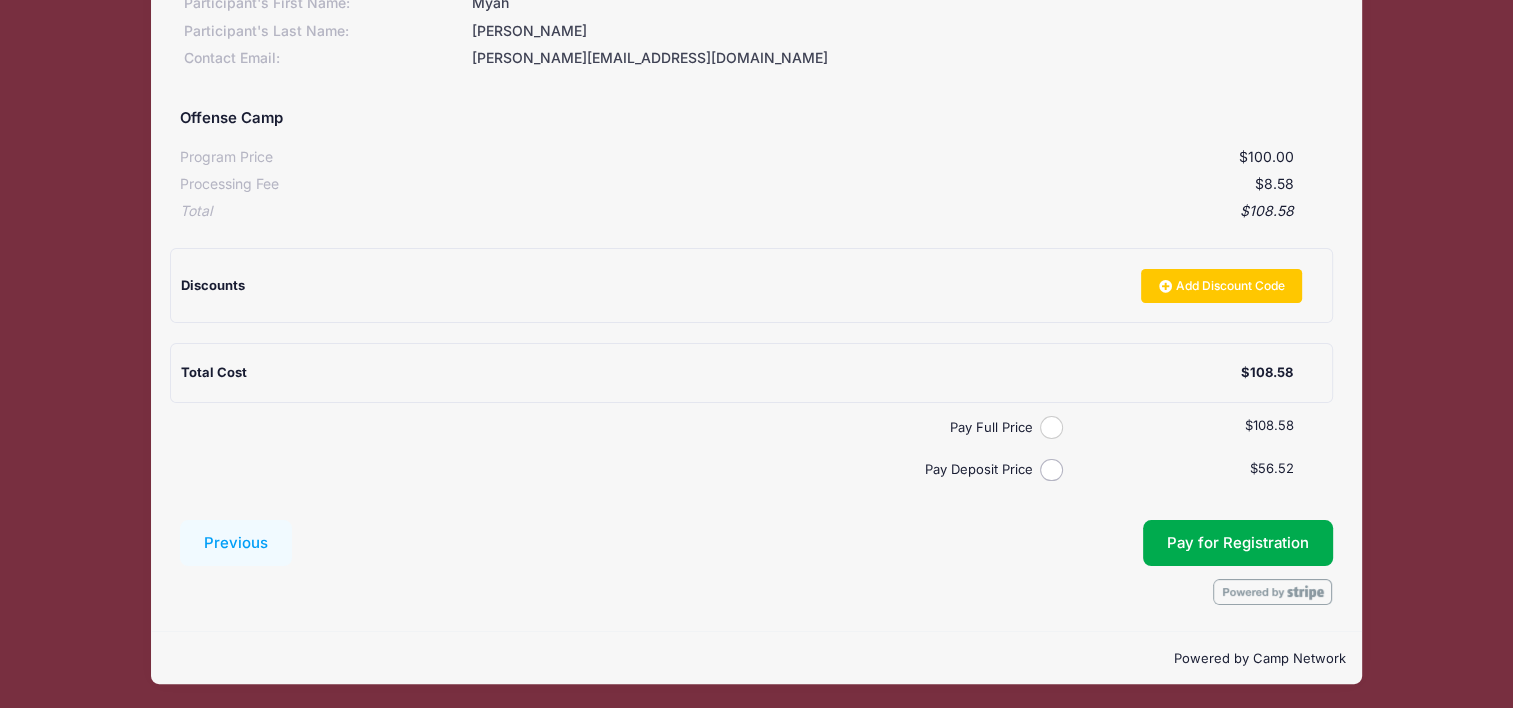 click on "Pay Full Price" at bounding box center [1051, 427] 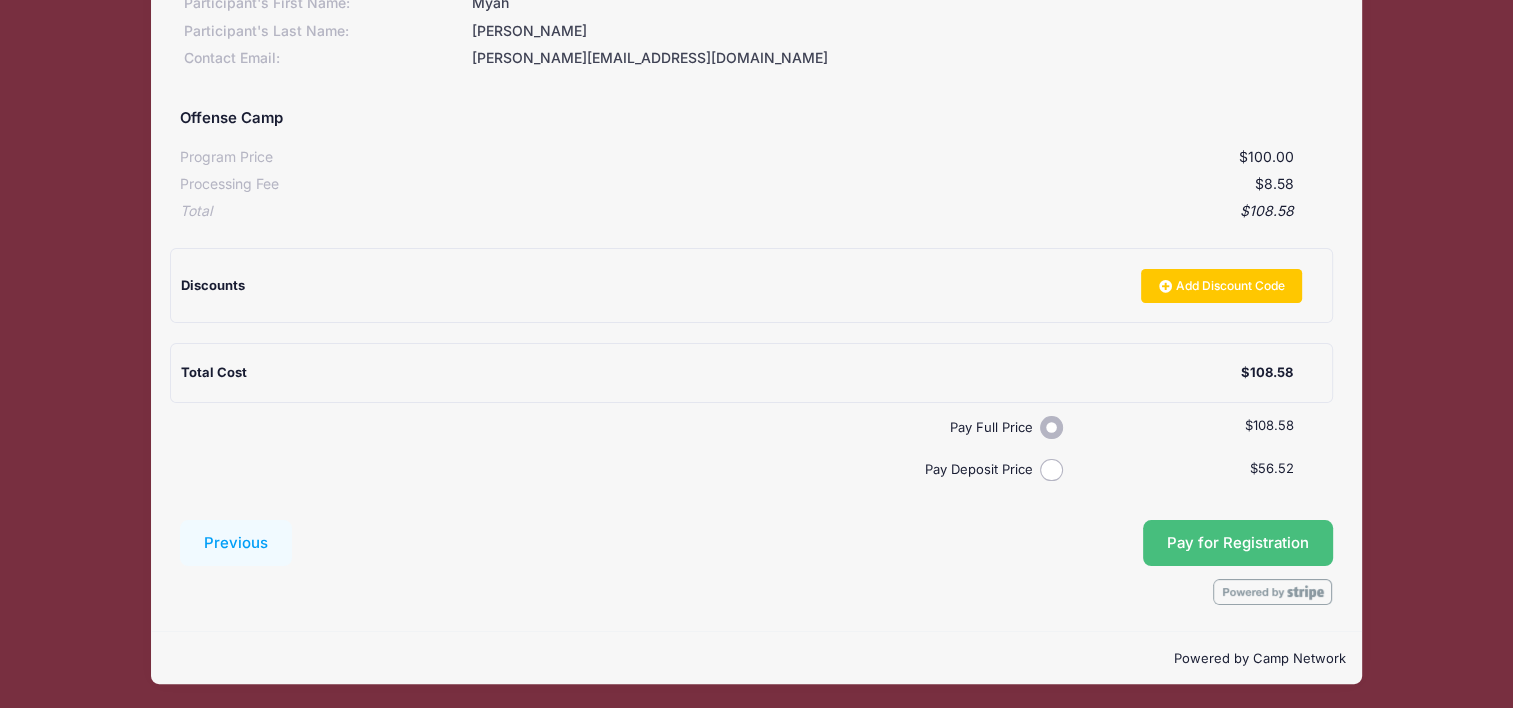 click on "Pay for Registration" at bounding box center [1238, 543] 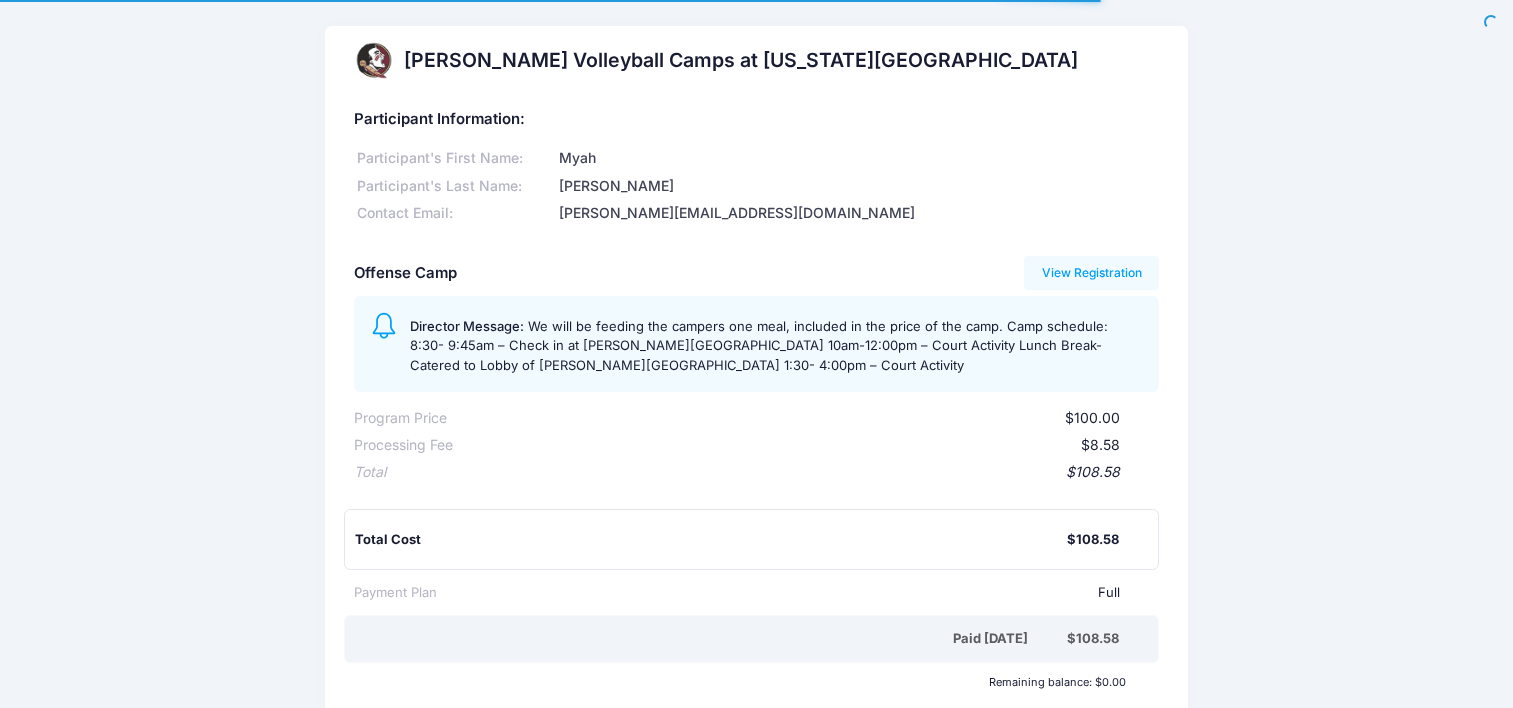 scroll, scrollTop: 0, scrollLeft: 0, axis: both 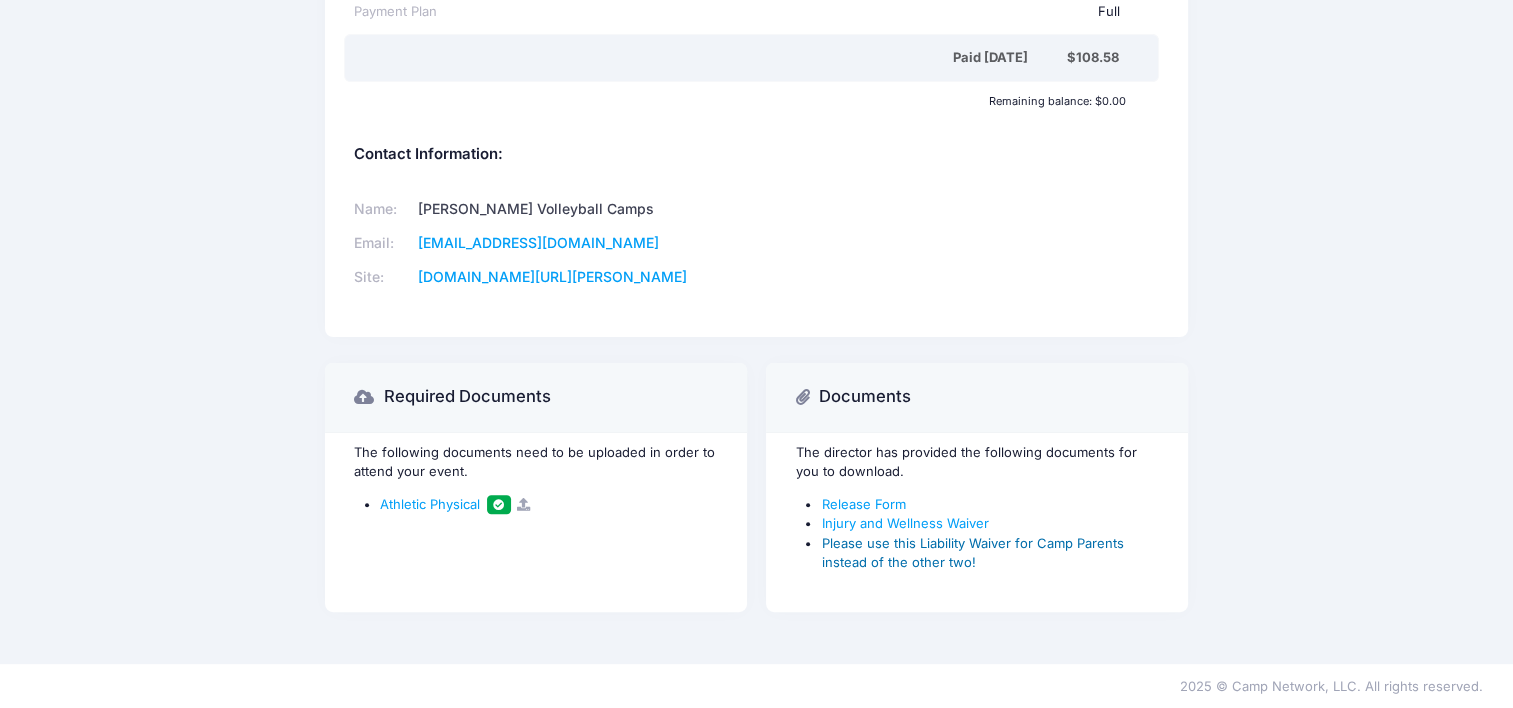 click on "Please use this Liability Waiver for Camp Parents instead of the other two!" at bounding box center [972, 553] 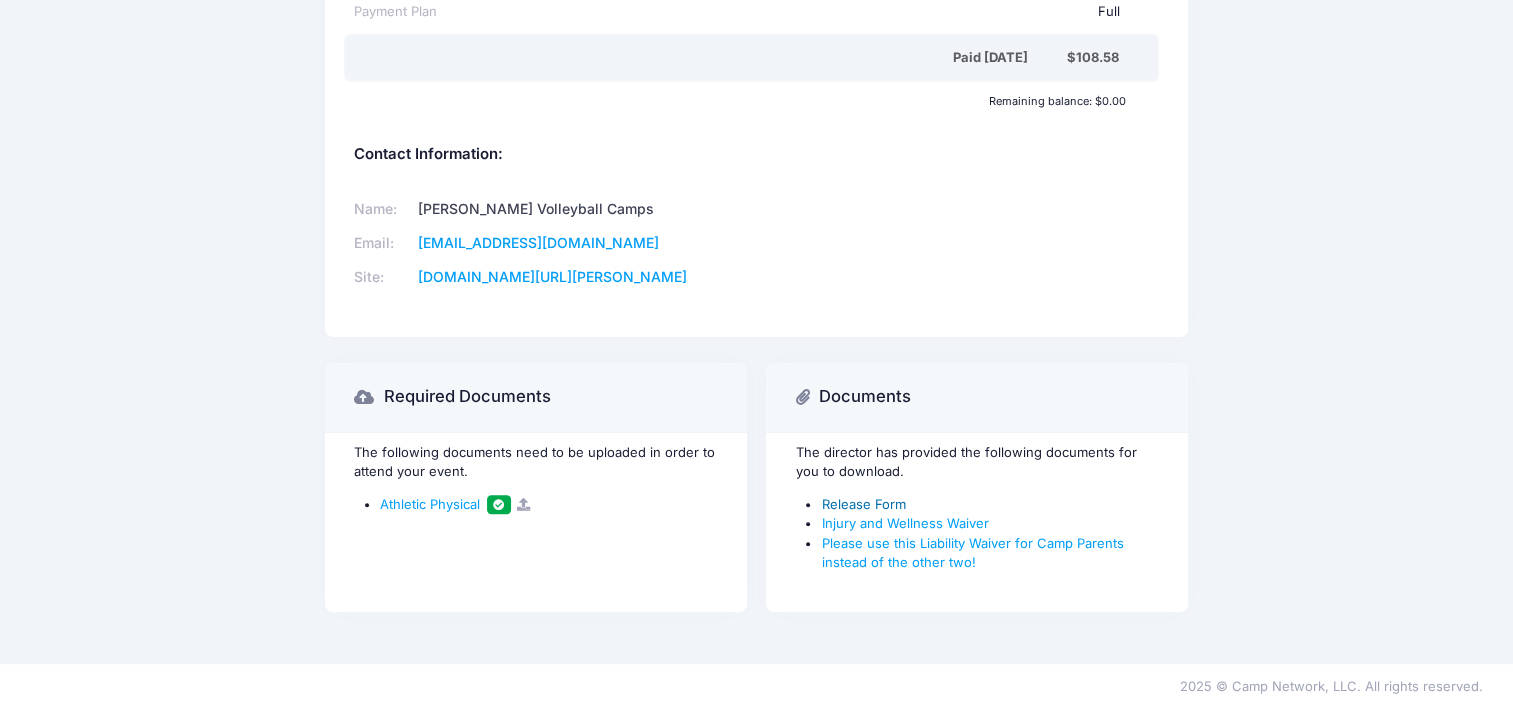 click on "Release Form" at bounding box center (863, 504) 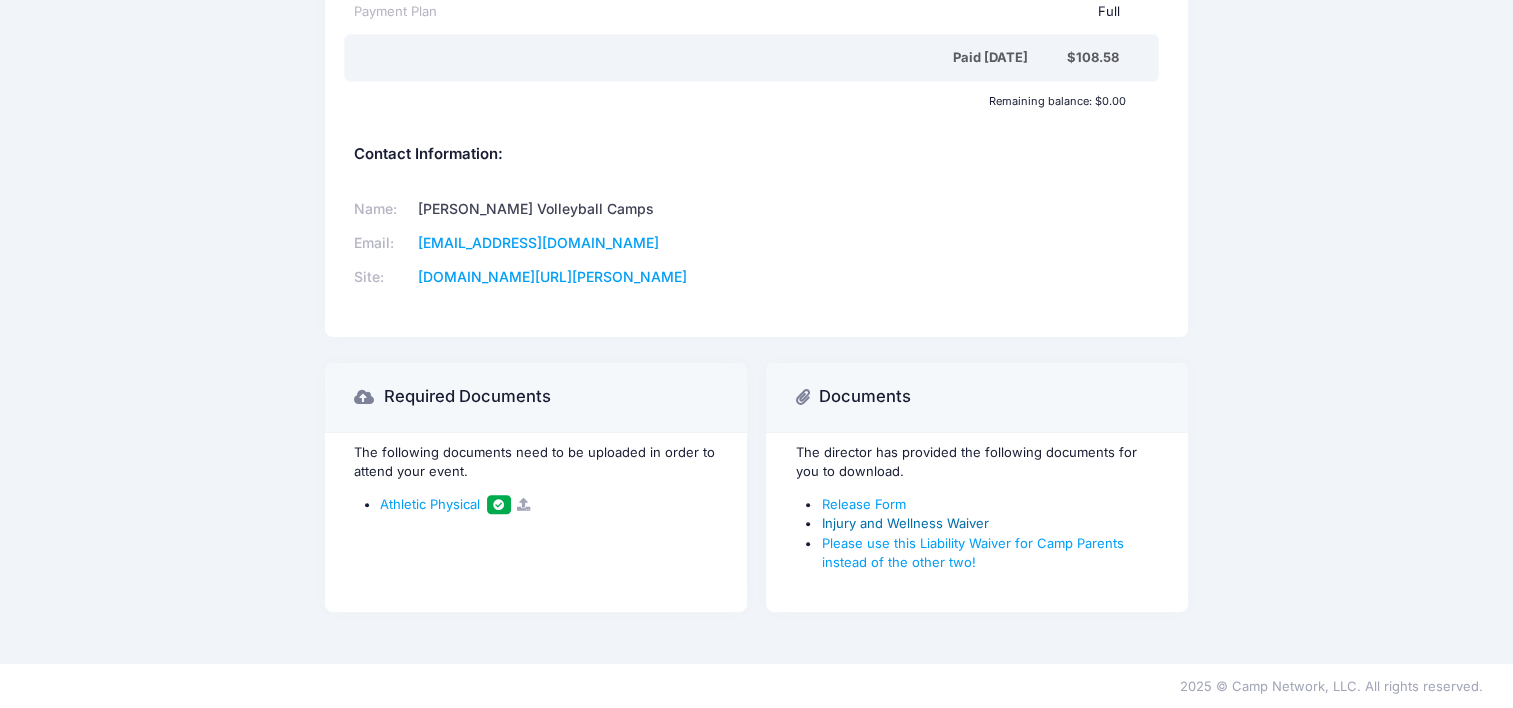 click on "Injury and Wellness Waiver" at bounding box center [904, 523] 